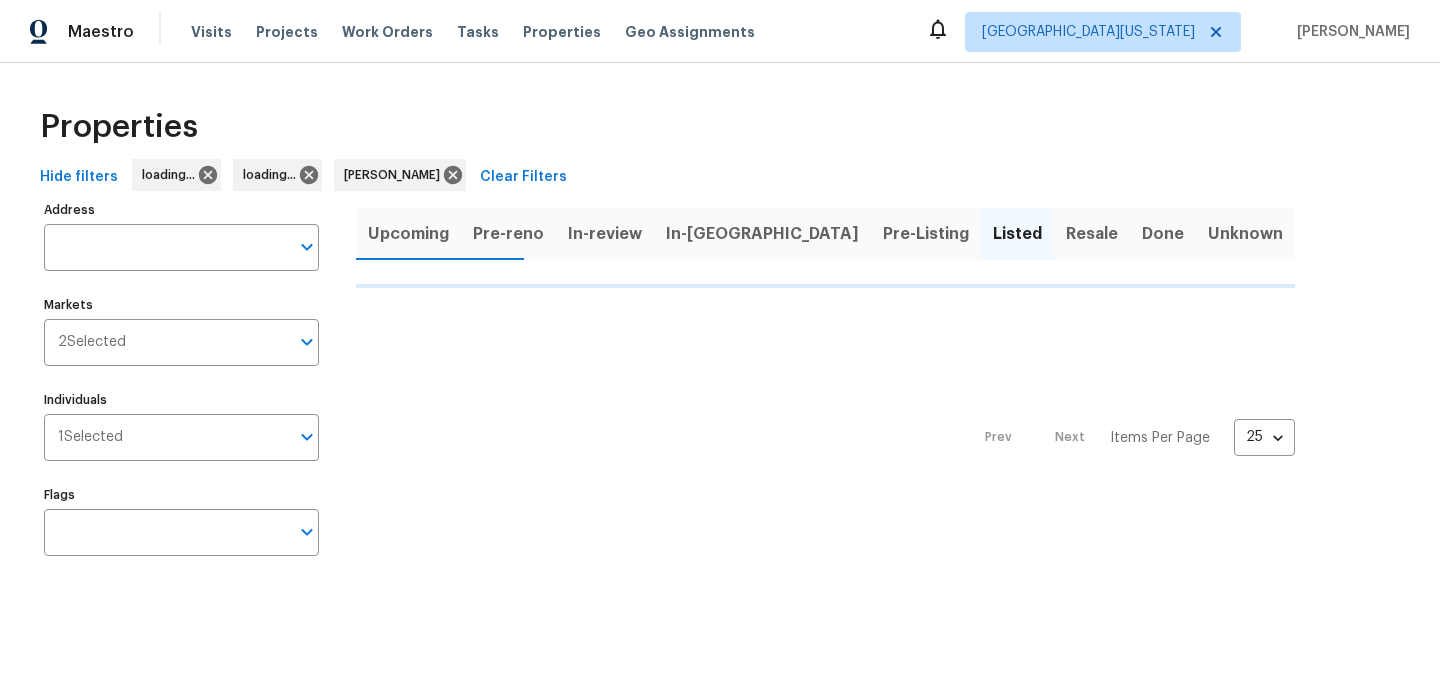 scroll, scrollTop: 0, scrollLeft: 0, axis: both 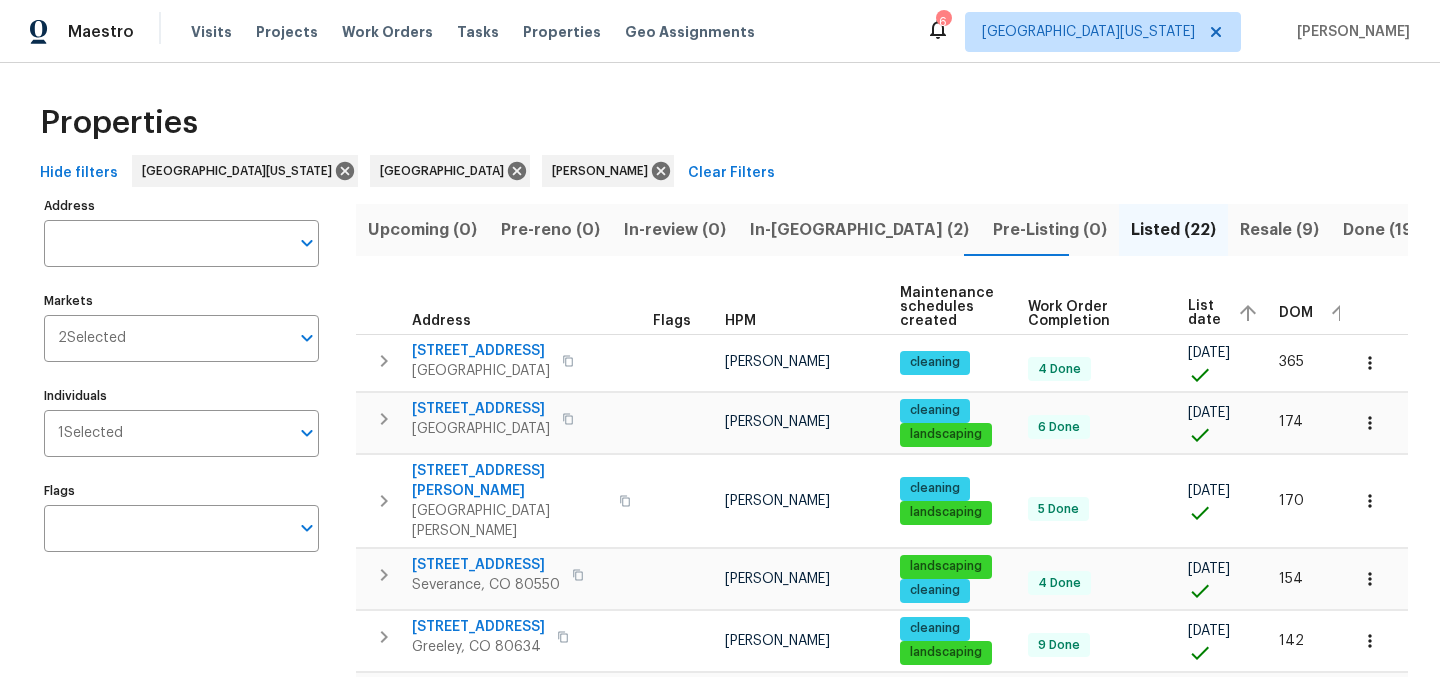click on "Properties" at bounding box center [720, 123] 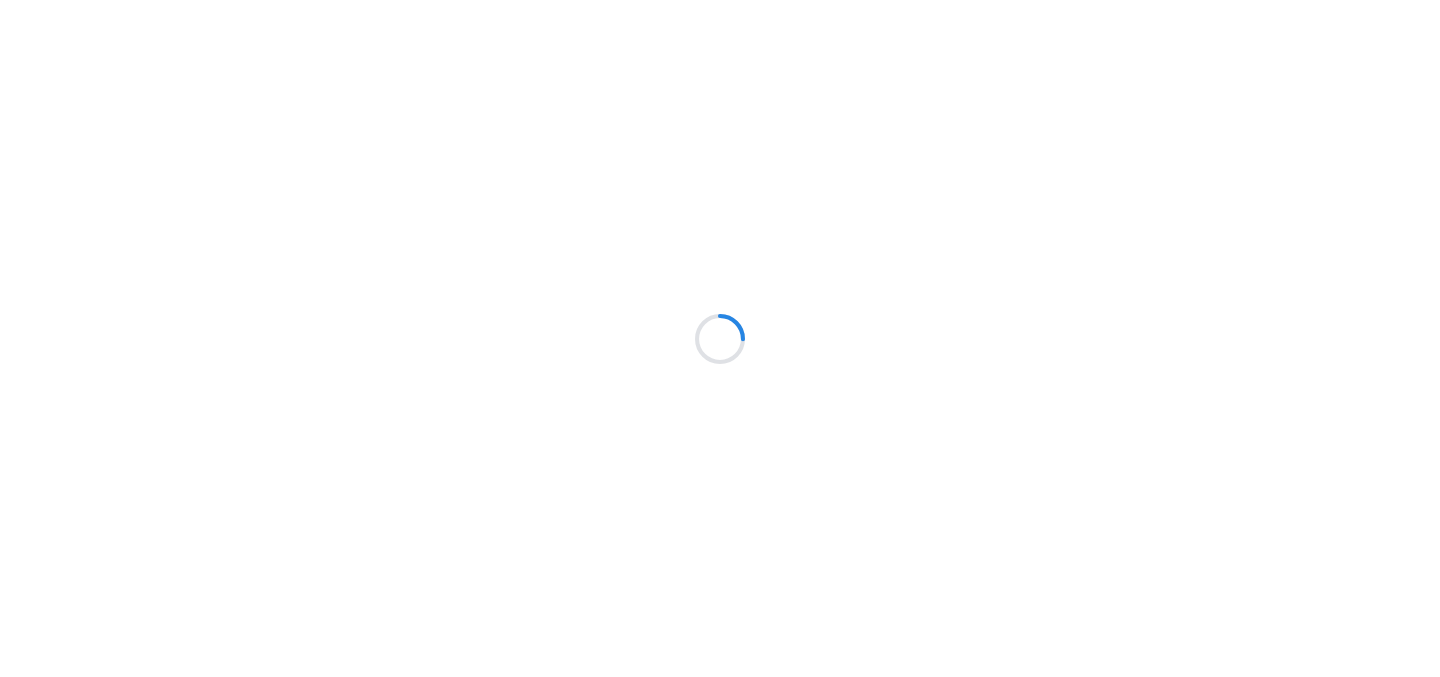 scroll, scrollTop: 0, scrollLeft: 0, axis: both 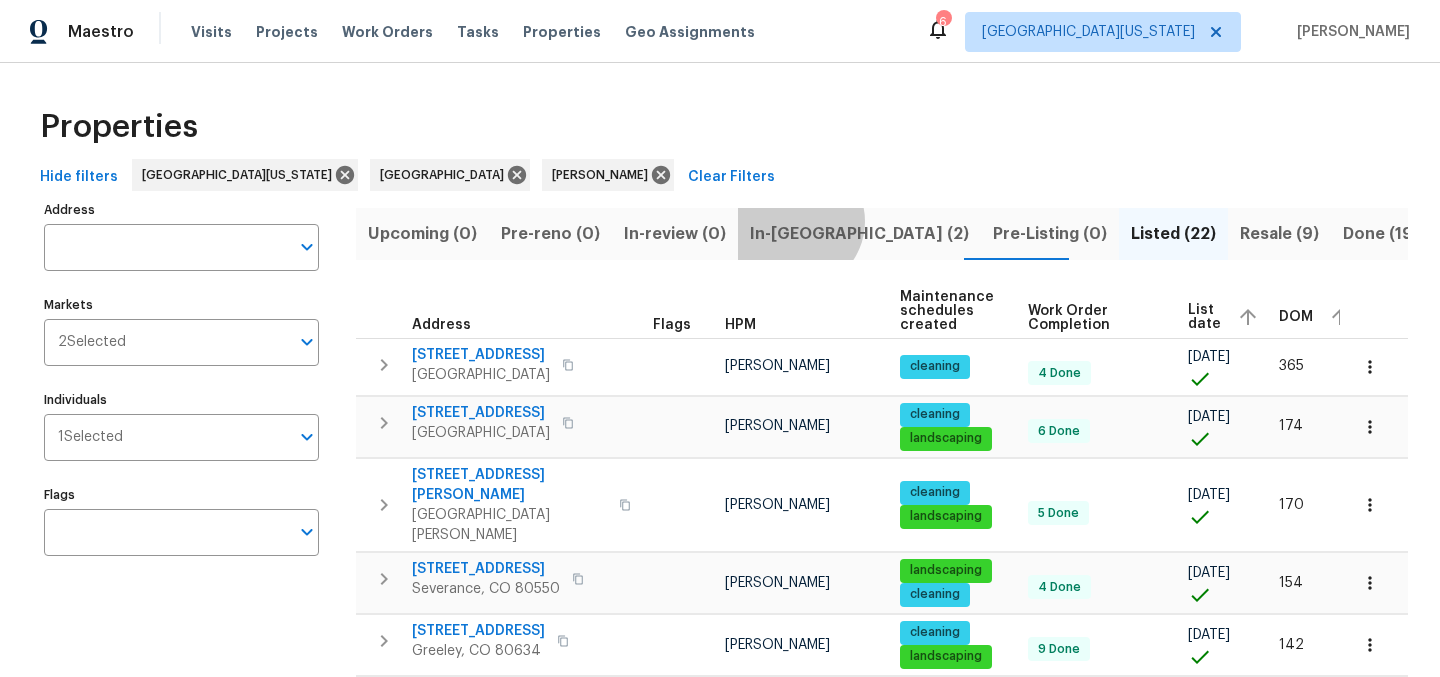 click on "In-[GEOGRAPHIC_DATA] (2)" at bounding box center [859, 234] 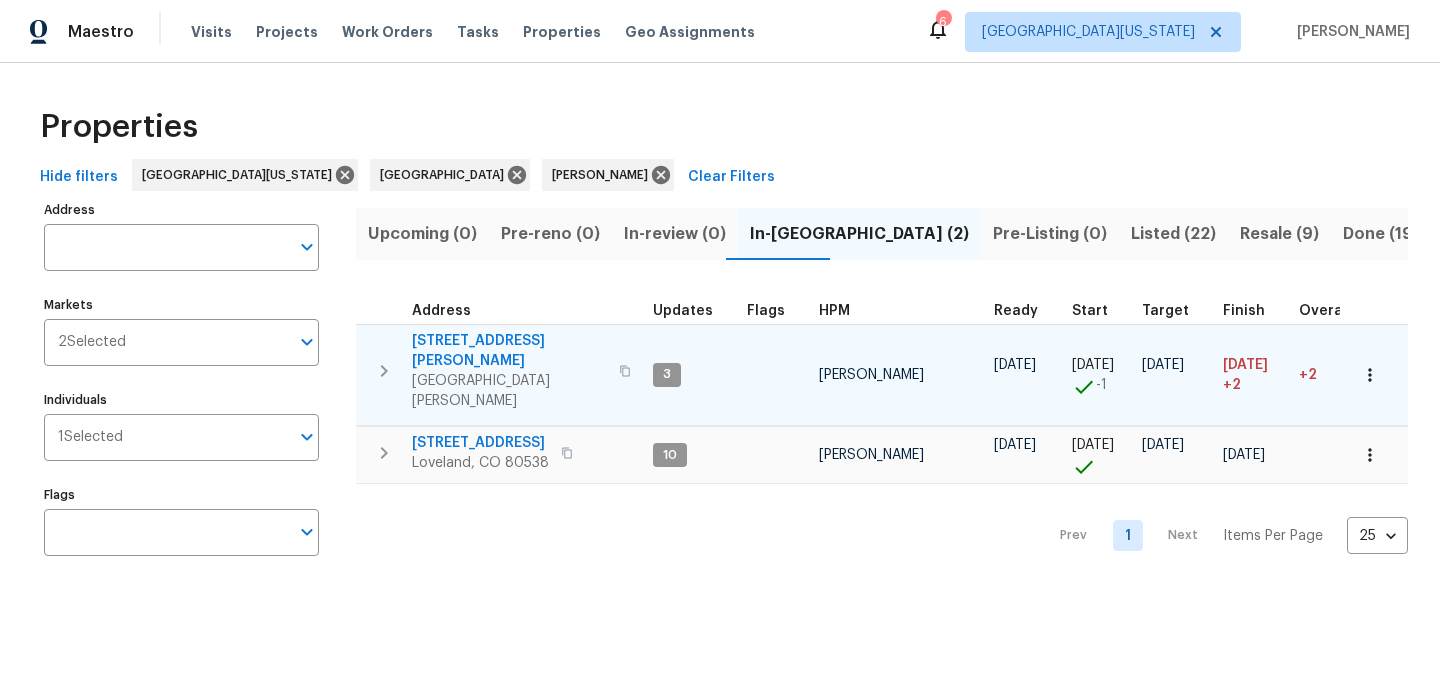 click on "3617 Mead St" at bounding box center (509, 351) 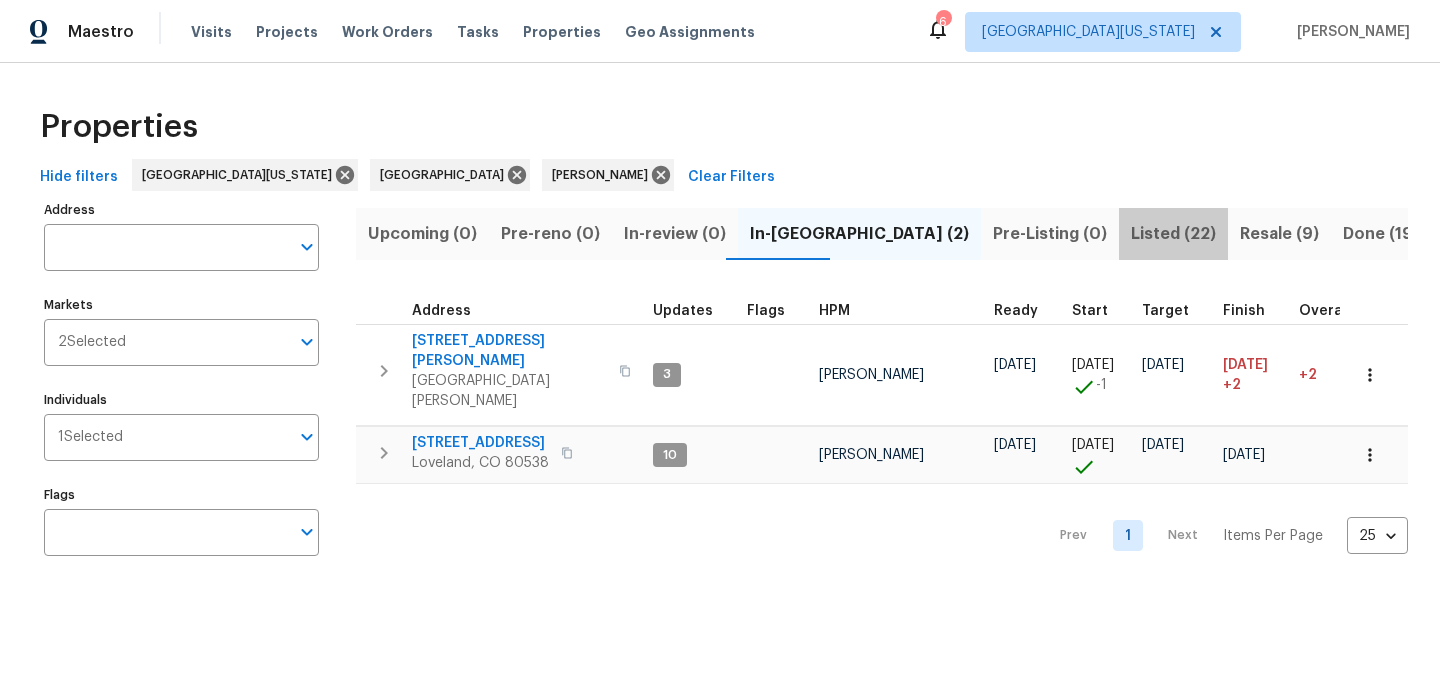 click on "Listed (22)" at bounding box center (1173, 234) 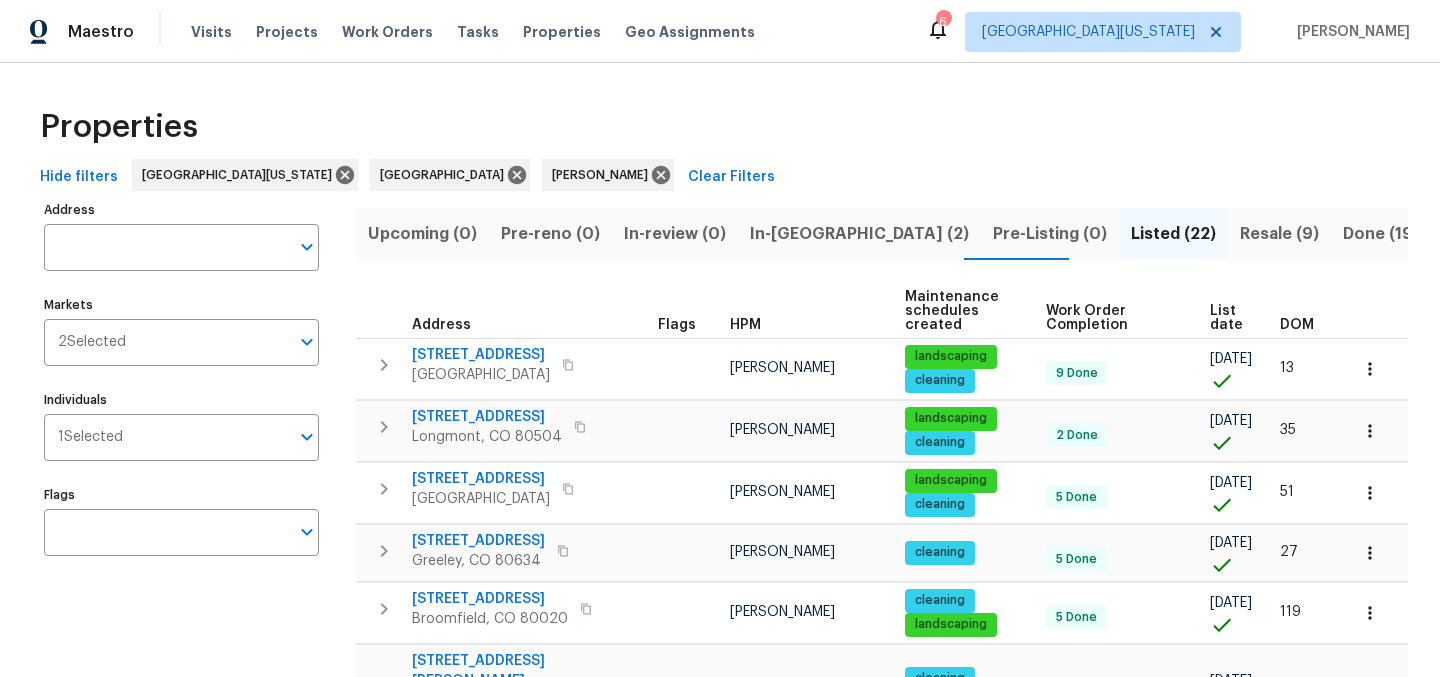 click on "List date" at bounding box center (1228, 318) 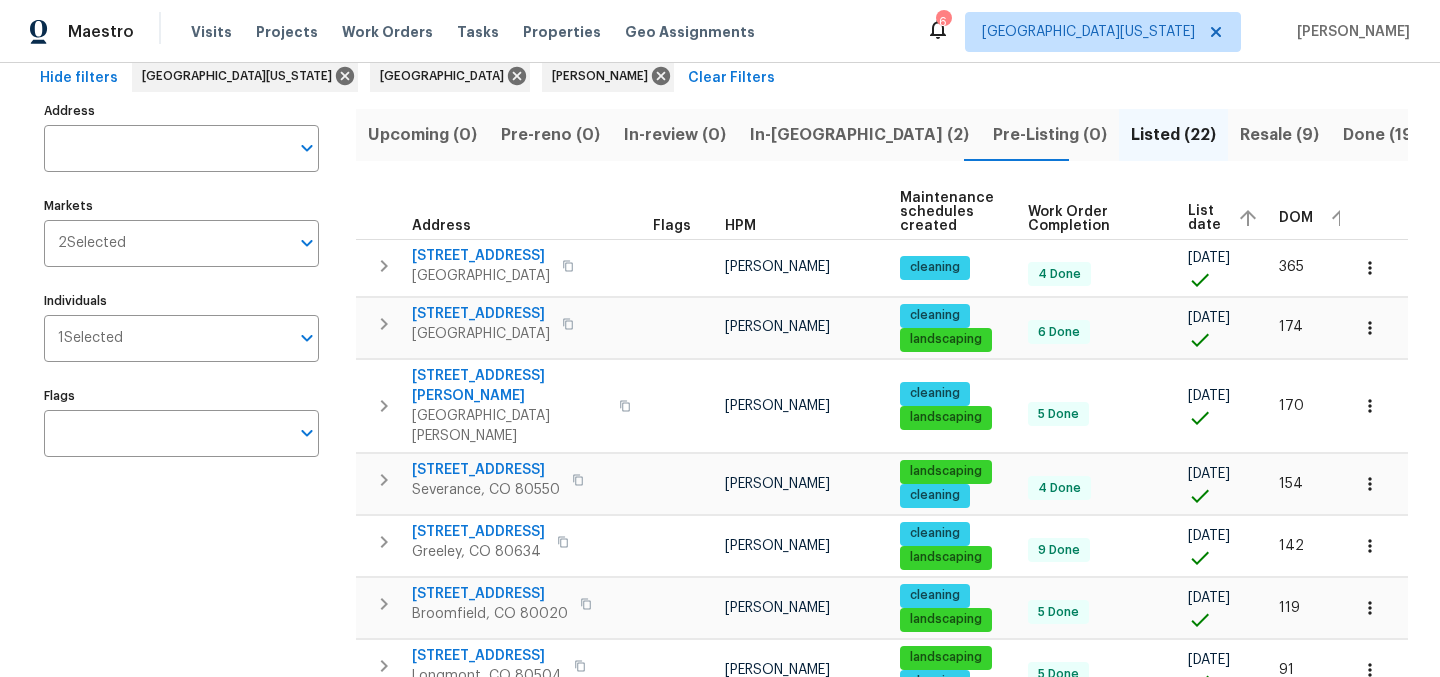 scroll, scrollTop: 0, scrollLeft: 0, axis: both 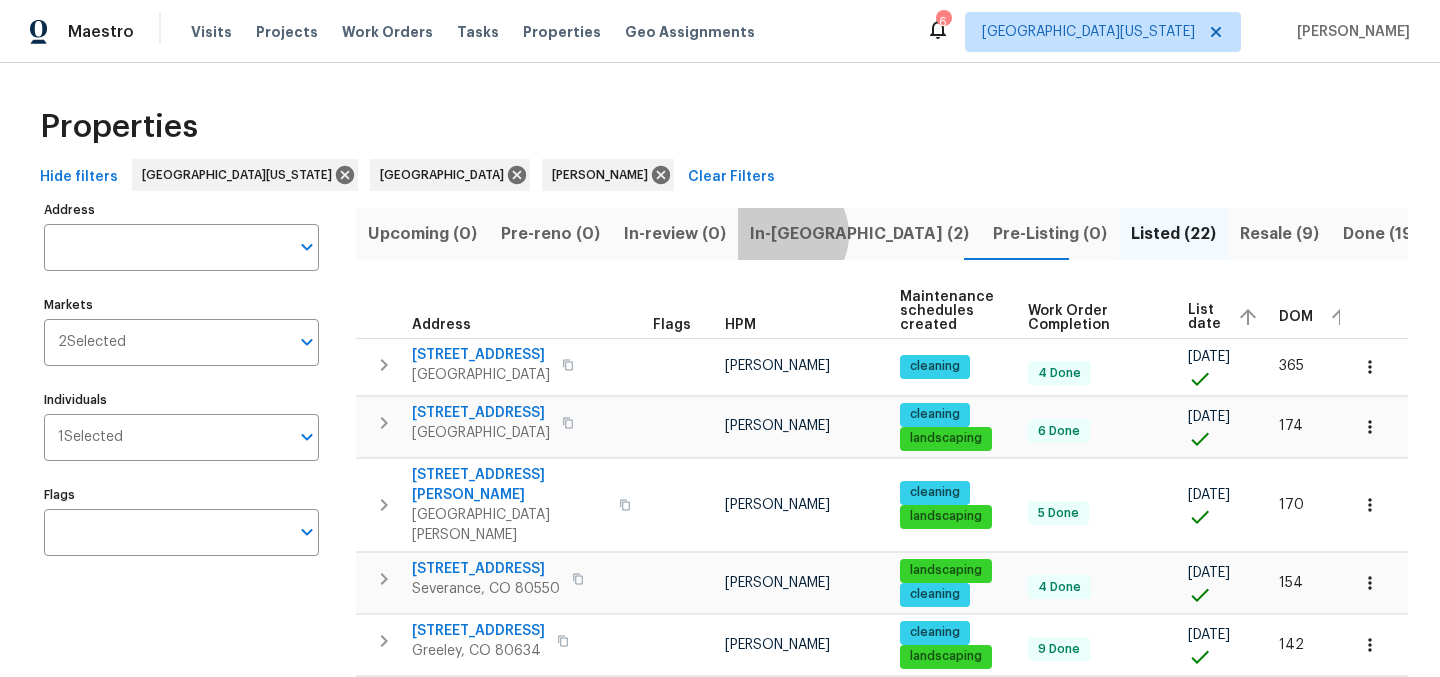 click on "In-reno (2)" at bounding box center [859, 234] 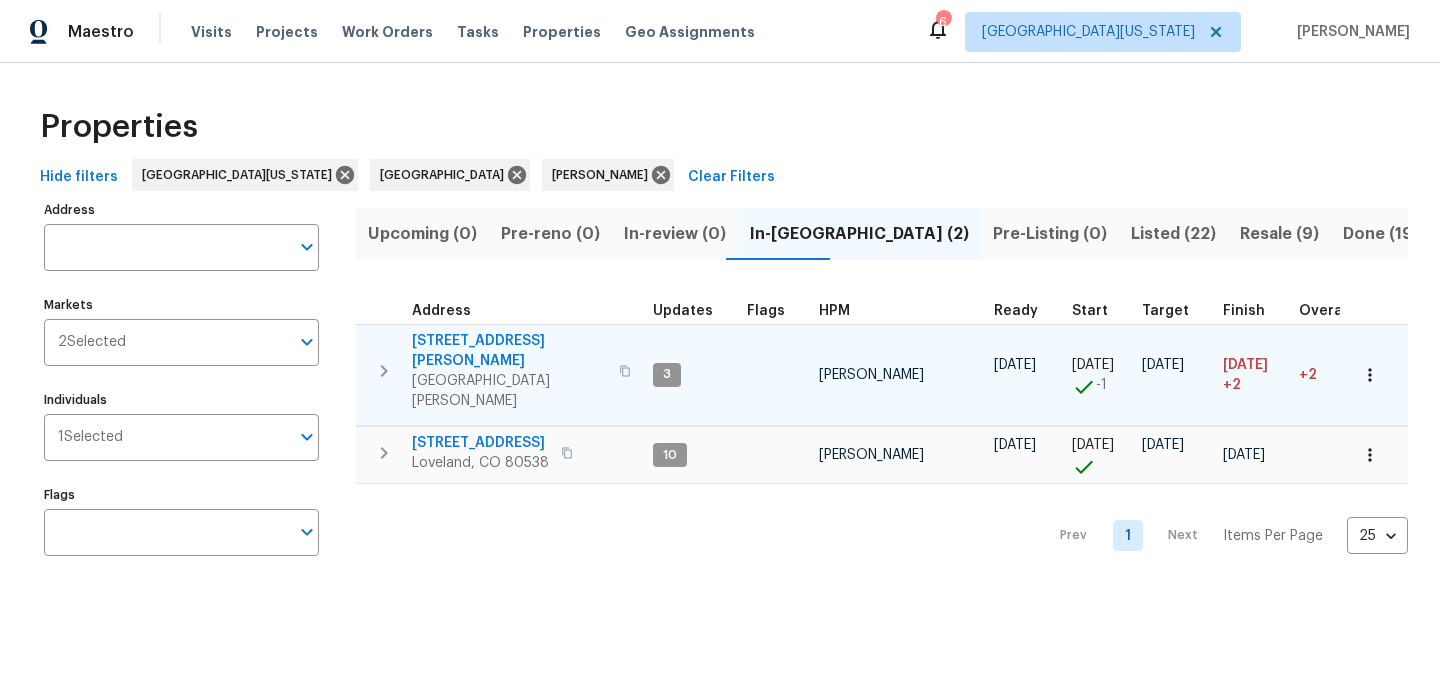 click on "[STREET_ADDRESS][PERSON_NAME]" at bounding box center (509, 351) 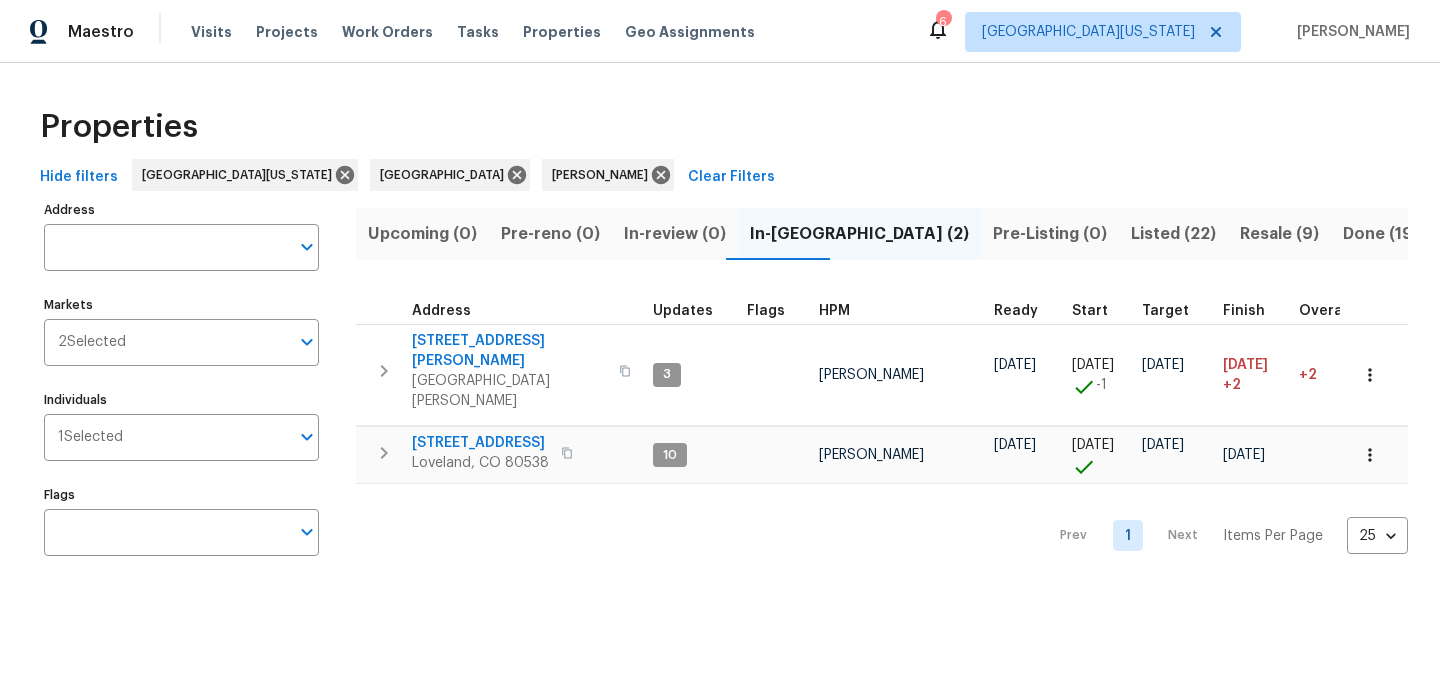 click on "Listed (22)" at bounding box center [1173, 234] 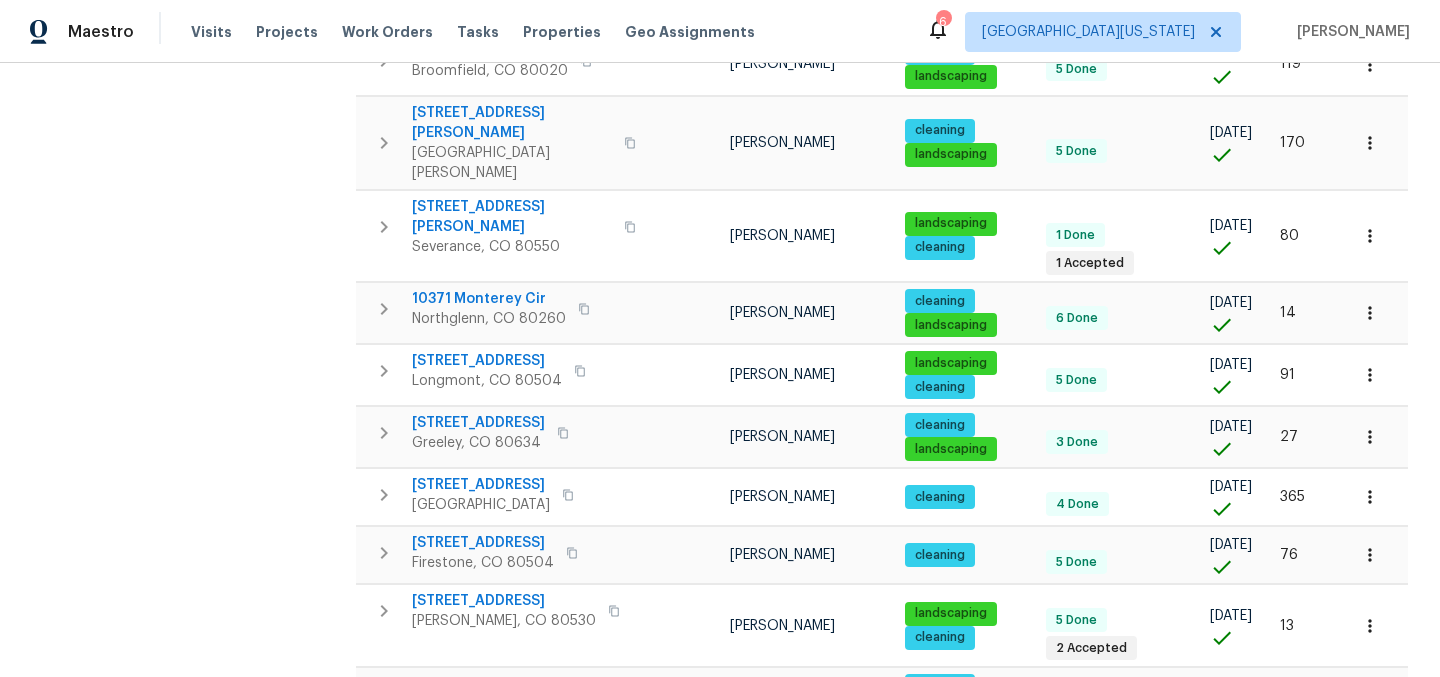 scroll, scrollTop: 552, scrollLeft: 0, axis: vertical 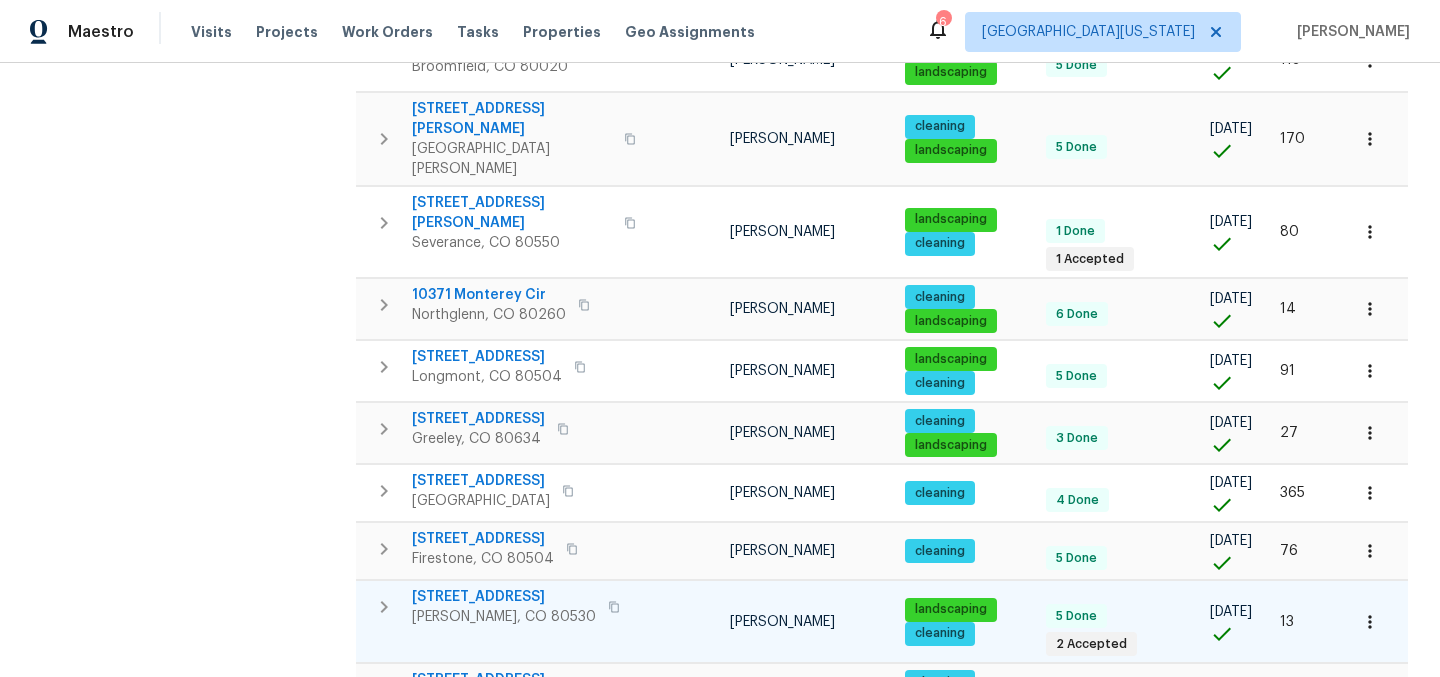 click on "542 Hawthorn Cir" at bounding box center (504, 597) 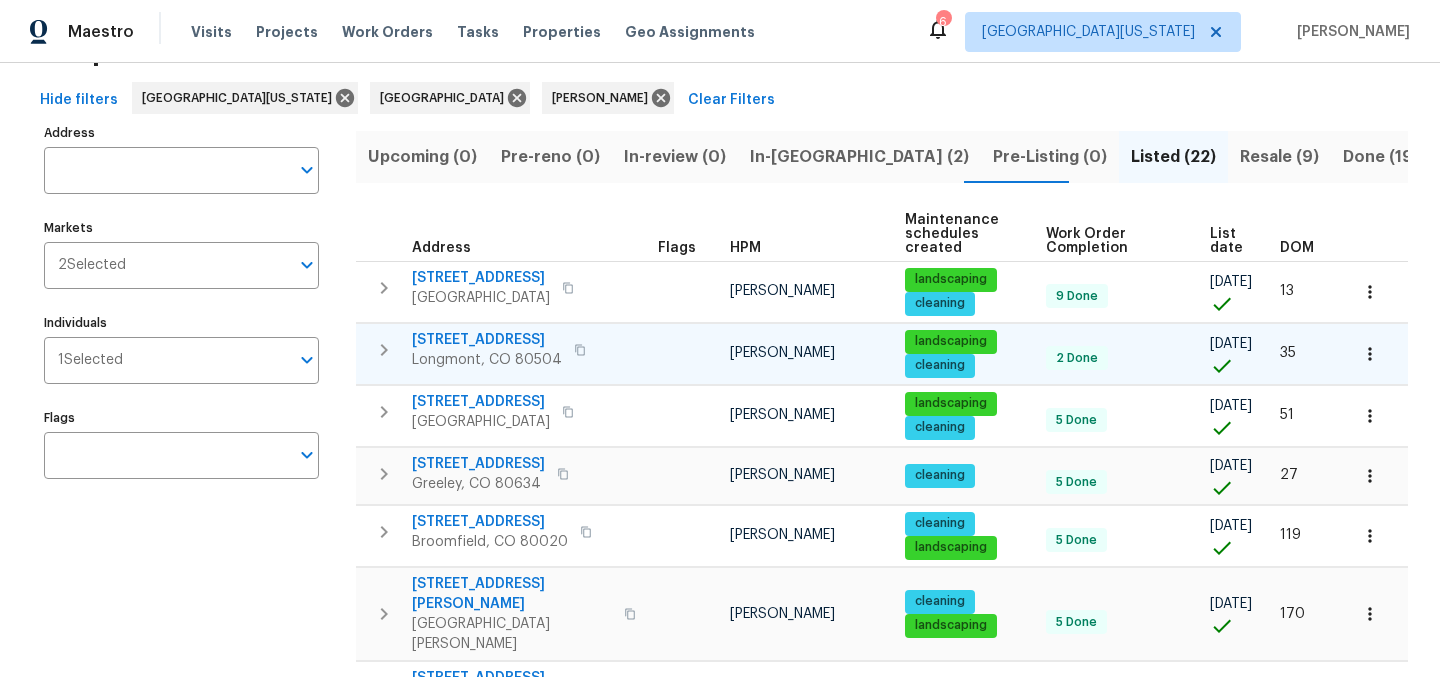 scroll, scrollTop: 0, scrollLeft: 0, axis: both 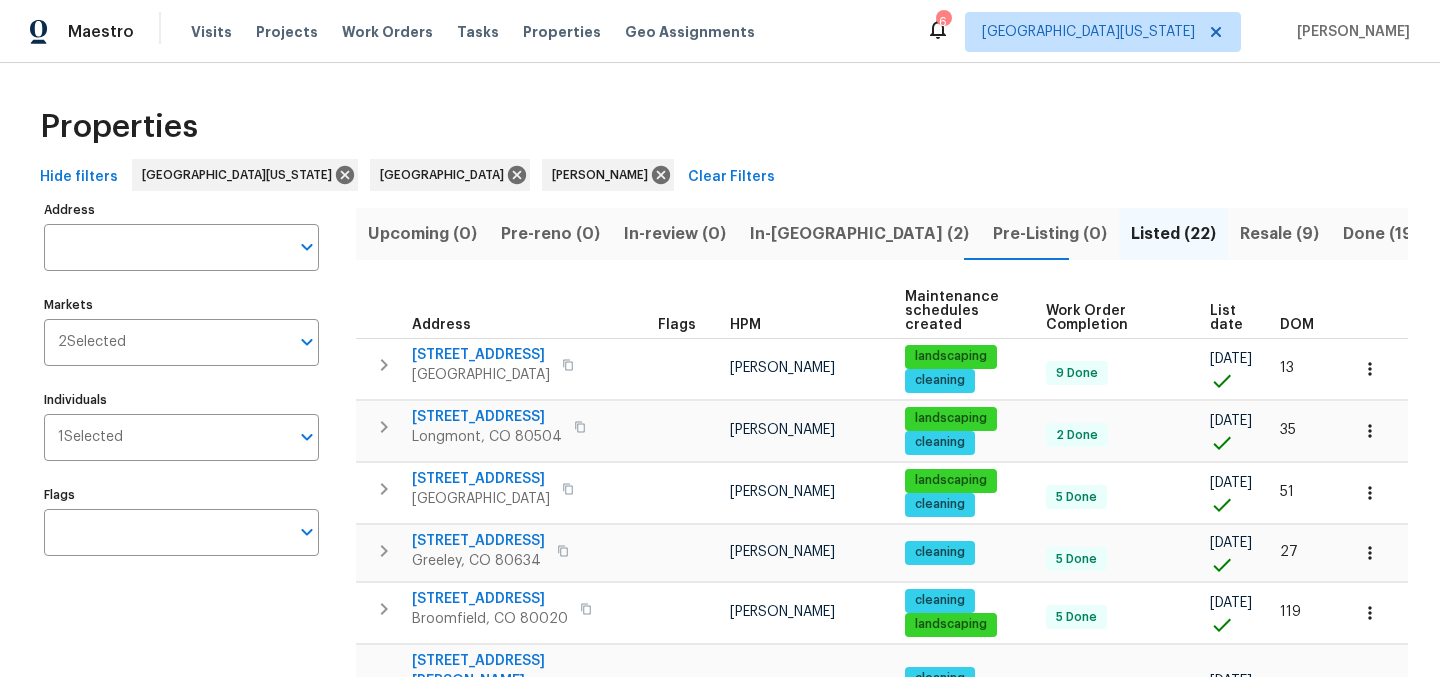click on "In-reno (2)" at bounding box center (859, 234) 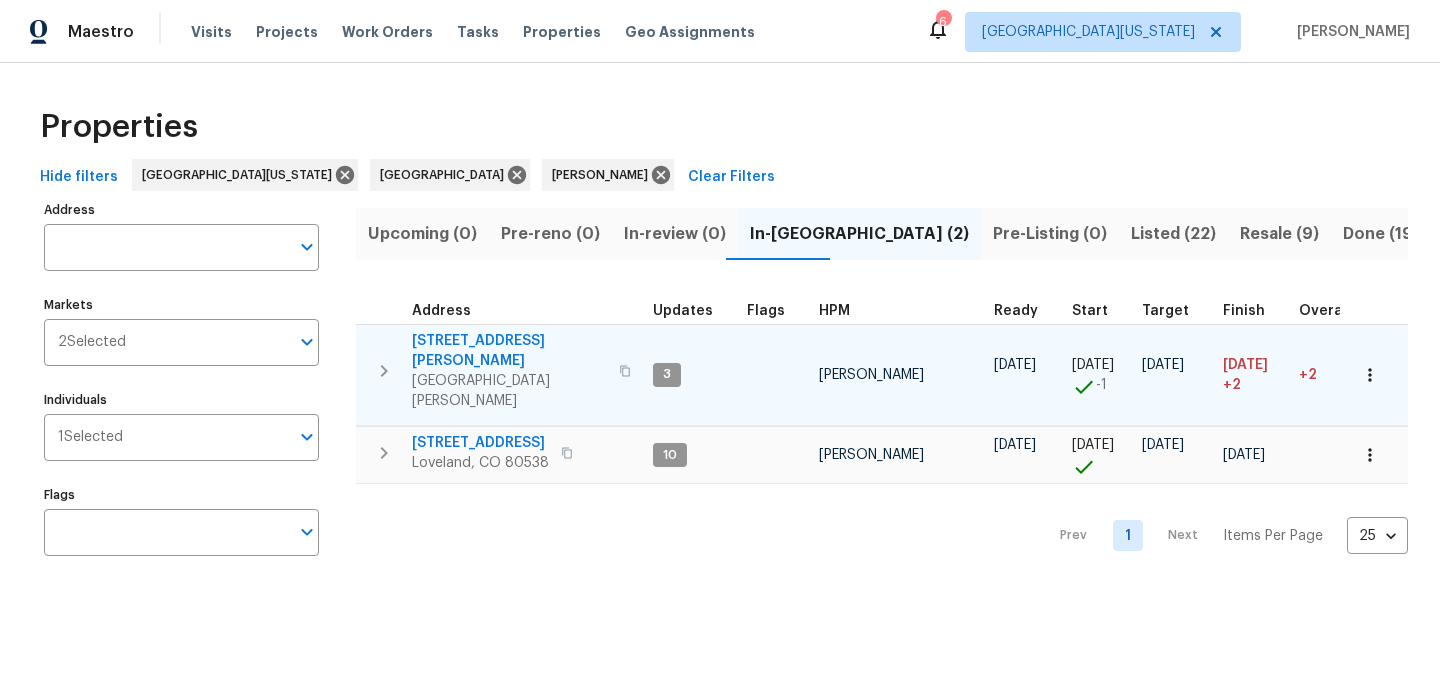 click on "3617 Mead St" at bounding box center (509, 351) 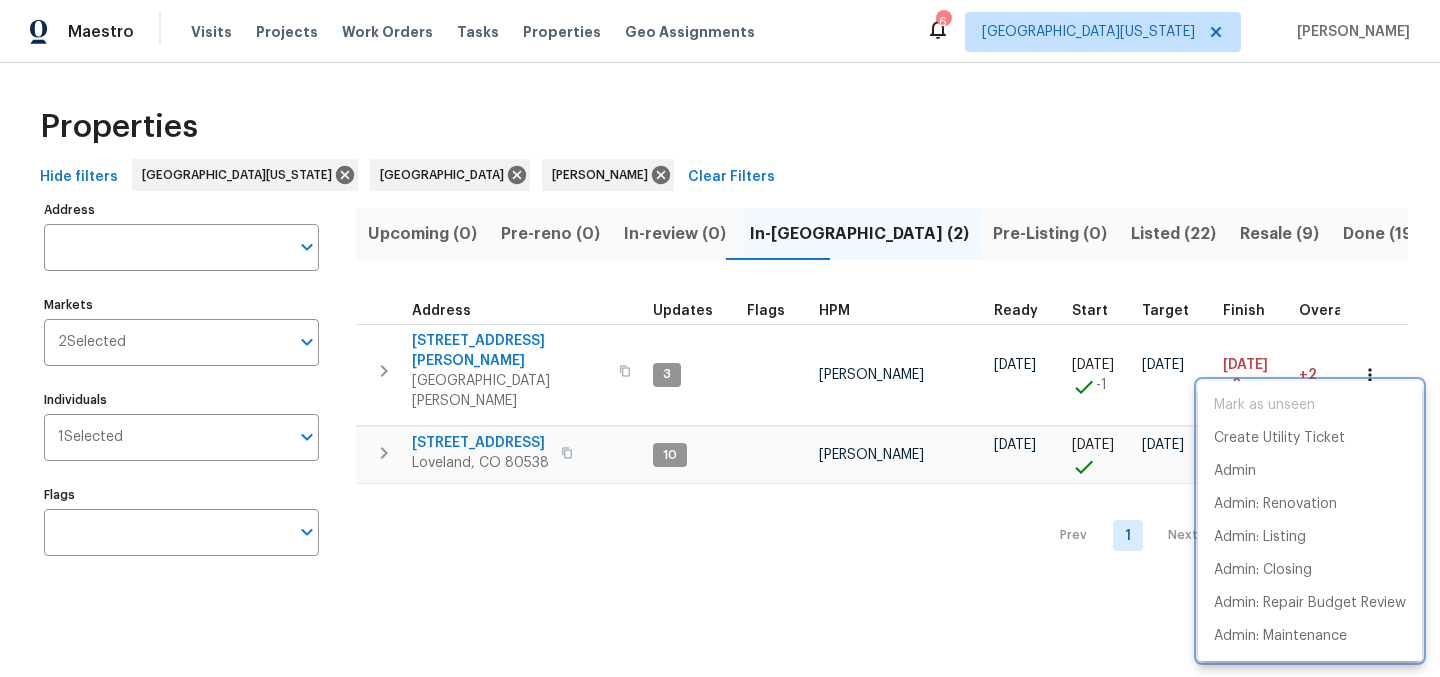 click at bounding box center [720, 338] 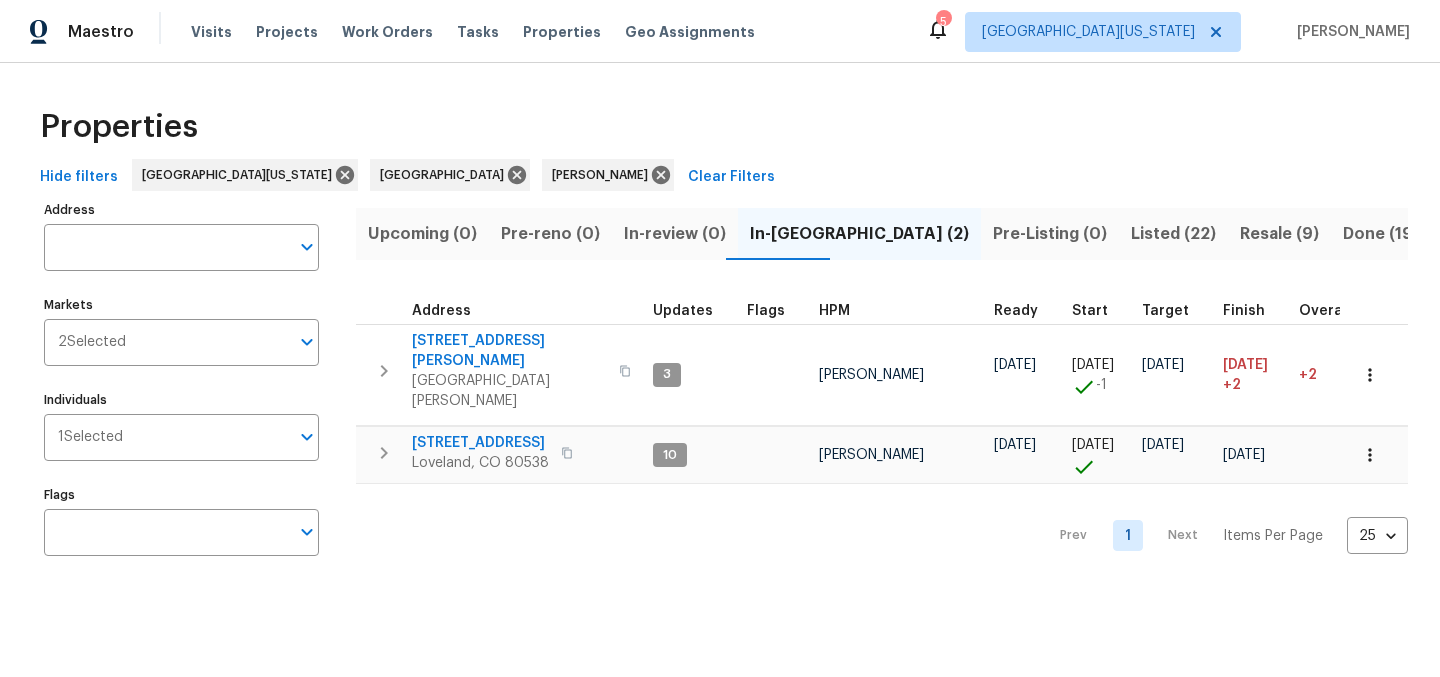 click on "Properties" at bounding box center (720, 127) 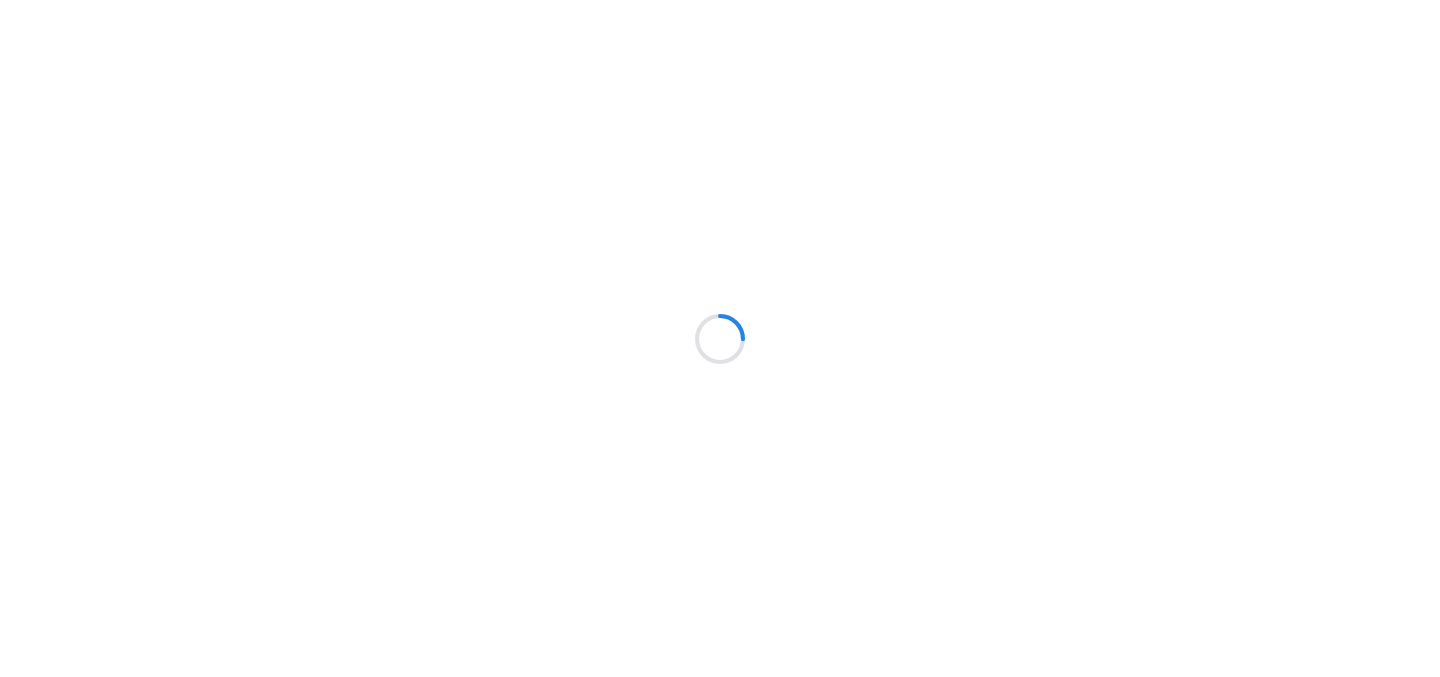 scroll, scrollTop: 0, scrollLeft: 0, axis: both 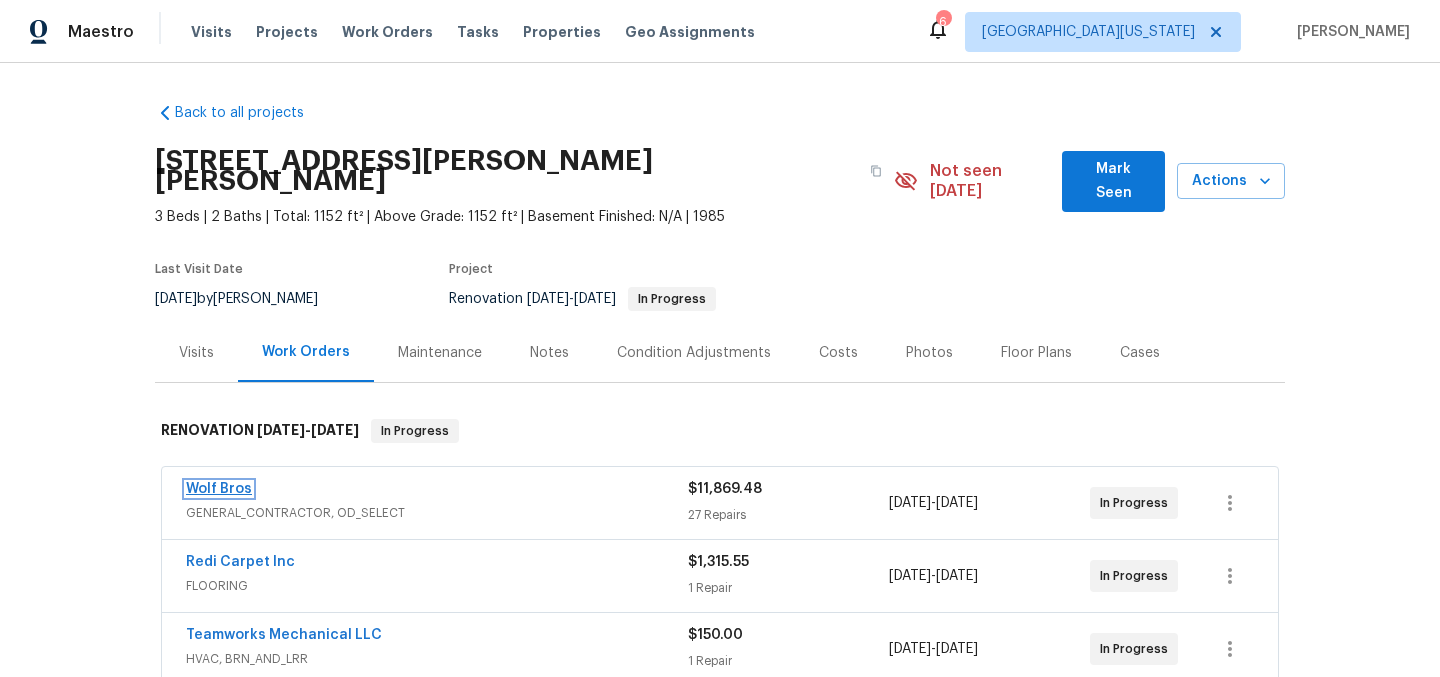 click on "Wolf Bros" at bounding box center (219, 489) 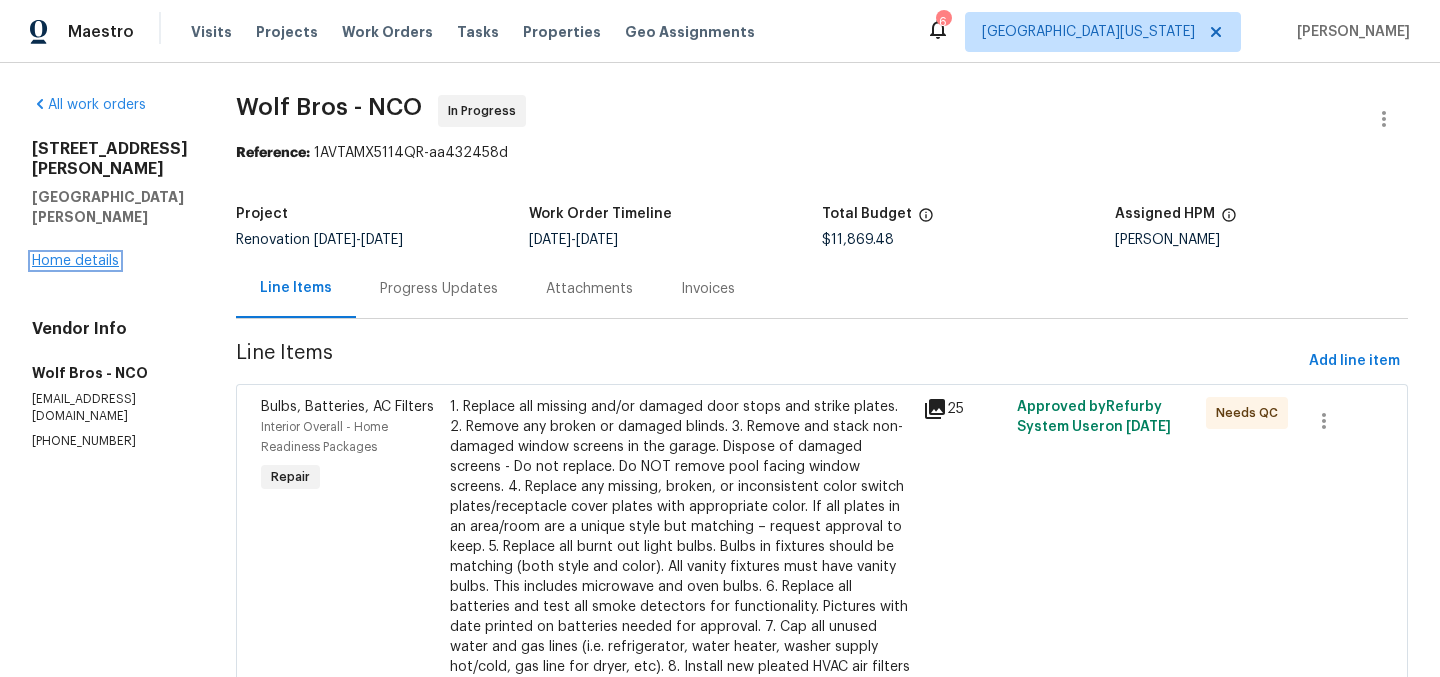 click on "Home details" at bounding box center [75, 261] 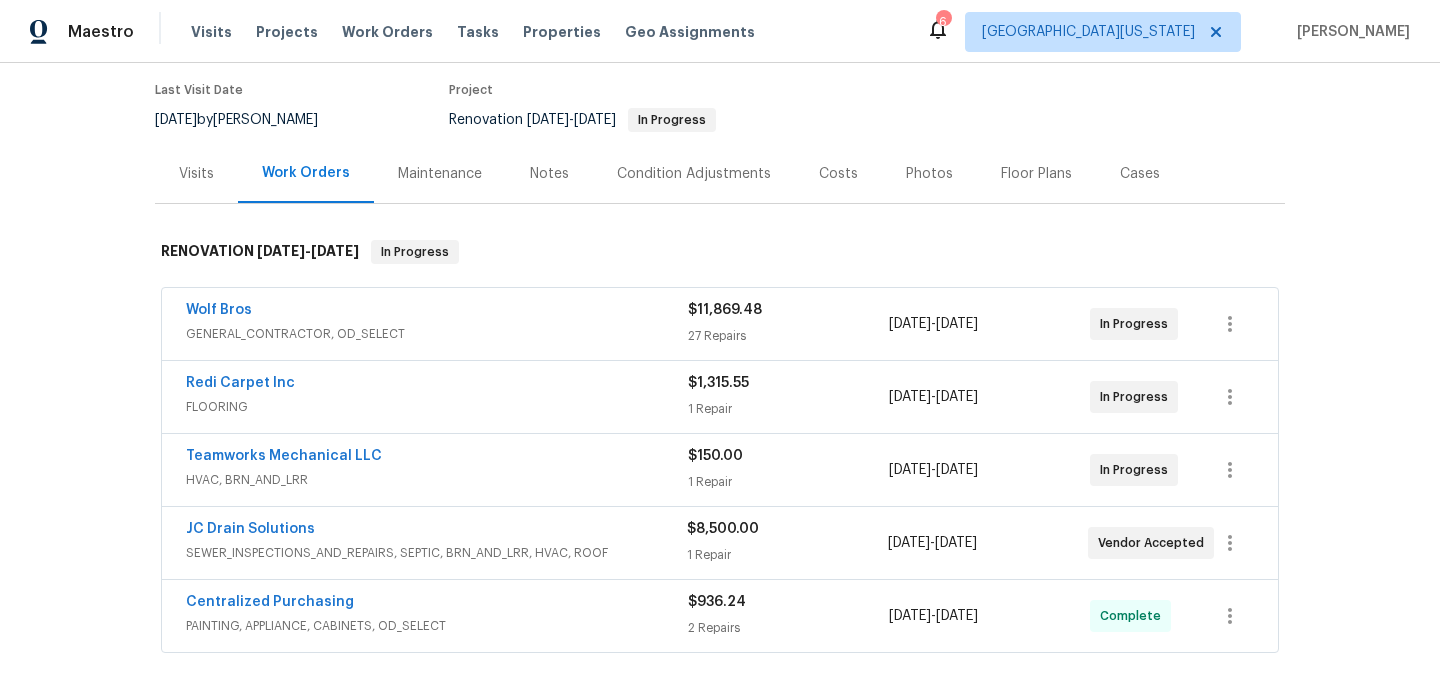 scroll, scrollTop: 188, scrollLeft: 0, axis: vertical 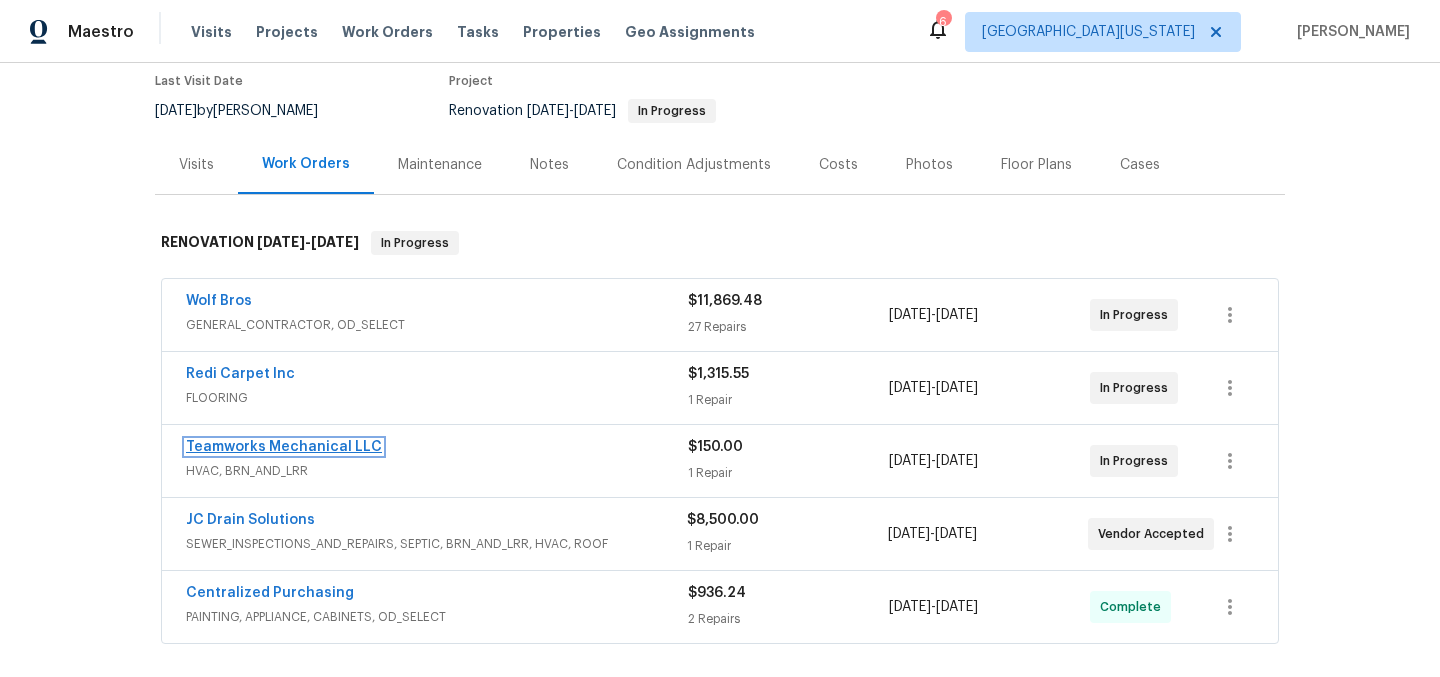 click on "Teamworks Mechanical LLC" at bounding box center [284, 447] 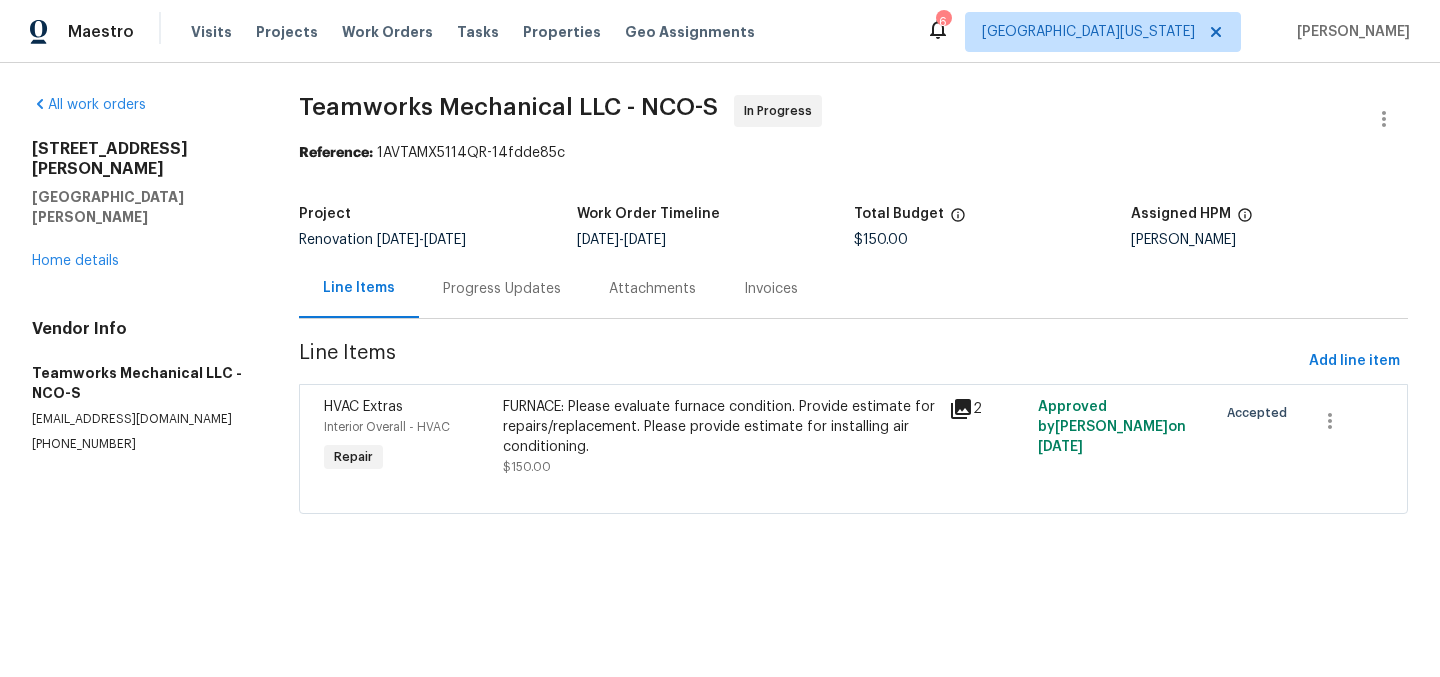 click on "FURNACE: Please evaluate furnace condition.  Provide estimate for repairs/replacement.  Please provide estimate for installing air conditioning." at bounding box center (720, 427) 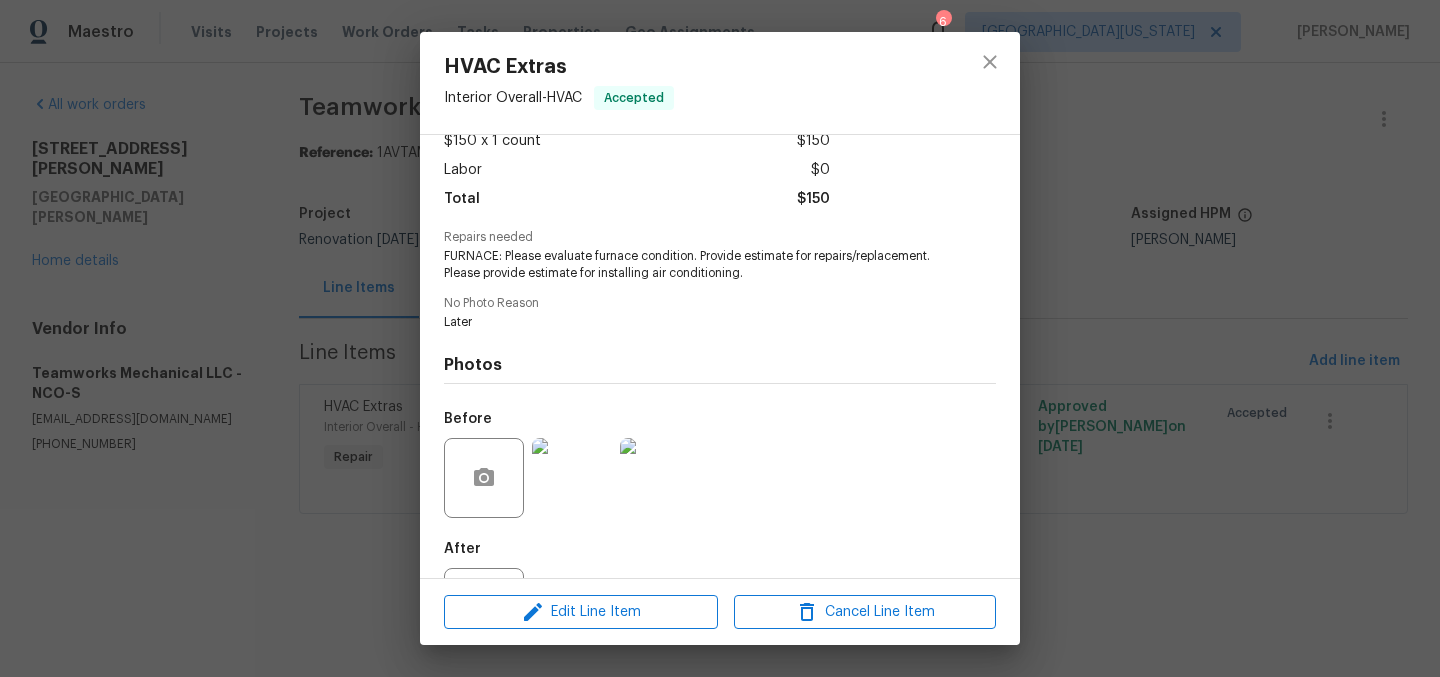 scroll, scrollTop: 210, scrollLeft: 0, axis: vertical 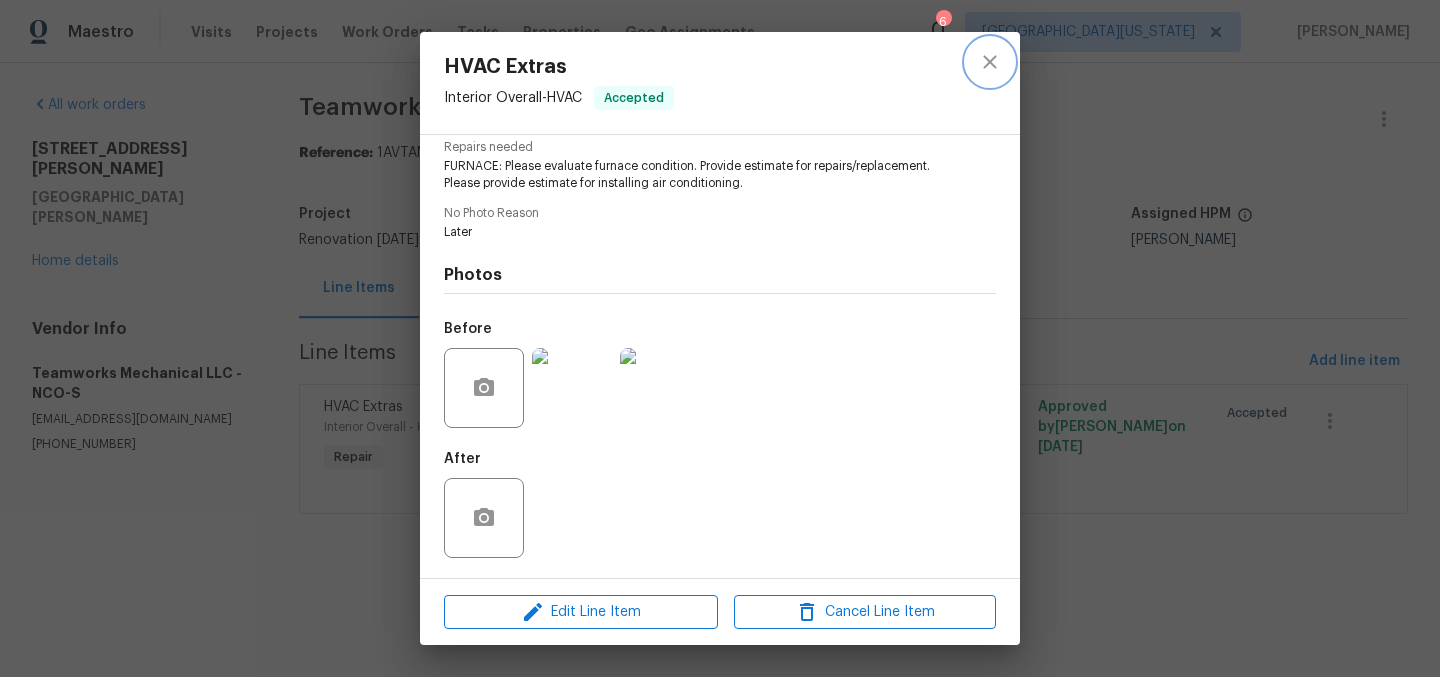 click at bounding box center [990, 62] 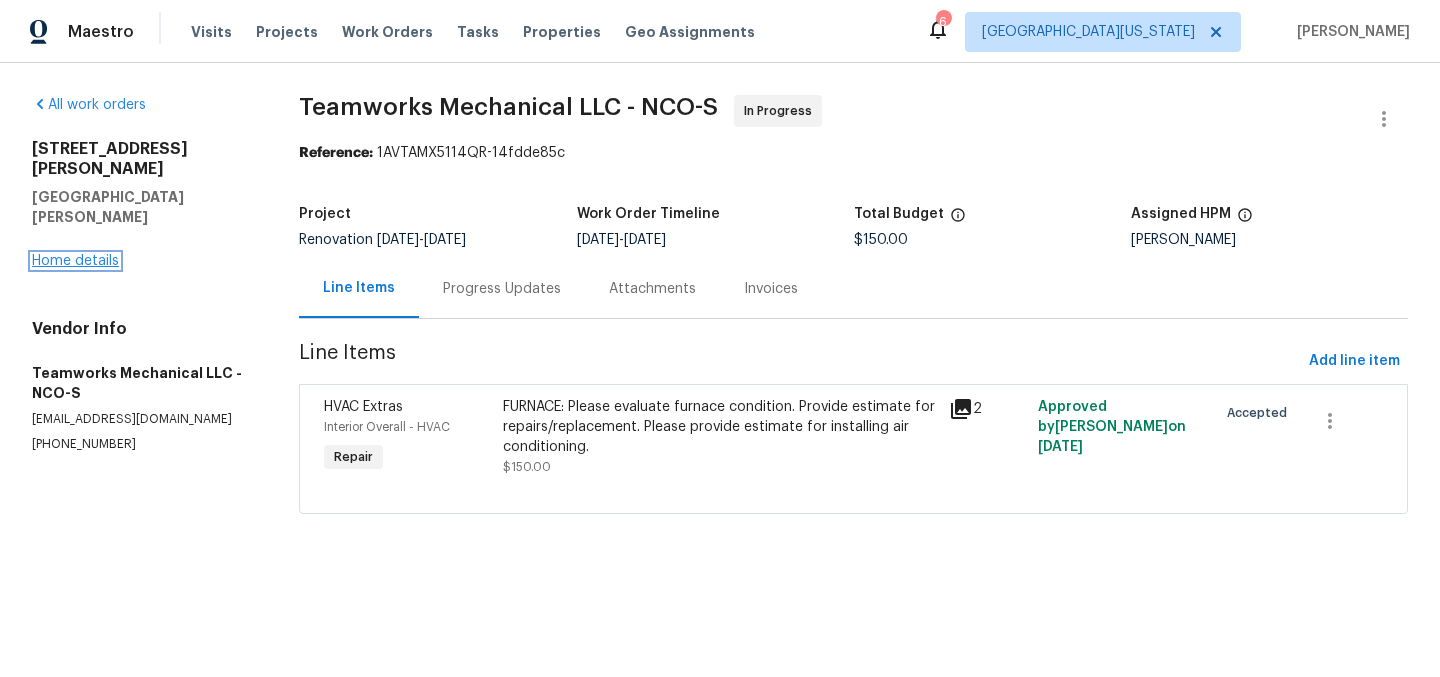 click on "Home details" at bounding box center (75, 261) 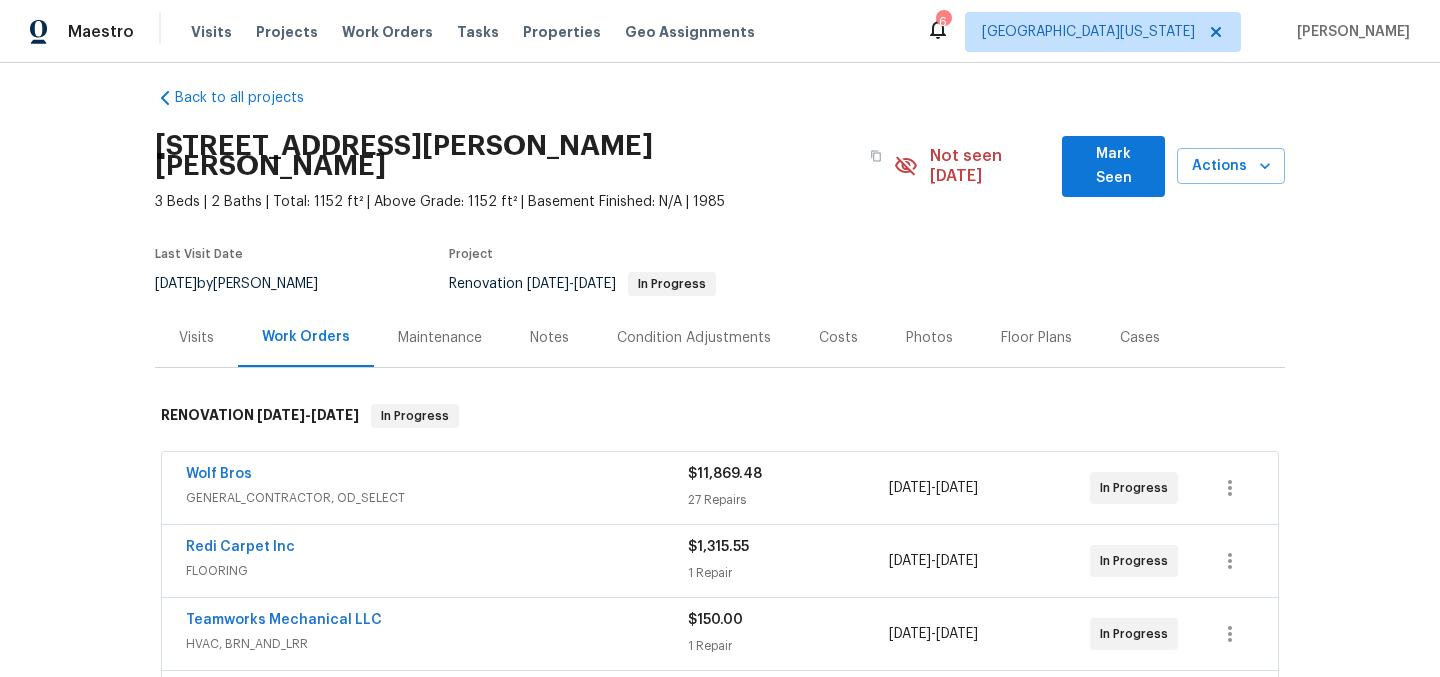 scroll, scrollTop: 16, scrollLeft: 0, axis: vertical 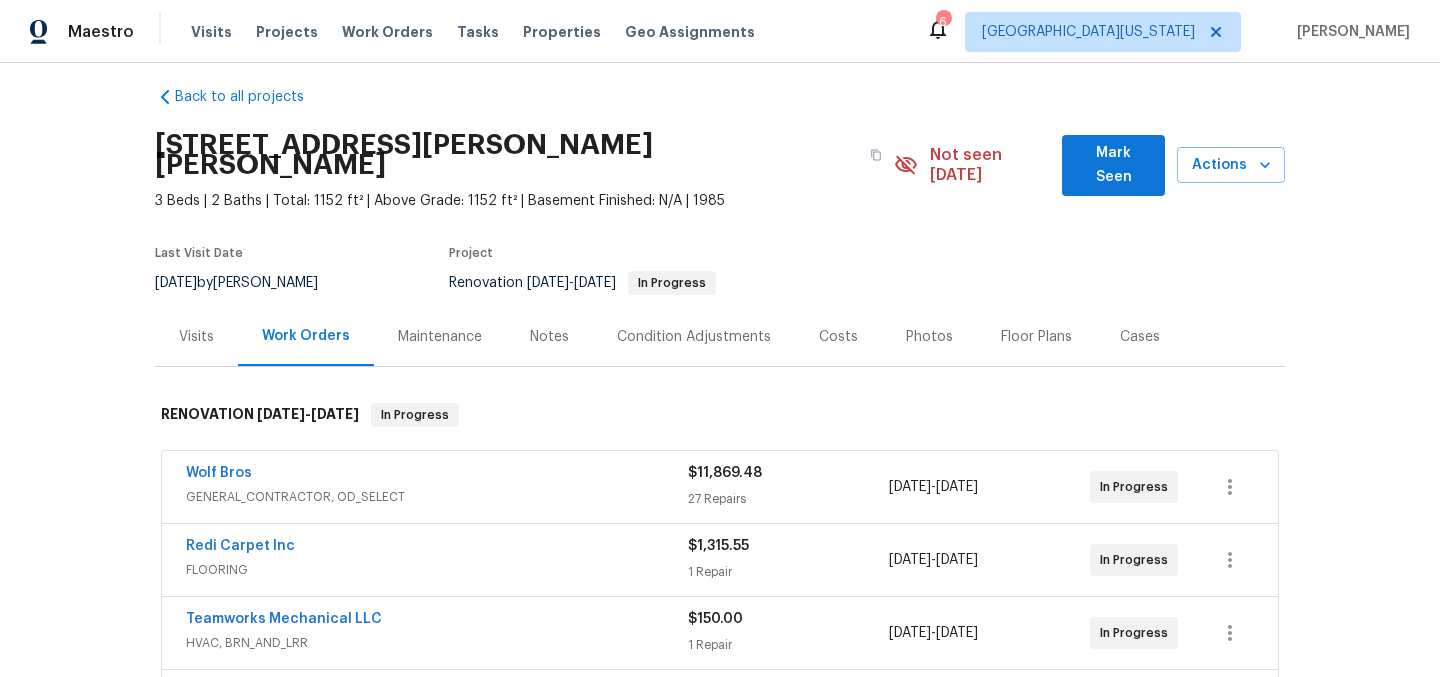 click on "Wolf Bros GENERAL_CONTRACTOR, OD_SELECT $11,869.48 27 Repairs 6/16/2025  -  7/15/2025 In Progress" at bounding box center (720, 487) 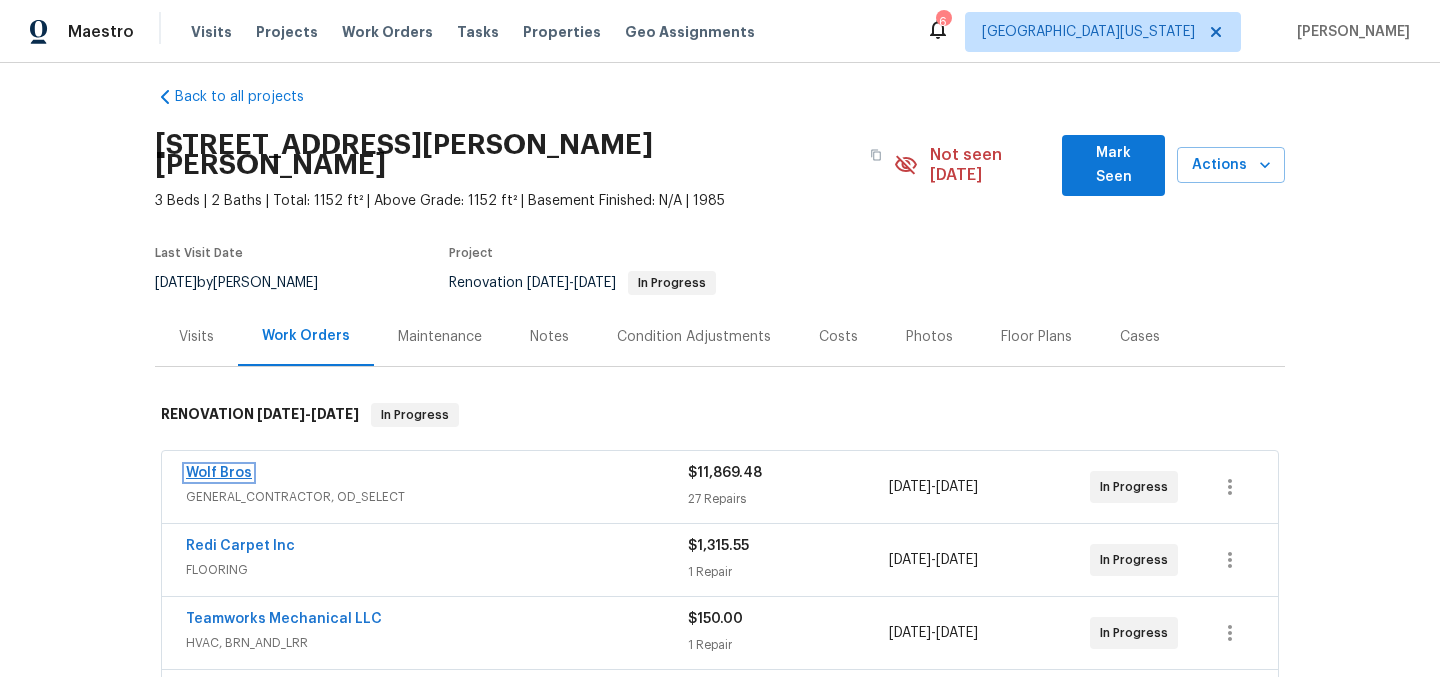 click on "Wolf Bros" at bounding box center [219, 473] 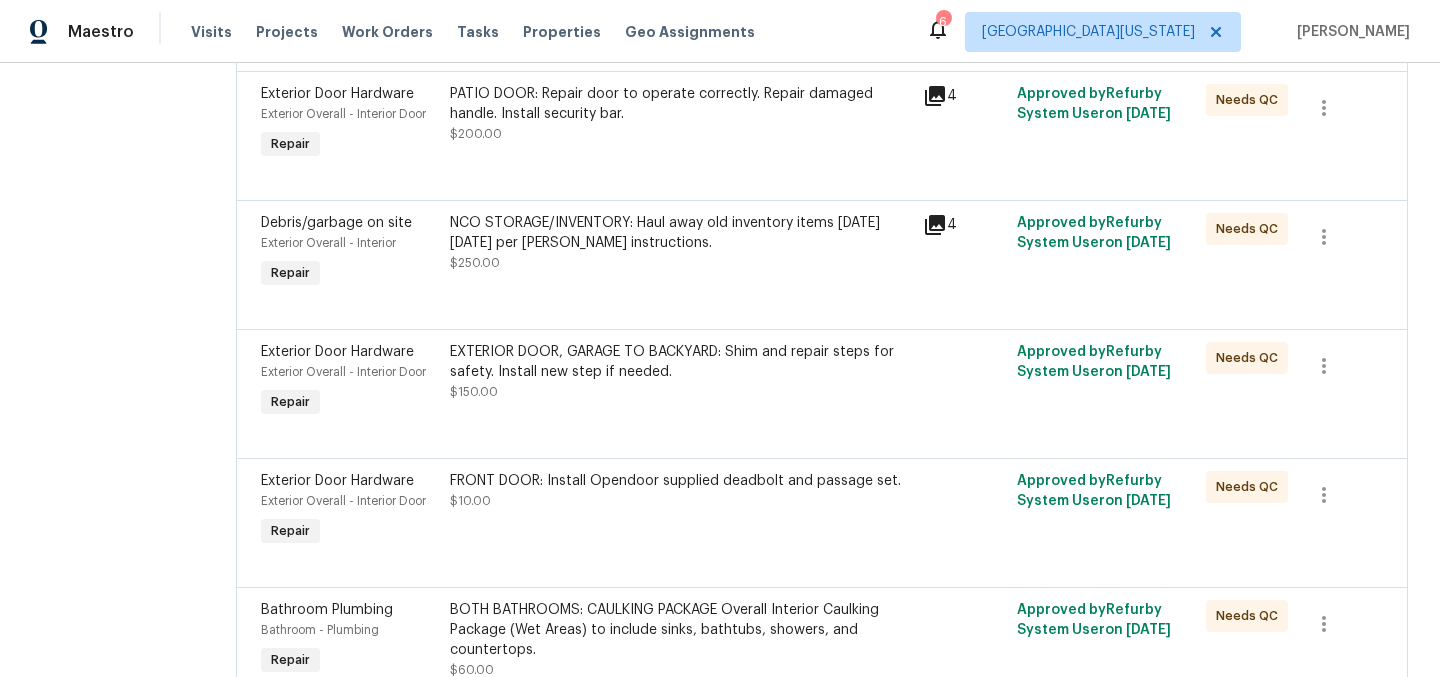 scroll, scrollTop: 2891, scrollLeft: 0, axis: vertical 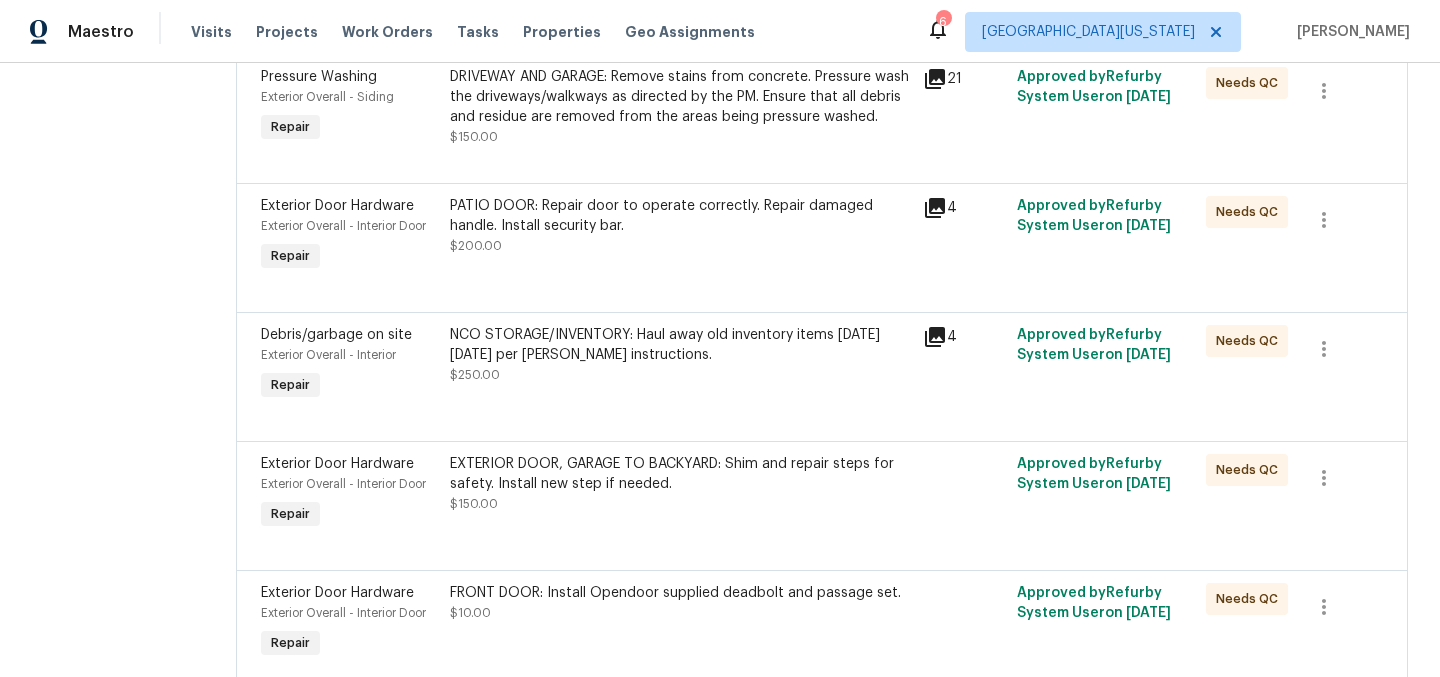 click on "NCO STORAGE/INVENTORY:  Haul away old inventory items on Friday 06-13-2025 per Bill Strempel's instructions." at bounding box center (680, 345) 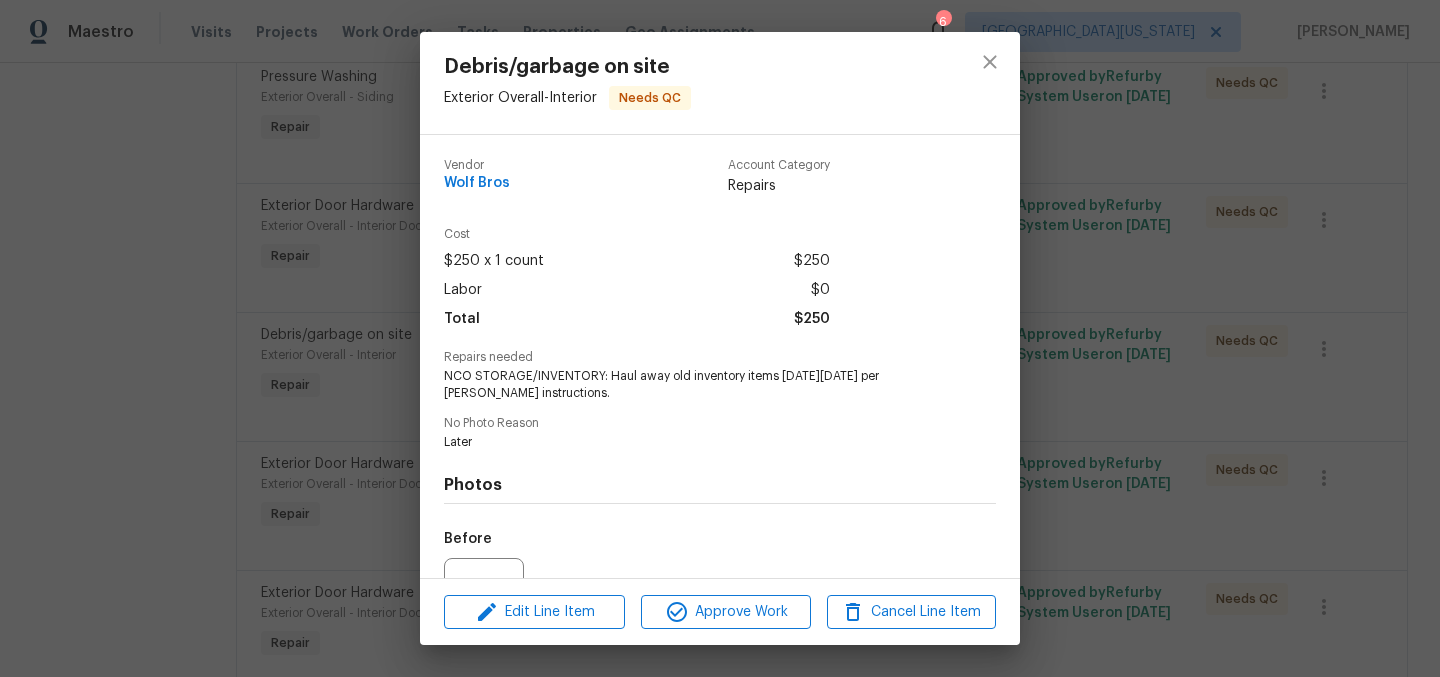 scroll, scrollTop: 210, scrollLeft: 0, axis: vertical 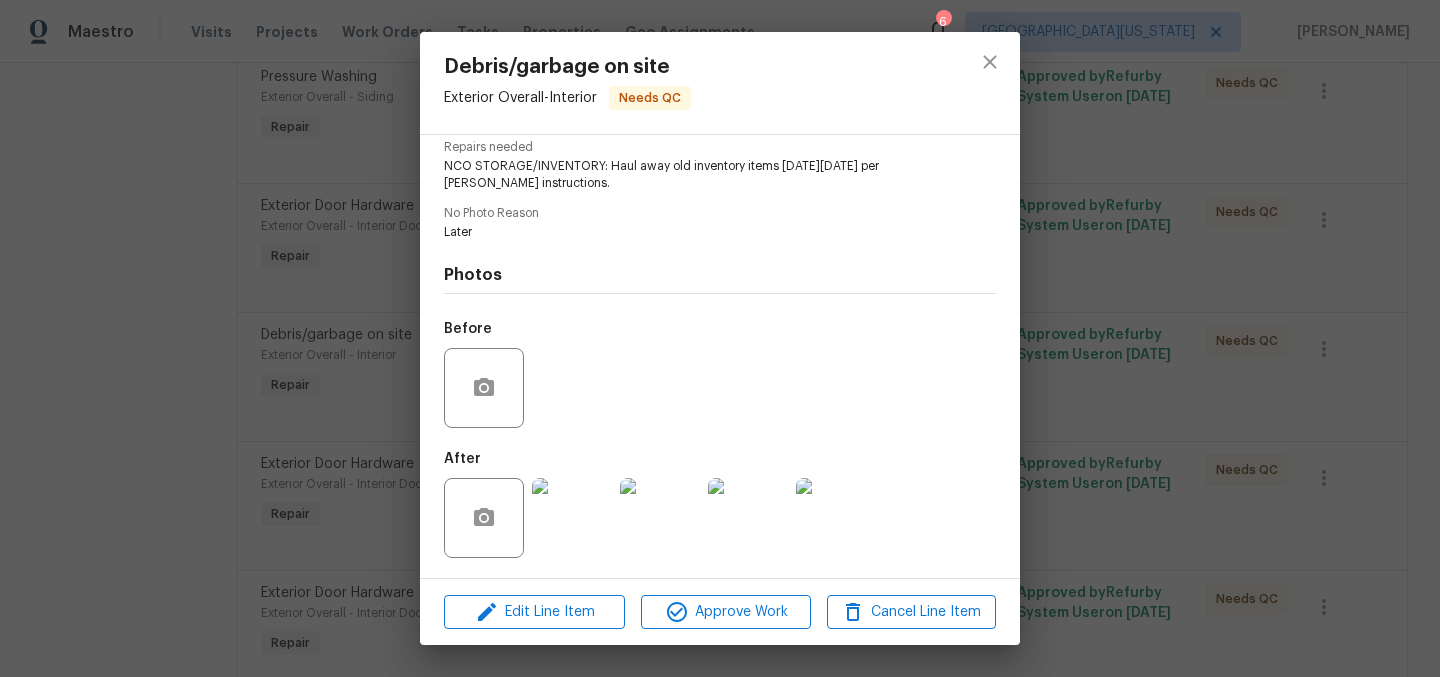 click at bounding box center (572, 518) 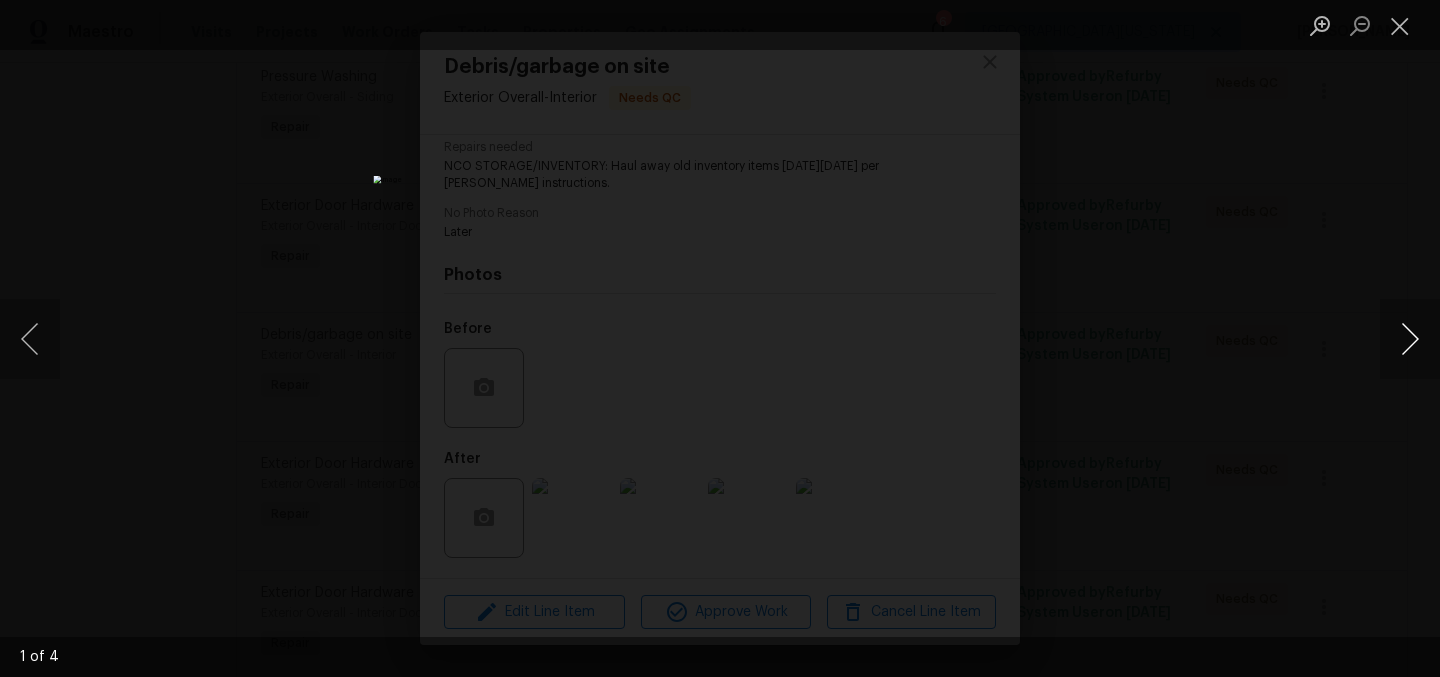 click at bounding box center [1410, 339] 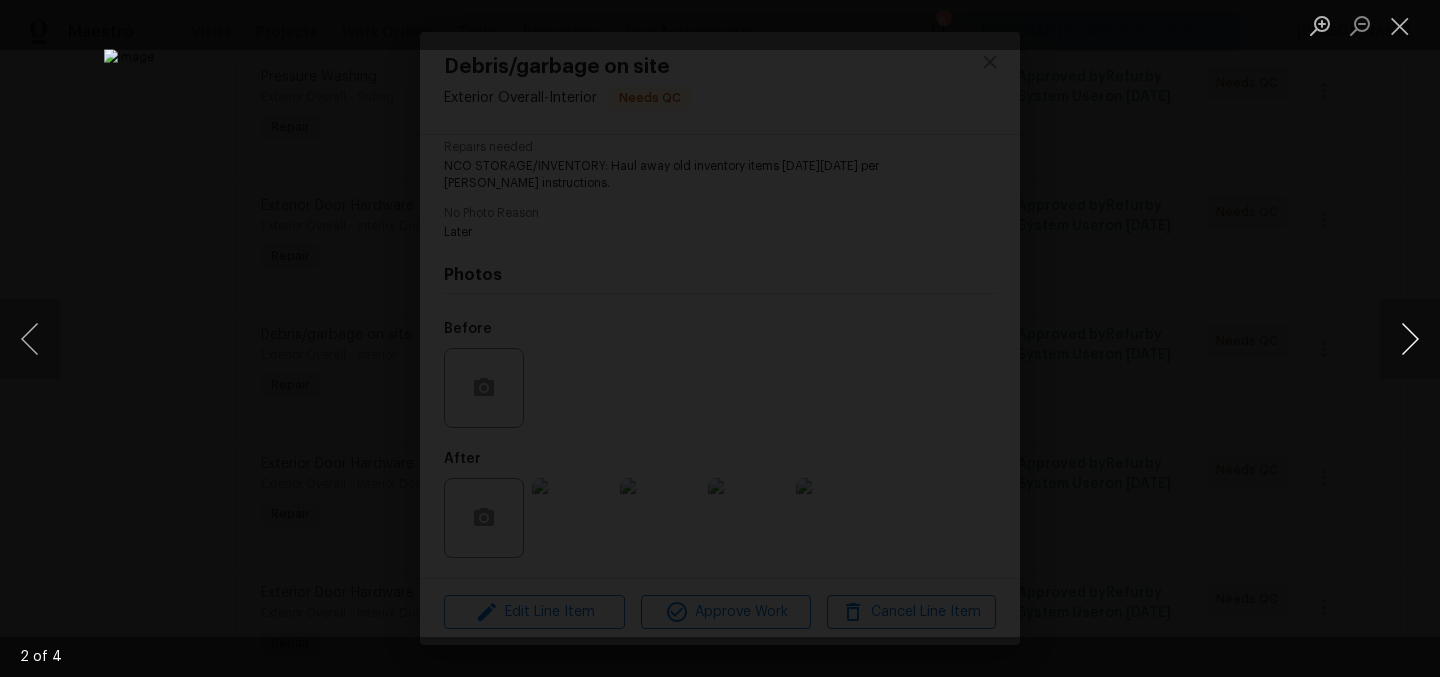 click at bounding box center (1410, 339) 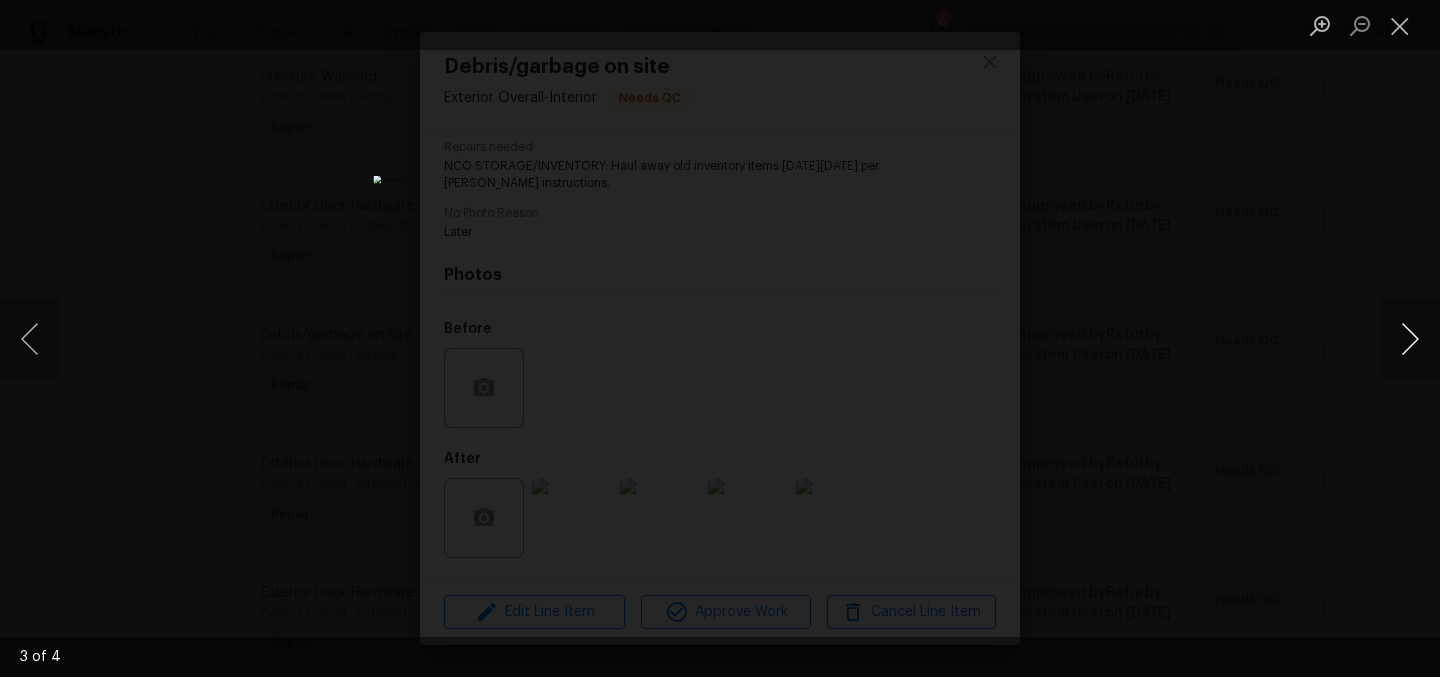 click at bounding box center (1410, 339) 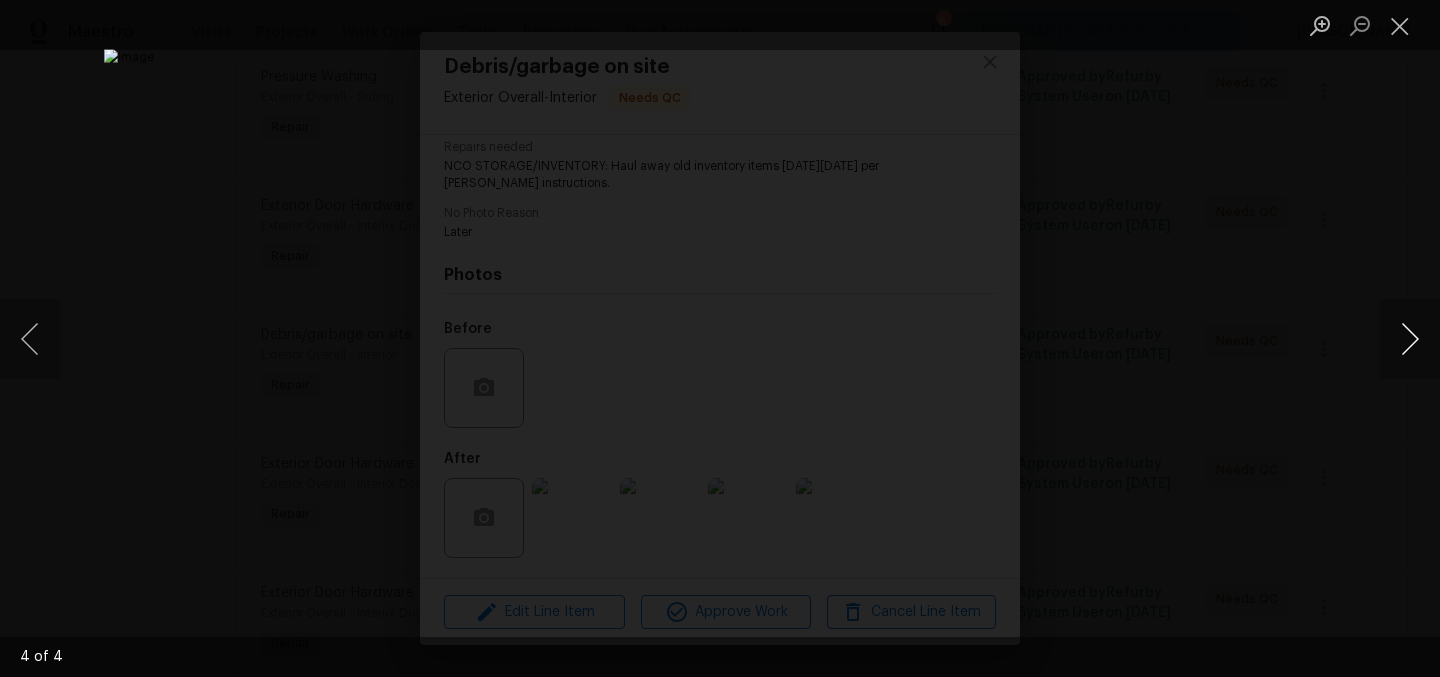 click at bounding box center [1410, 339] 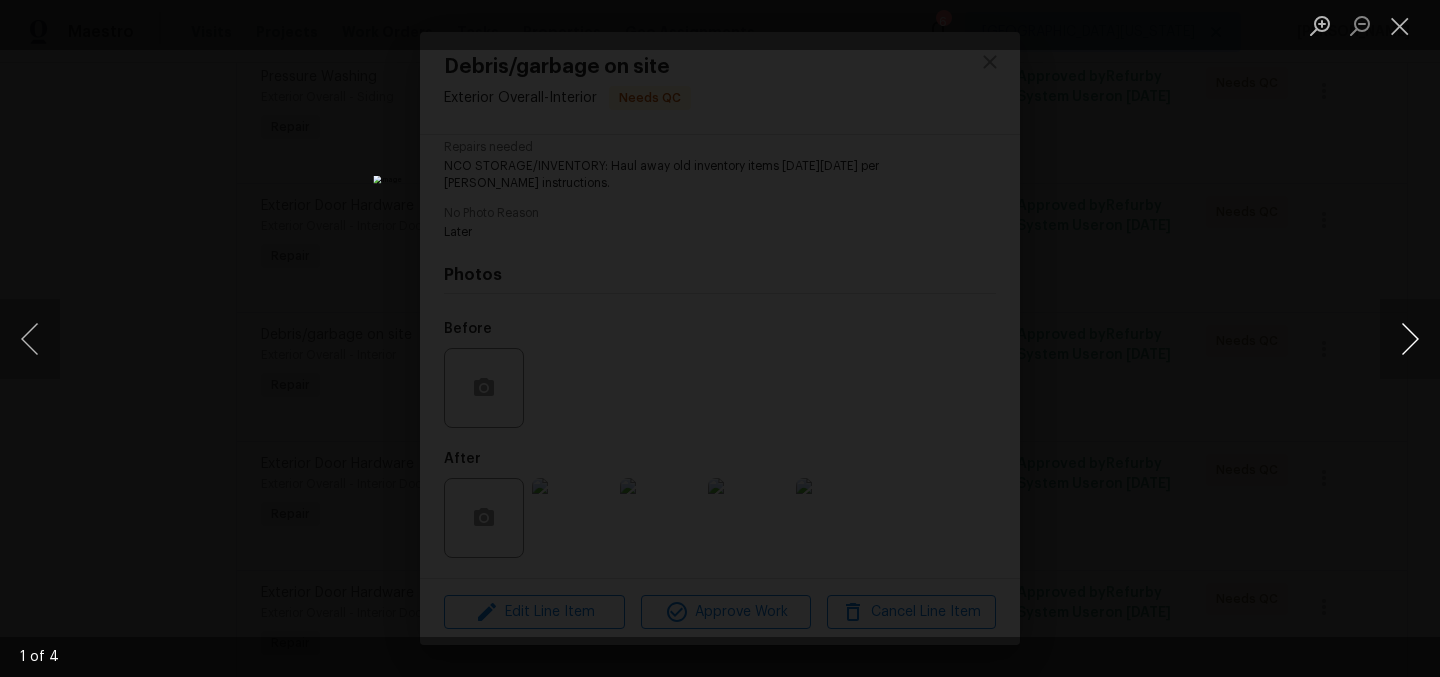 click at bounding box center (1410, 339) 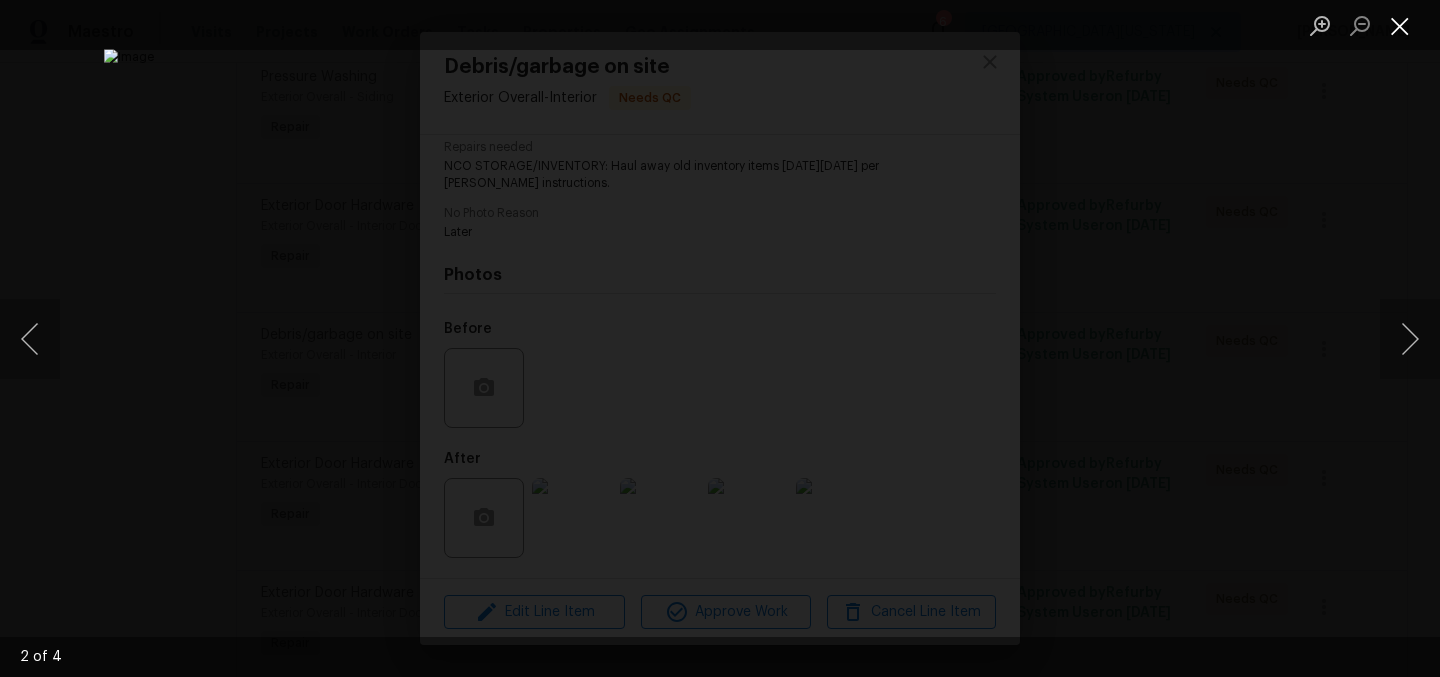 click at bounding box center [1400, 25] 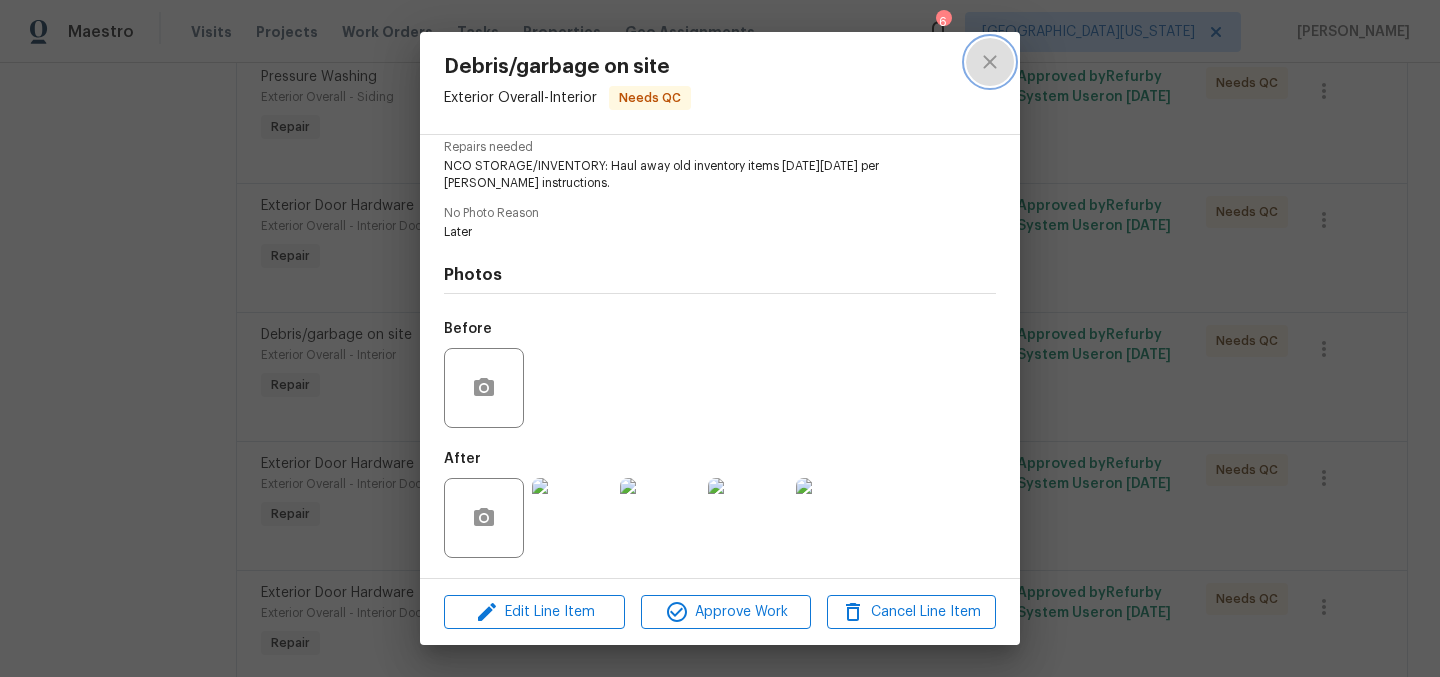 click 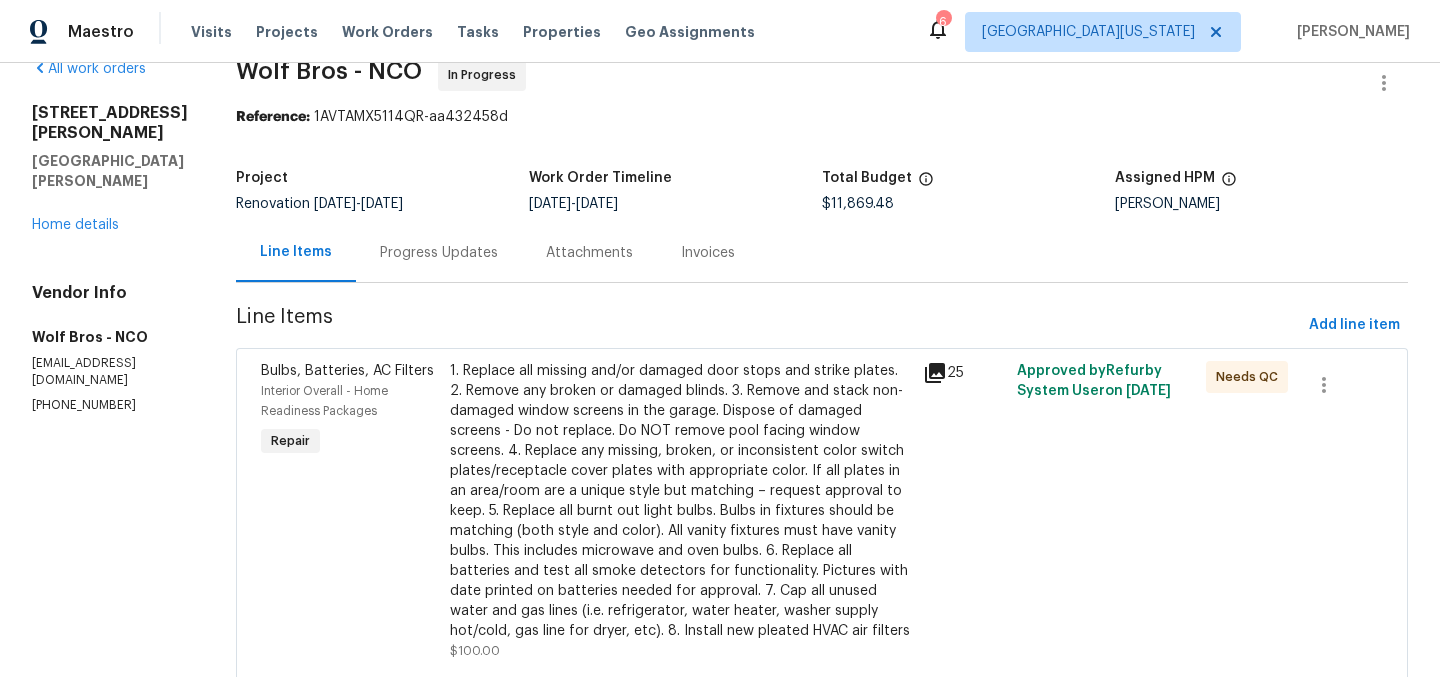 scroll, scrollTop: 0, scrollLeft: 0, axis: both 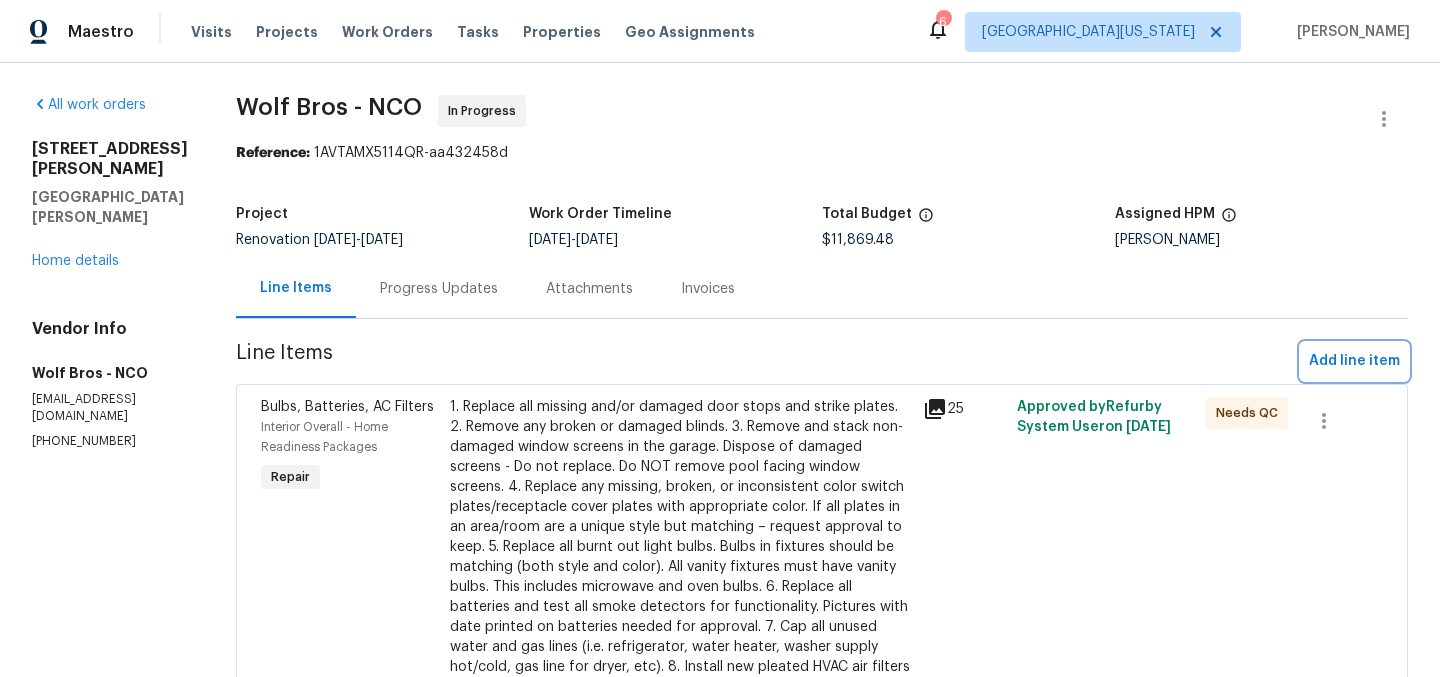 click on "Add line item" at bounding box center (1354, 361) 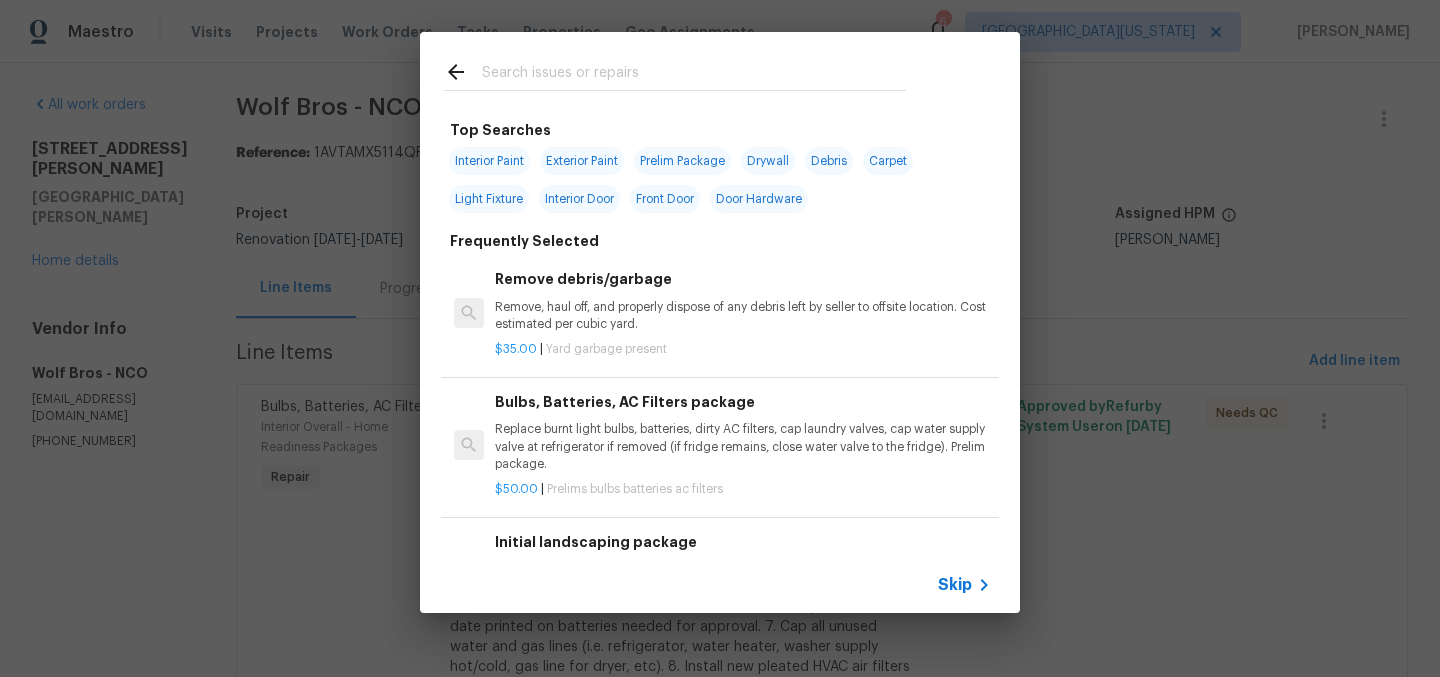 click at bounding box center (694, 75) 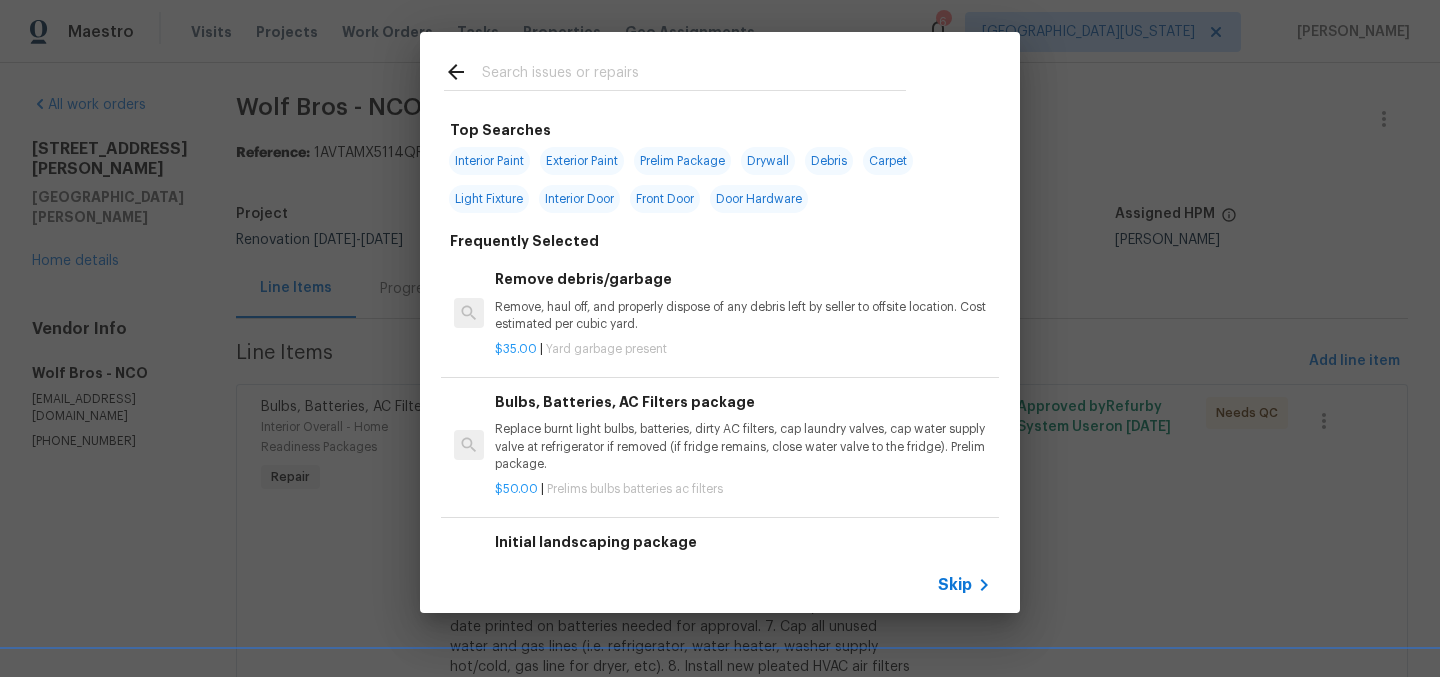 click on "Interior Paint" at bounding box center (489, 161) 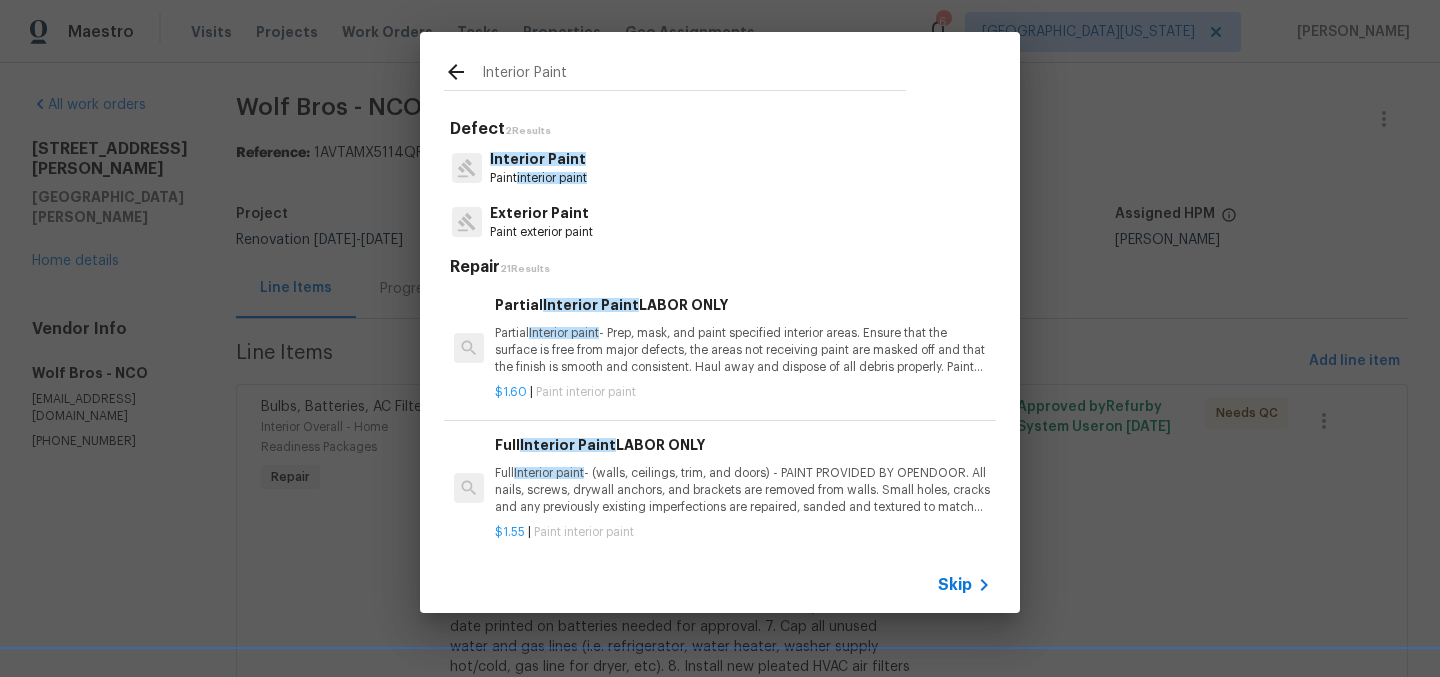 click on "Full  Interior Paint  LABOR ONLY" at bounding box center (743, 445) 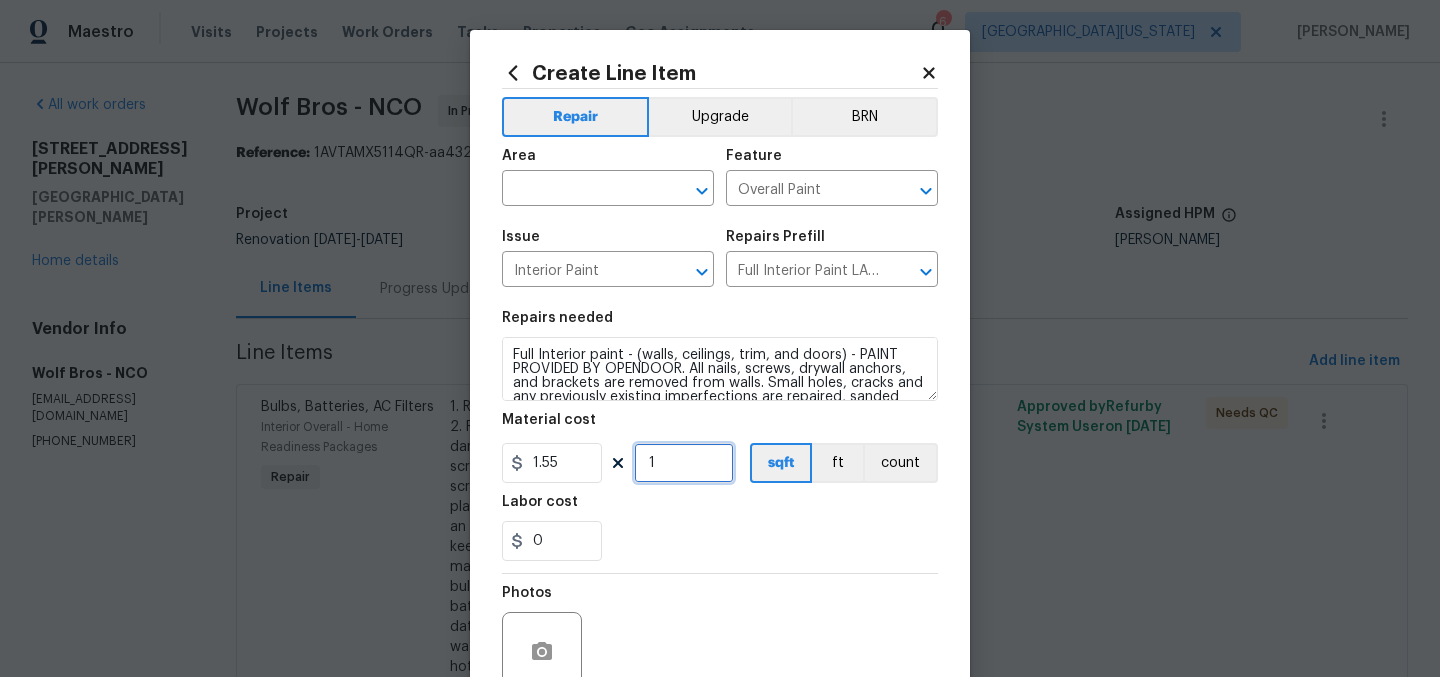 click on "1" at bounding box center [684, 463] 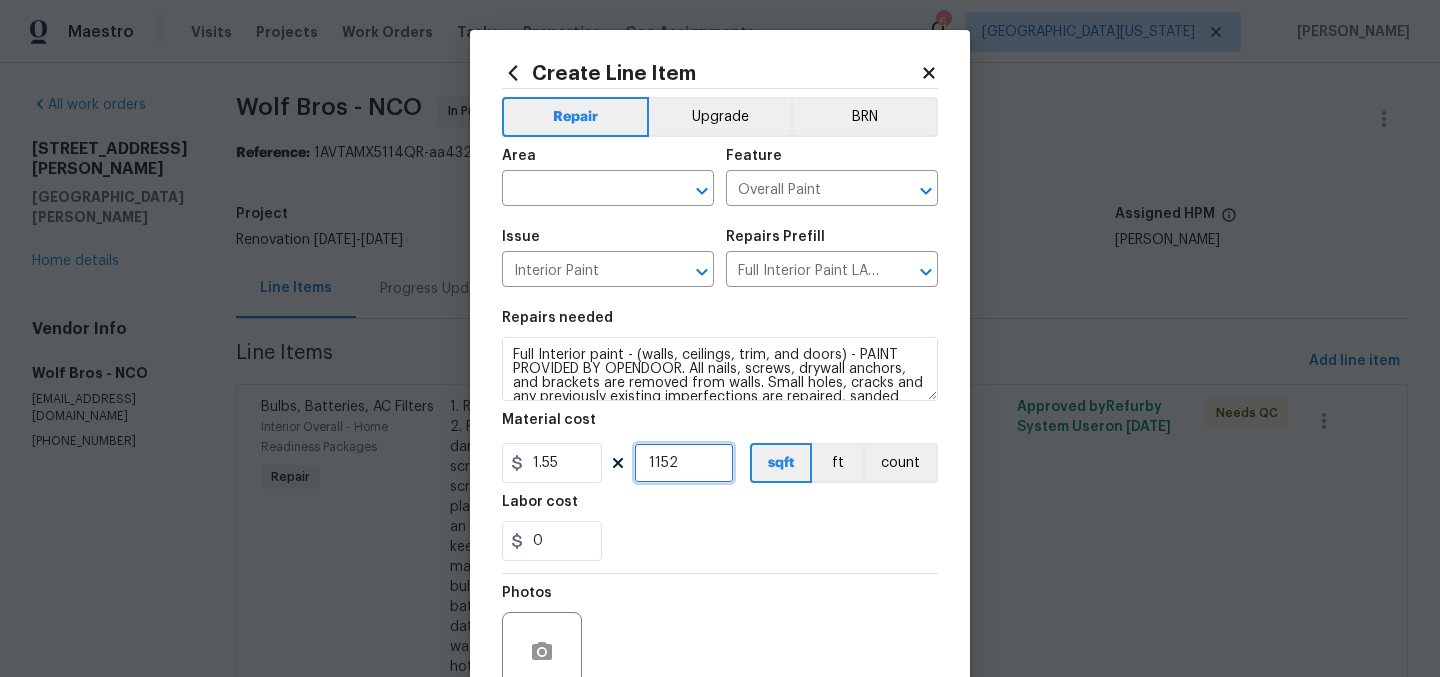 type on "1152" 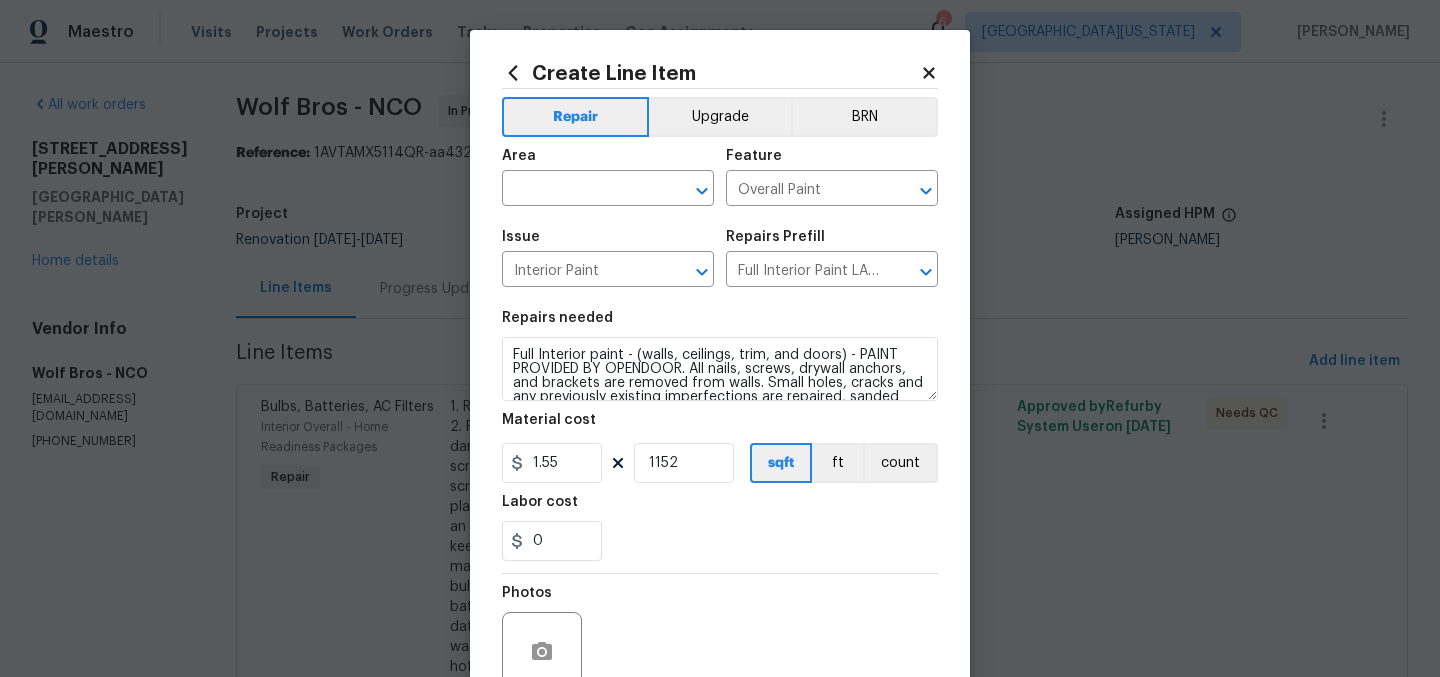 click on "Labor cost" at bounding box center [720, 508] 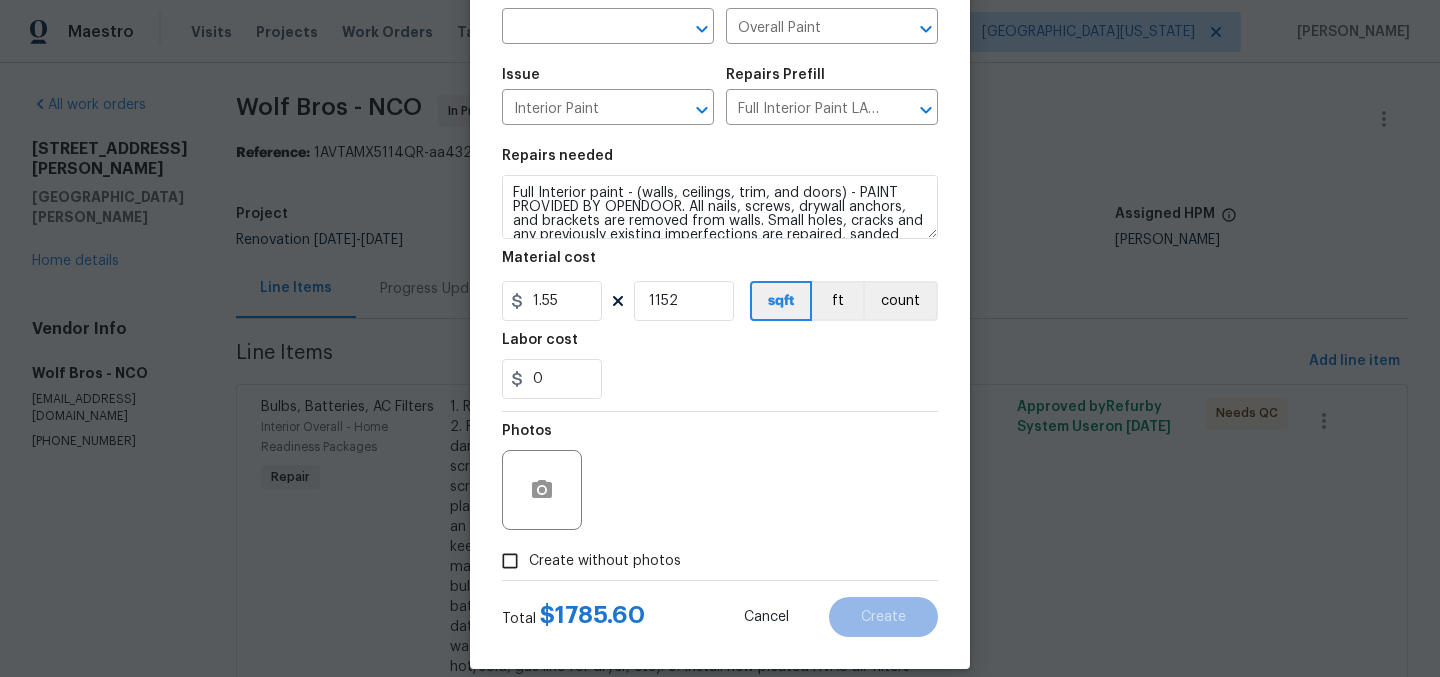 scroll, scrollTop: 185, scrollLeft: 0, axis: vertical 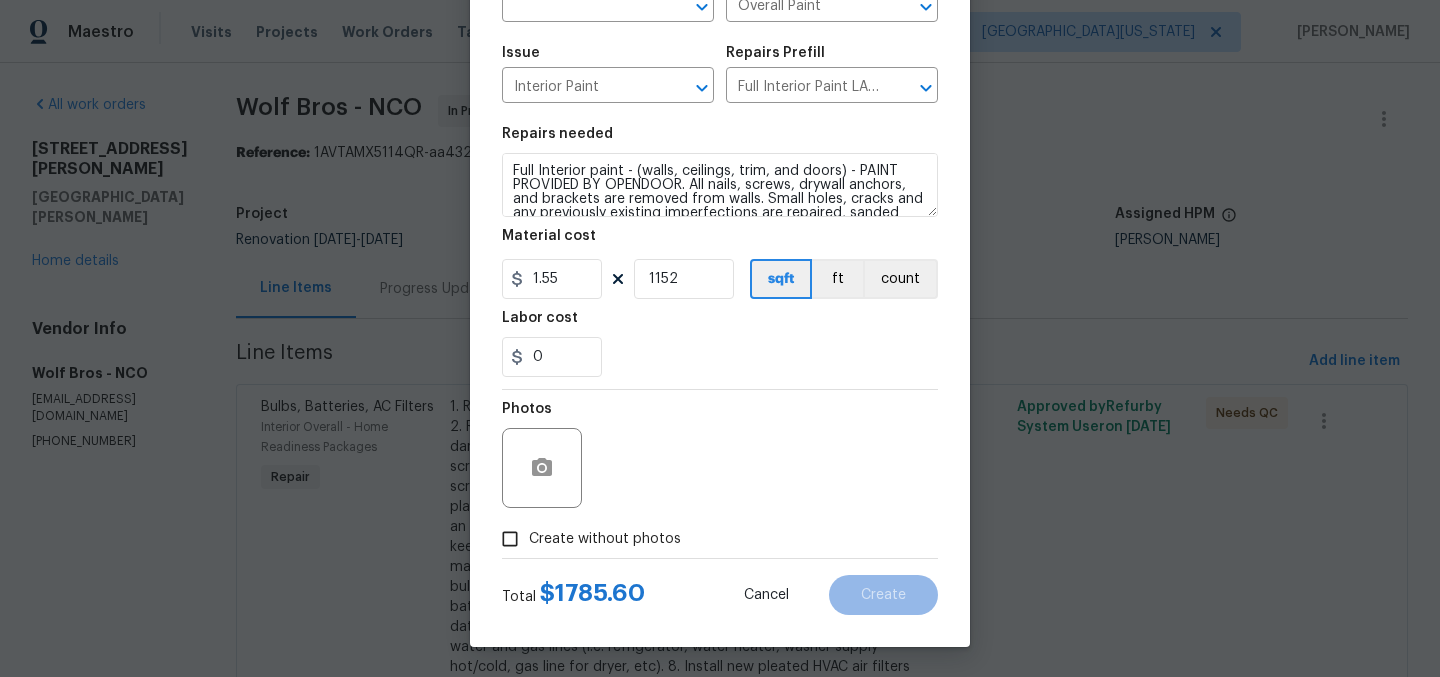 click on "Create without photos" at bounding box center [605, 539] 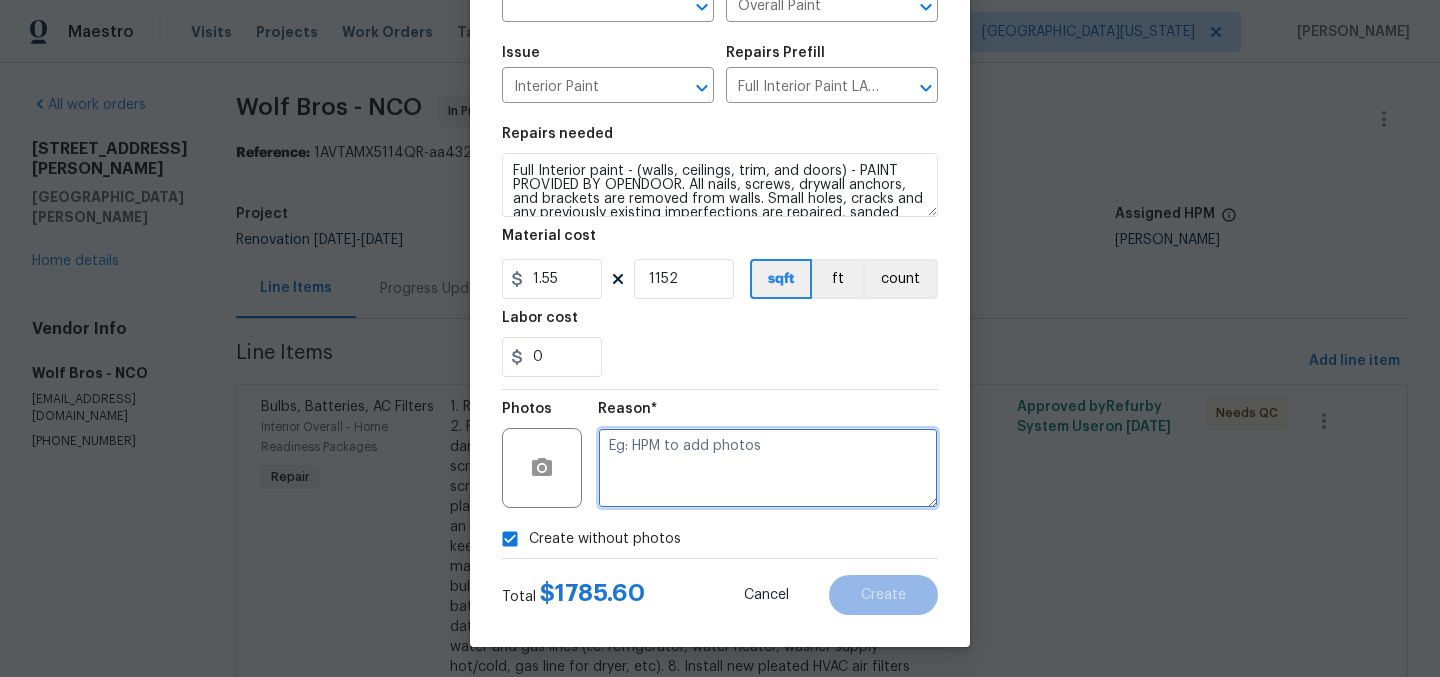 click at bounding box center [768, 468] 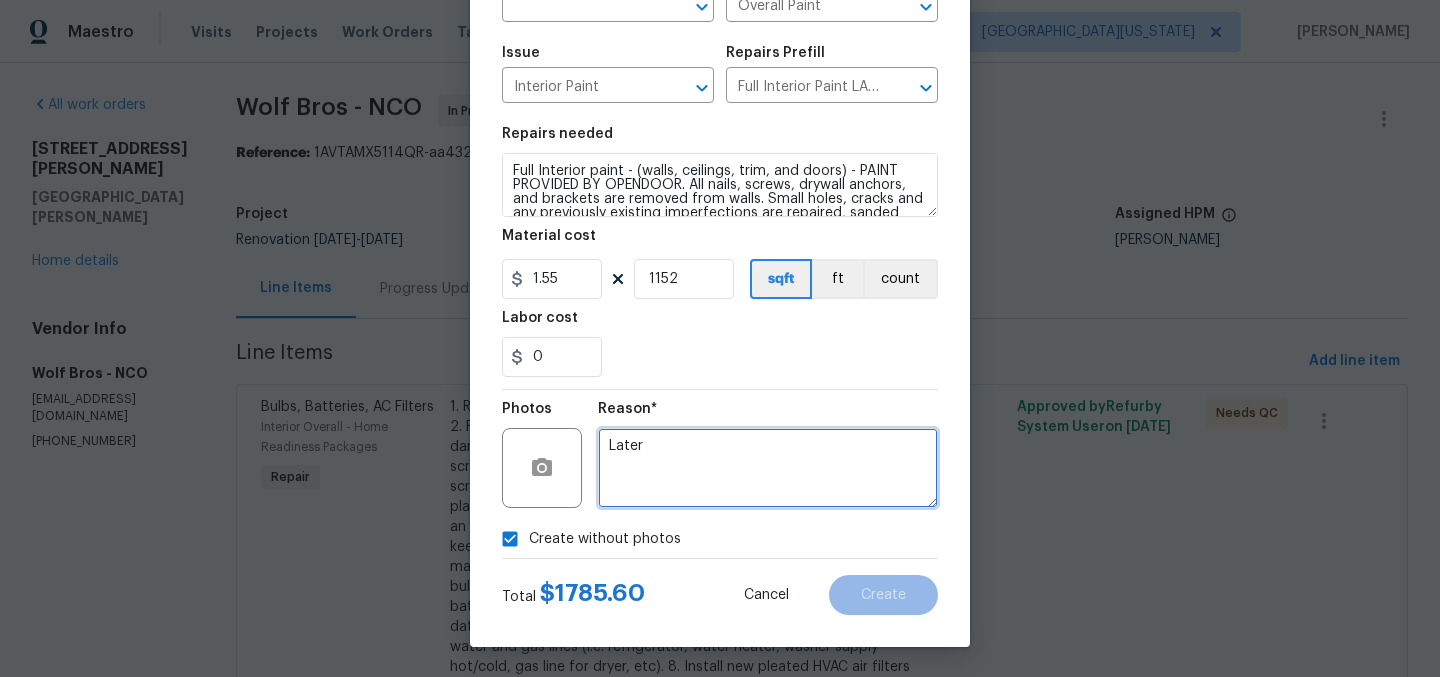 type on "Later" 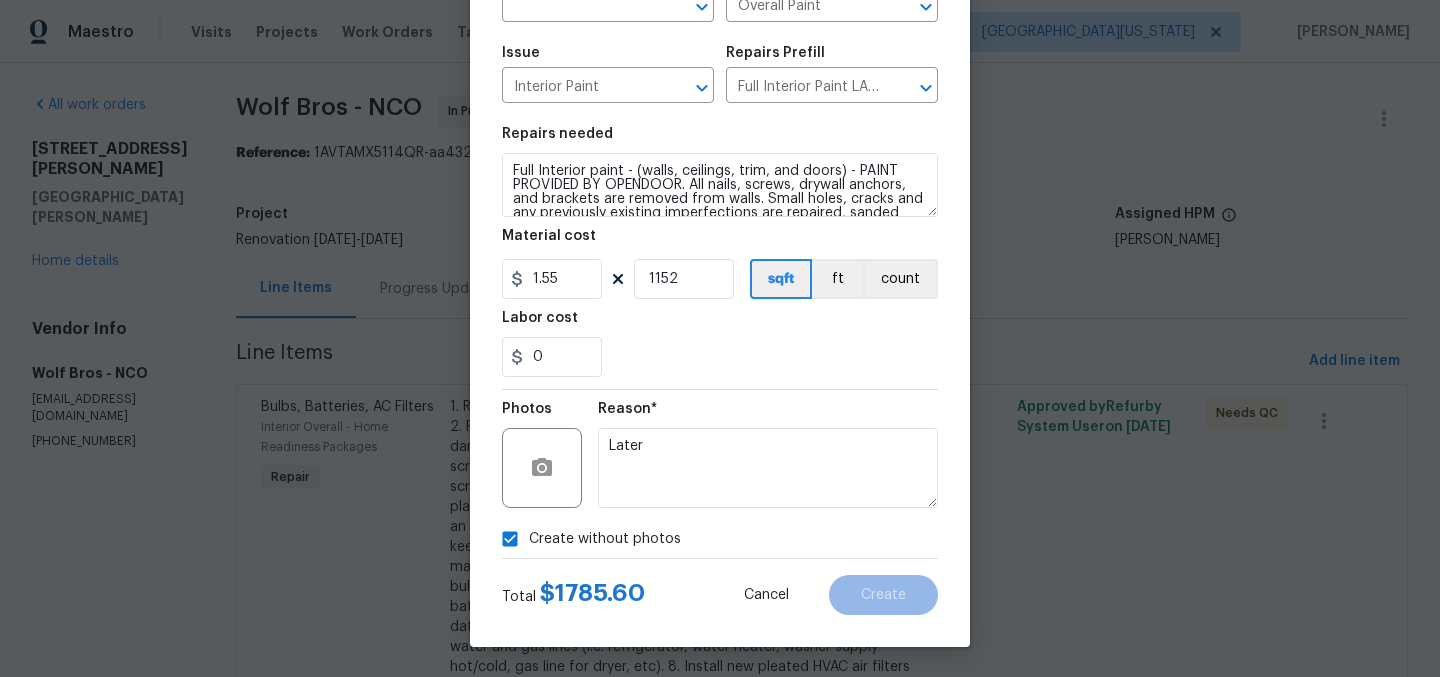 click on "Create without photos" at bounding box center (720, 539) 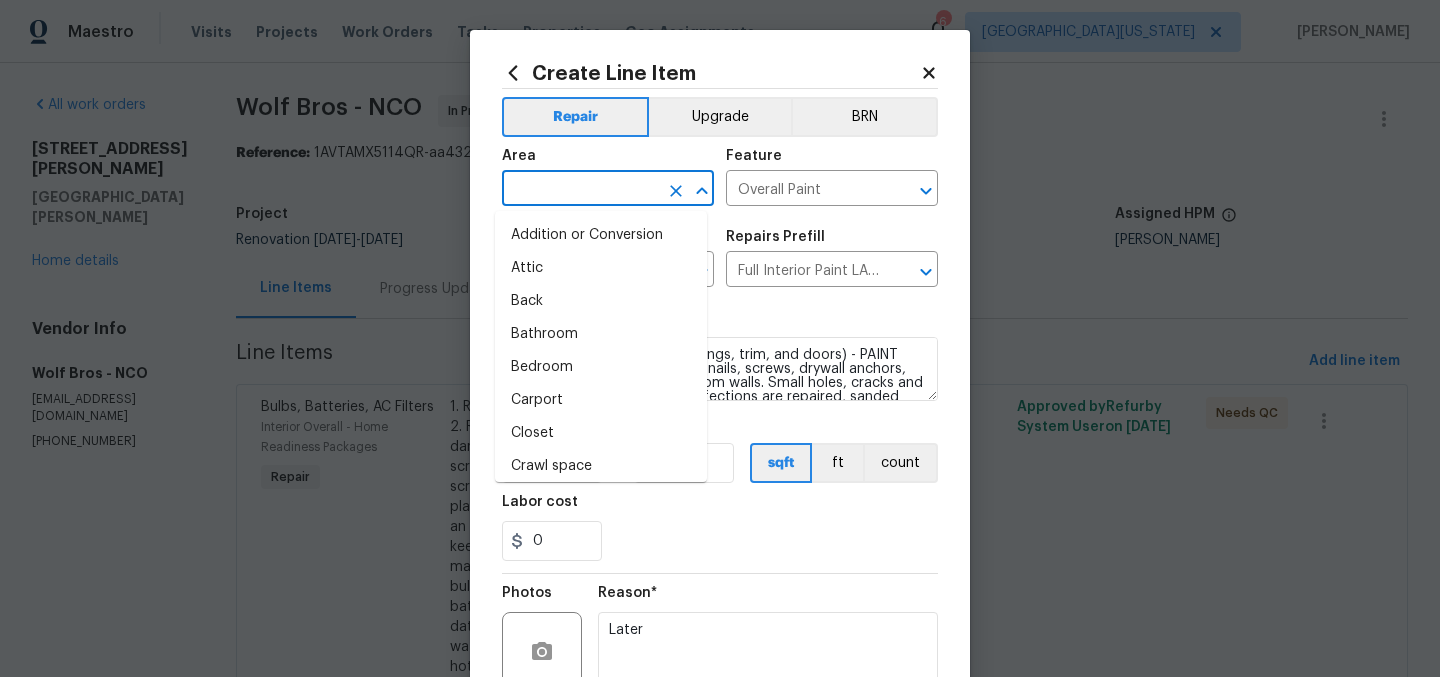 click at bounding box center (580, 190) 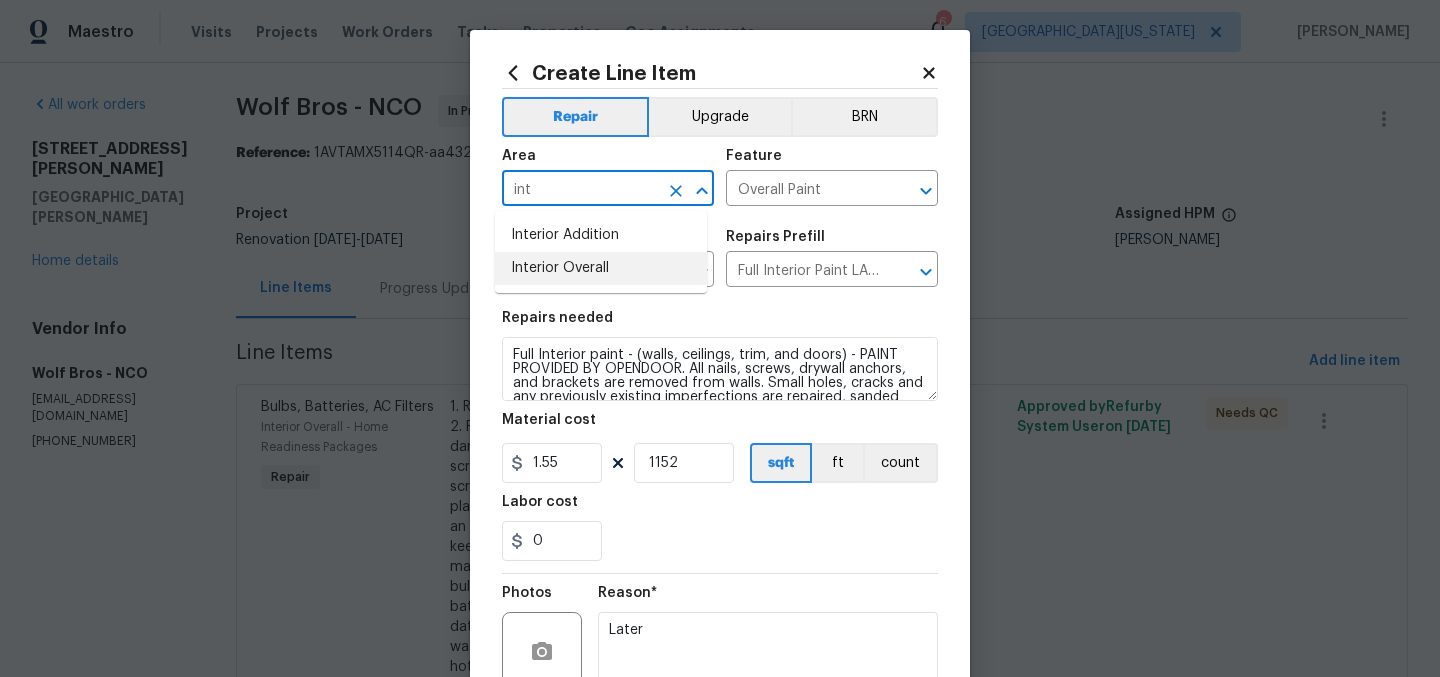 click on "Interior Overall" at bounding box center (601, 268) 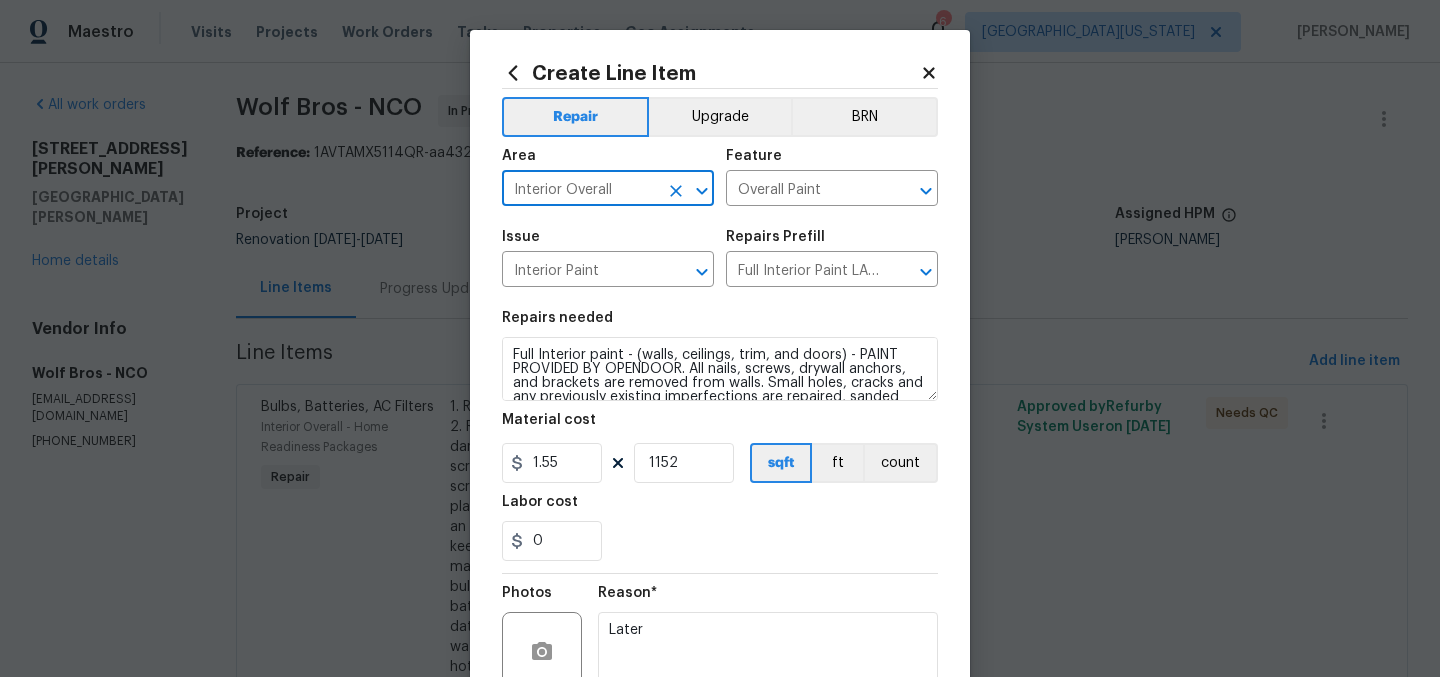 type on "Interior Overall" 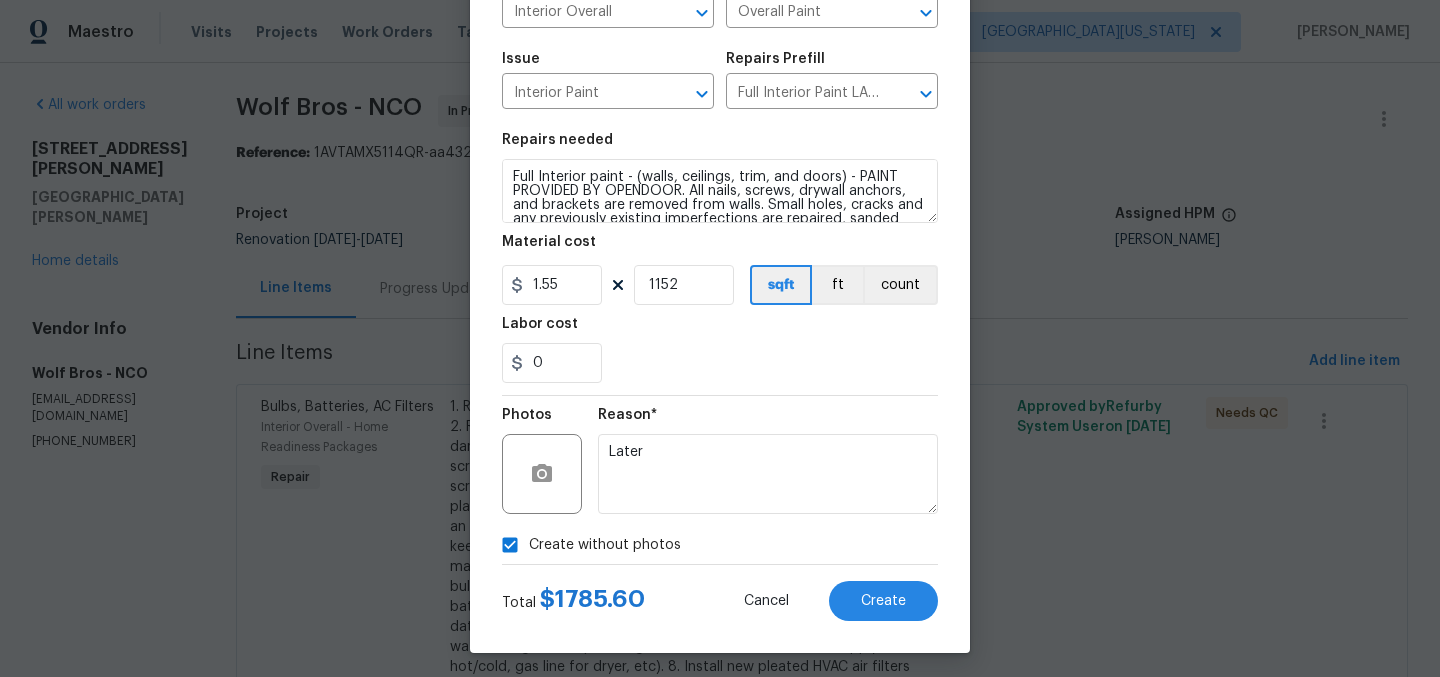 scroll, scrollTop: 185, scrollLeft: 0, axis: vertical 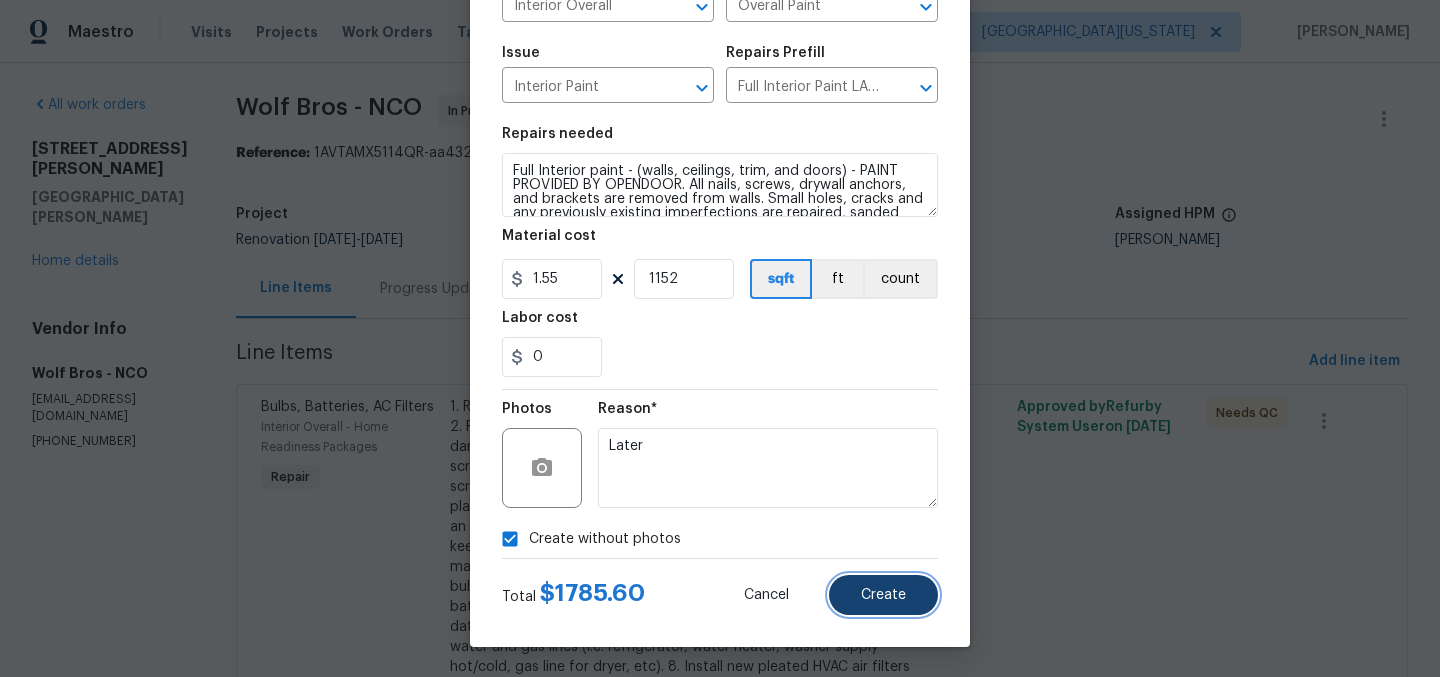 click on "Create" at bounding box center (883, 595) 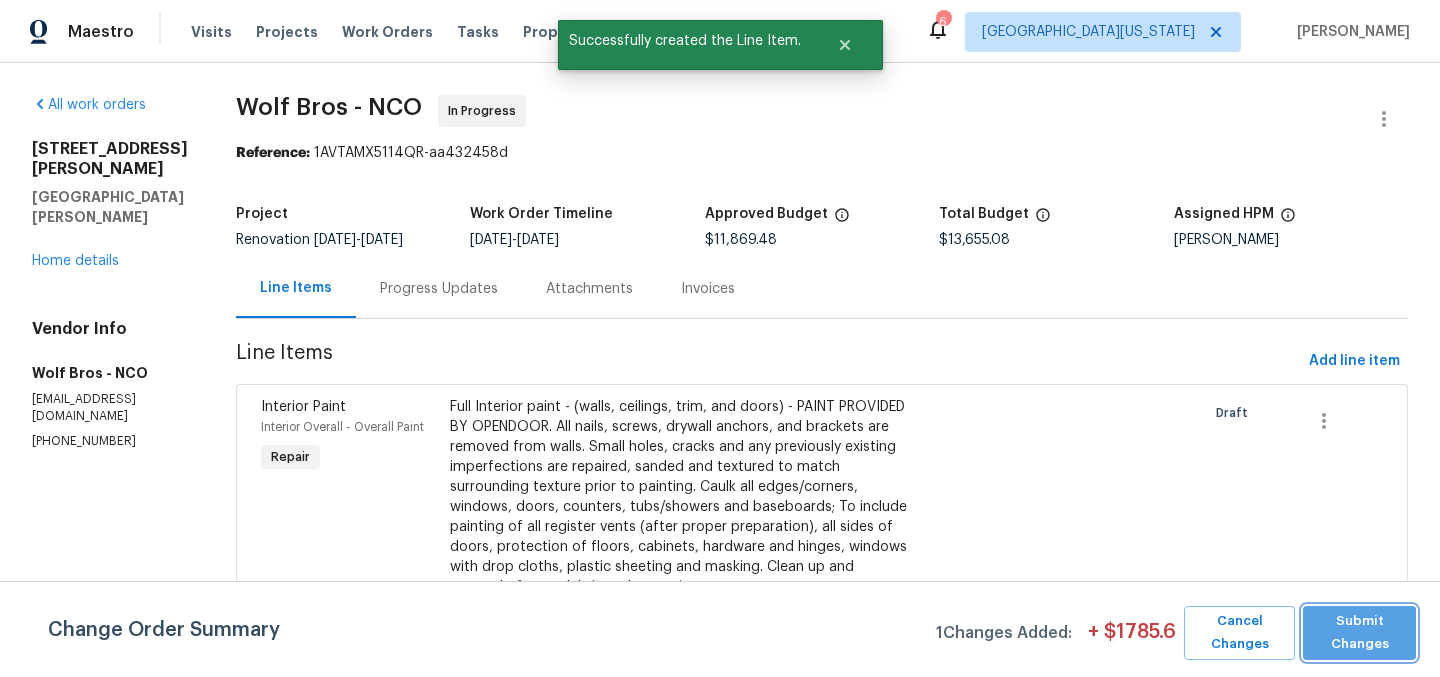 click on "Submit Changes" at bounding box center [1359, 633] 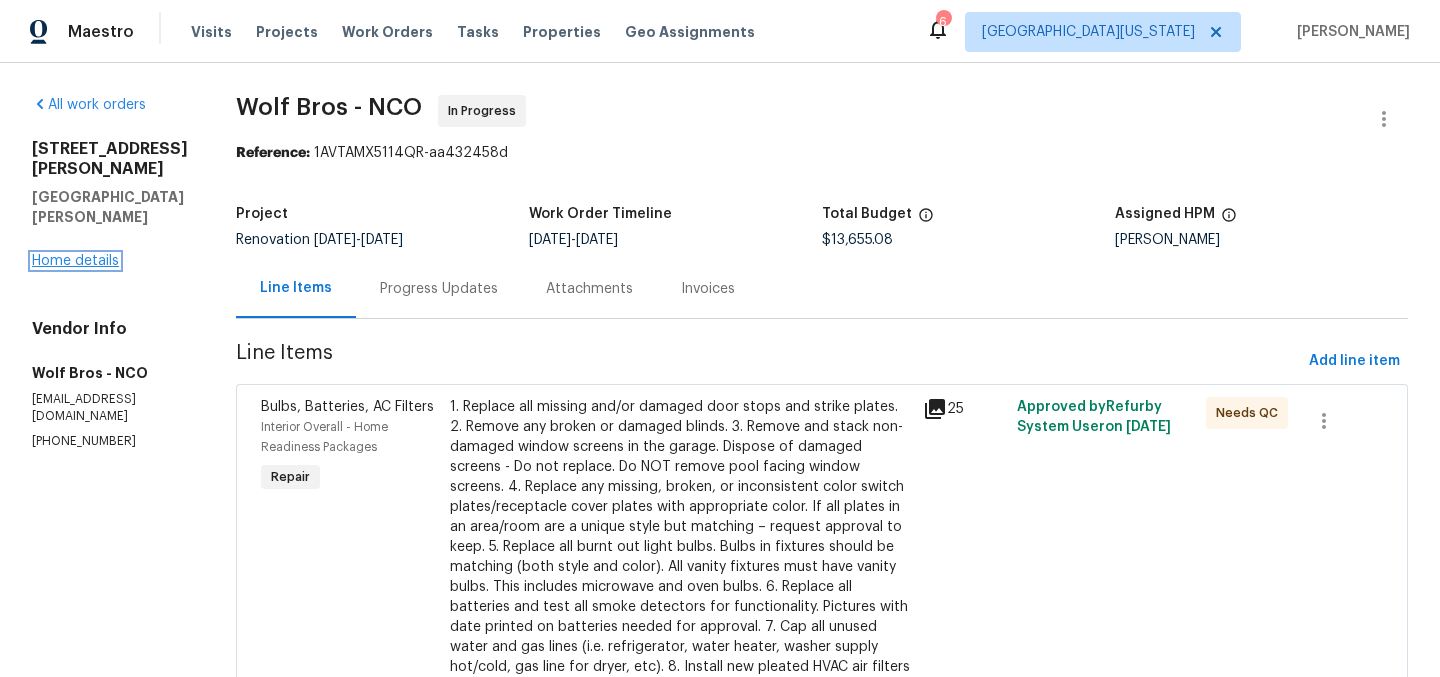 click on "Home details" at bounding box center (75, 261) 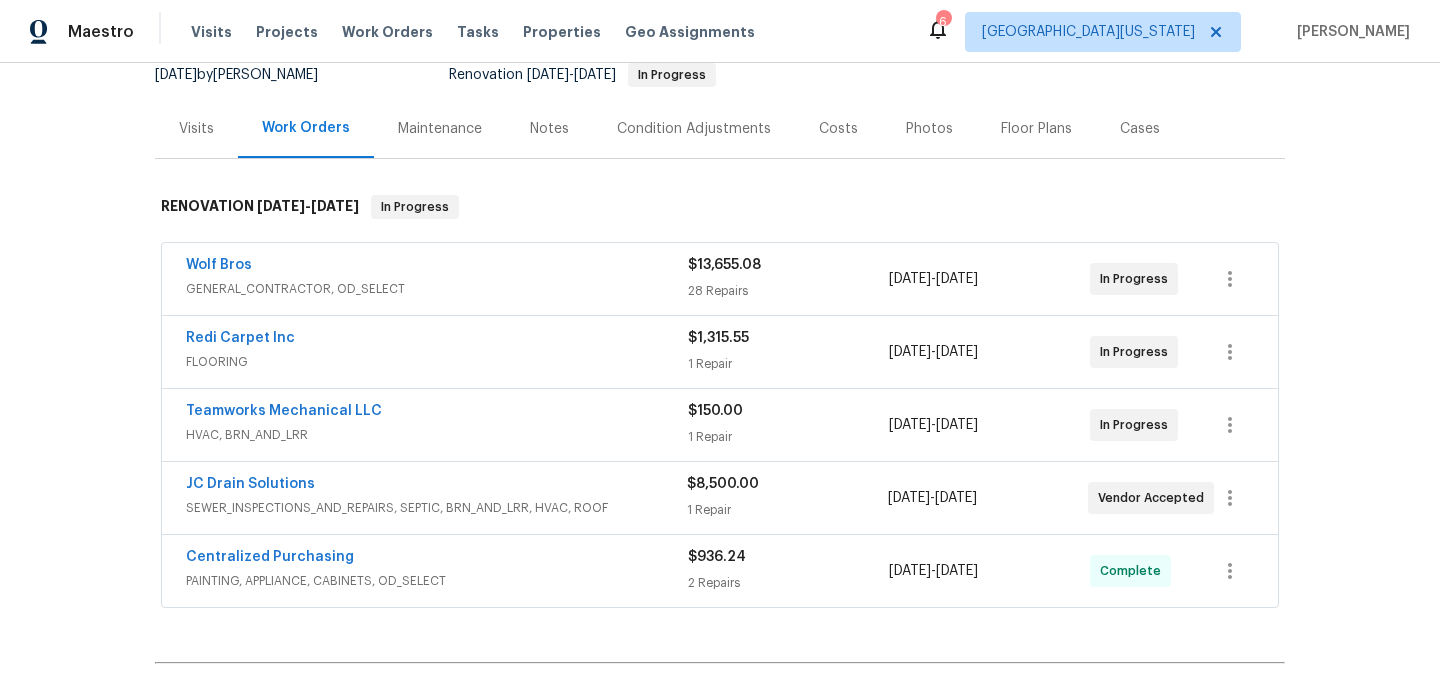 scroll, scrollTop: 243, scrollLeft: 0, axis: vertical 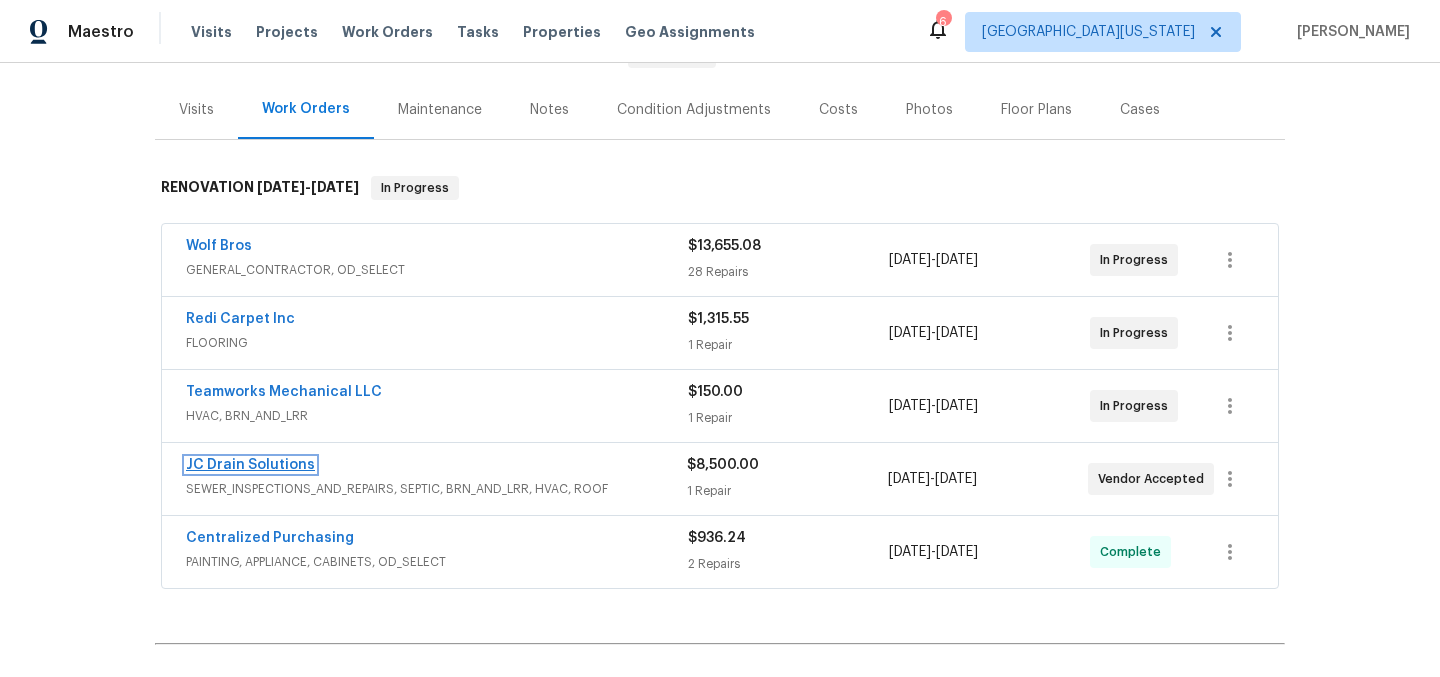 click on "JC Drain Solutions" at bounding box center [250, 465] 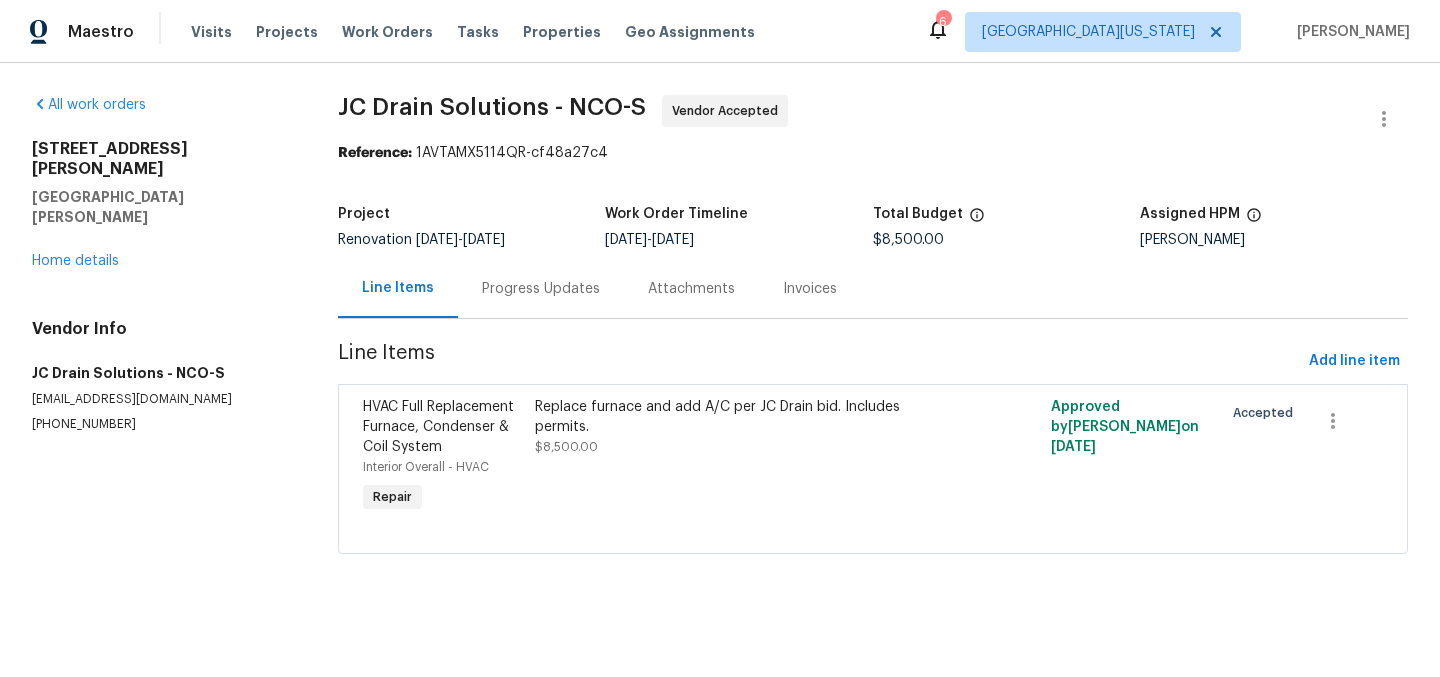 click on "Progress Updates" at bounding box center (541, 289) 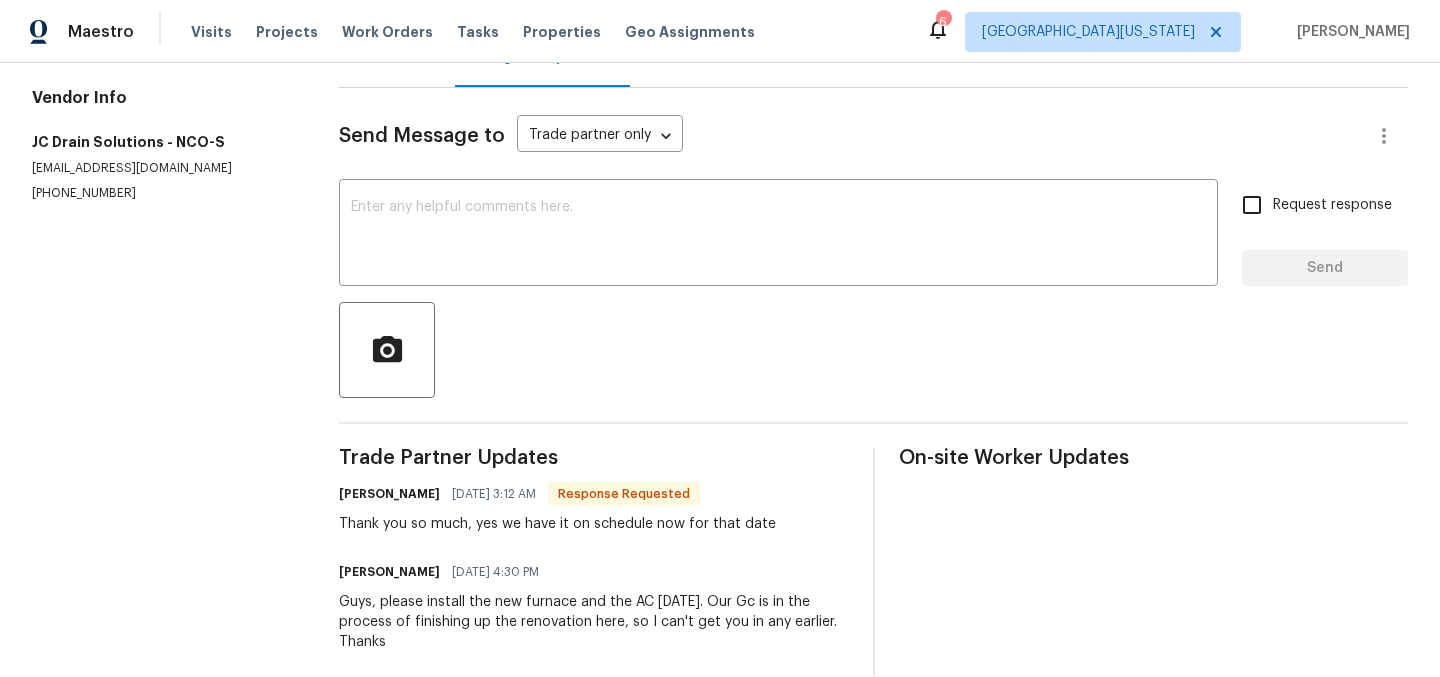 scroll, scrollTop: 0, scrollLeft: 0, axis: both 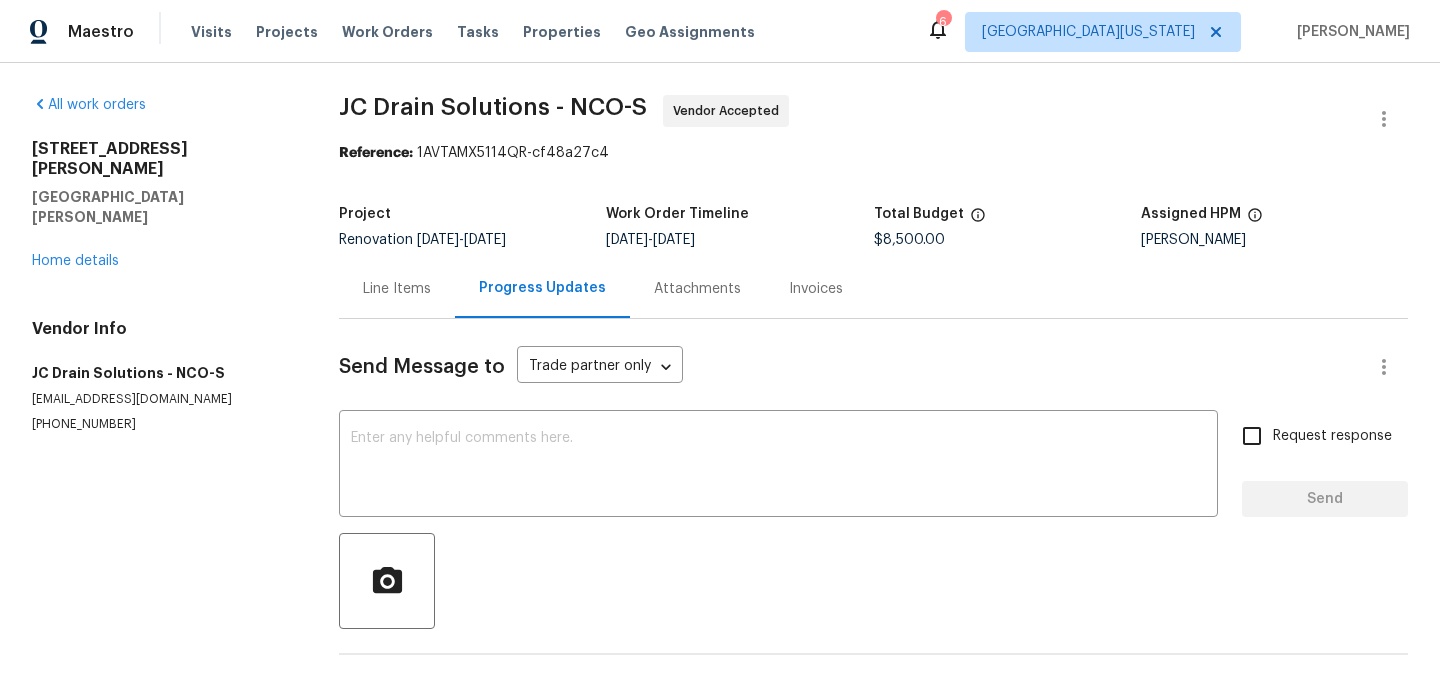 click on "JC Drain Solutions - NCO-S Vendor Accepted" at bounding box center [849, 119] 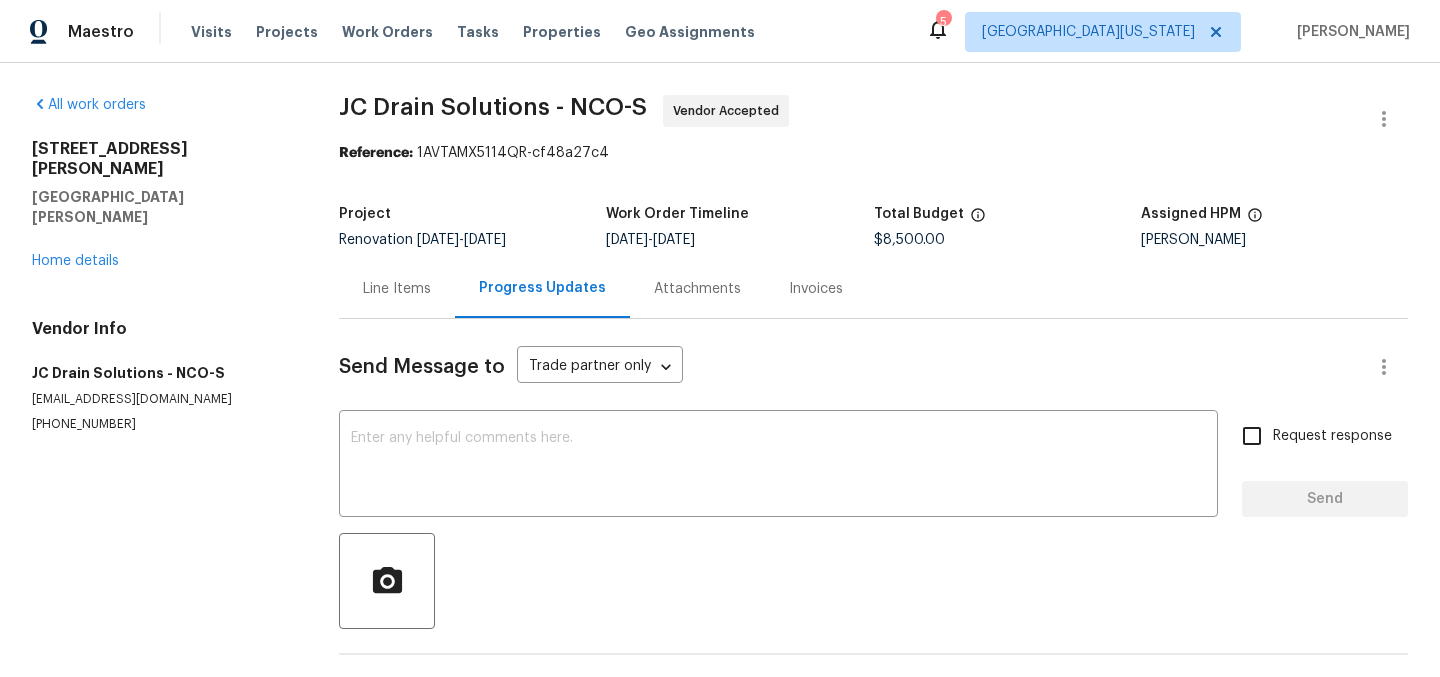 click on "JC Drain Solutions - NCO-S Vendor Accepted" at bounding box center (849, 119) 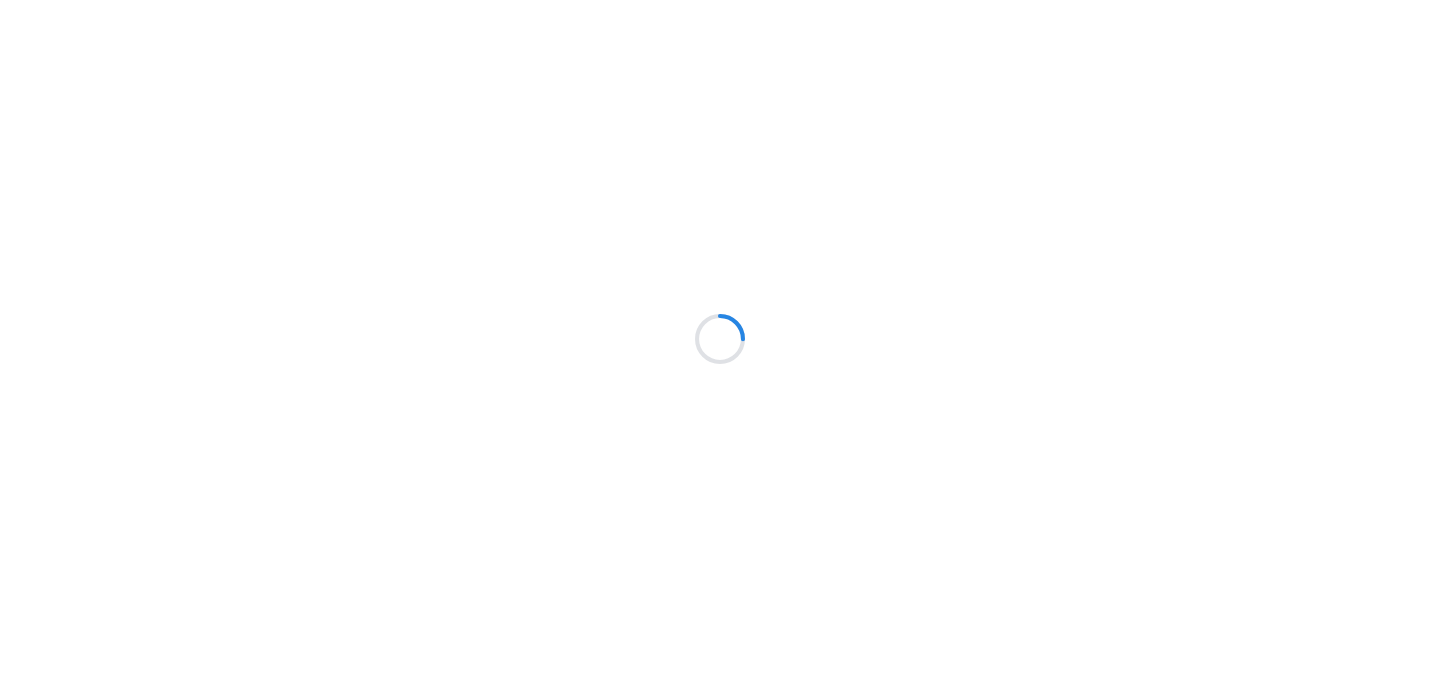 scroll, scrollTop: 0, scrollLeft: 0, axis: both 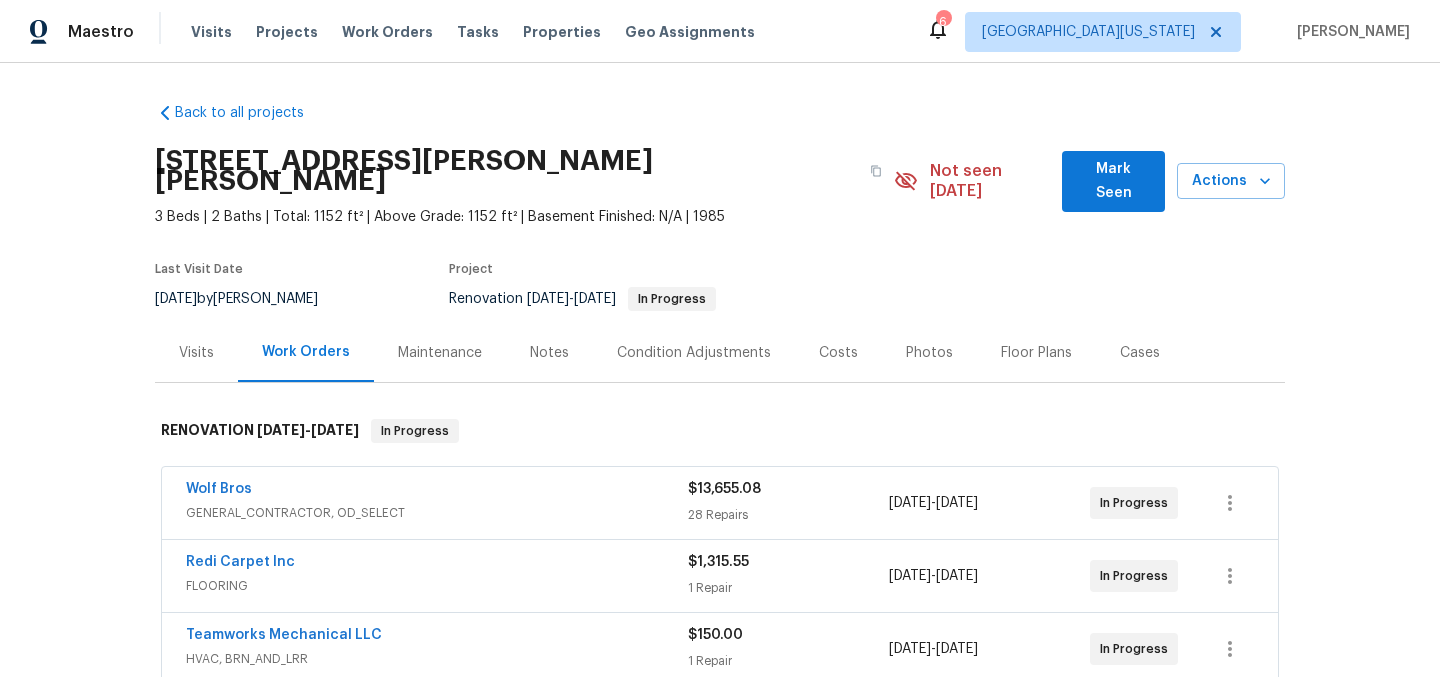 click on "Notes" at bounding box center [549, 353] 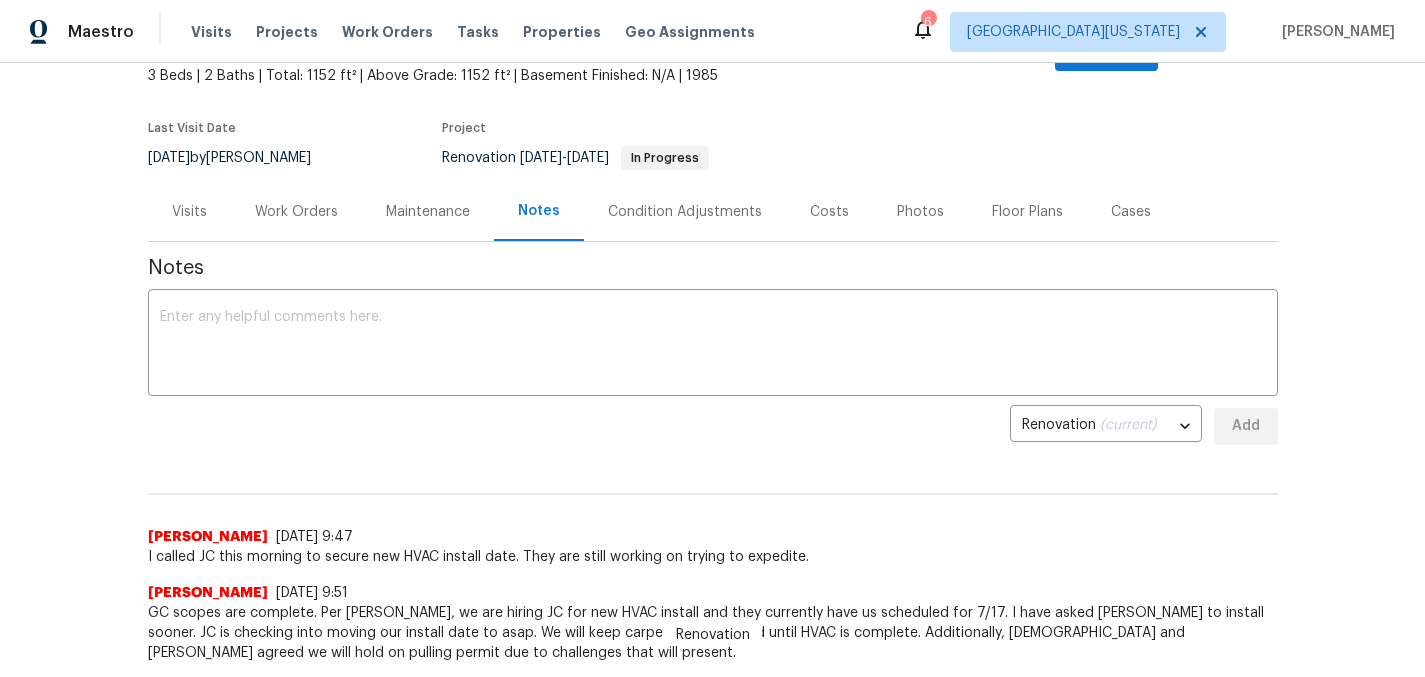 scroll, scrollTop: 203, scrollLeft: 0, axis: vertical 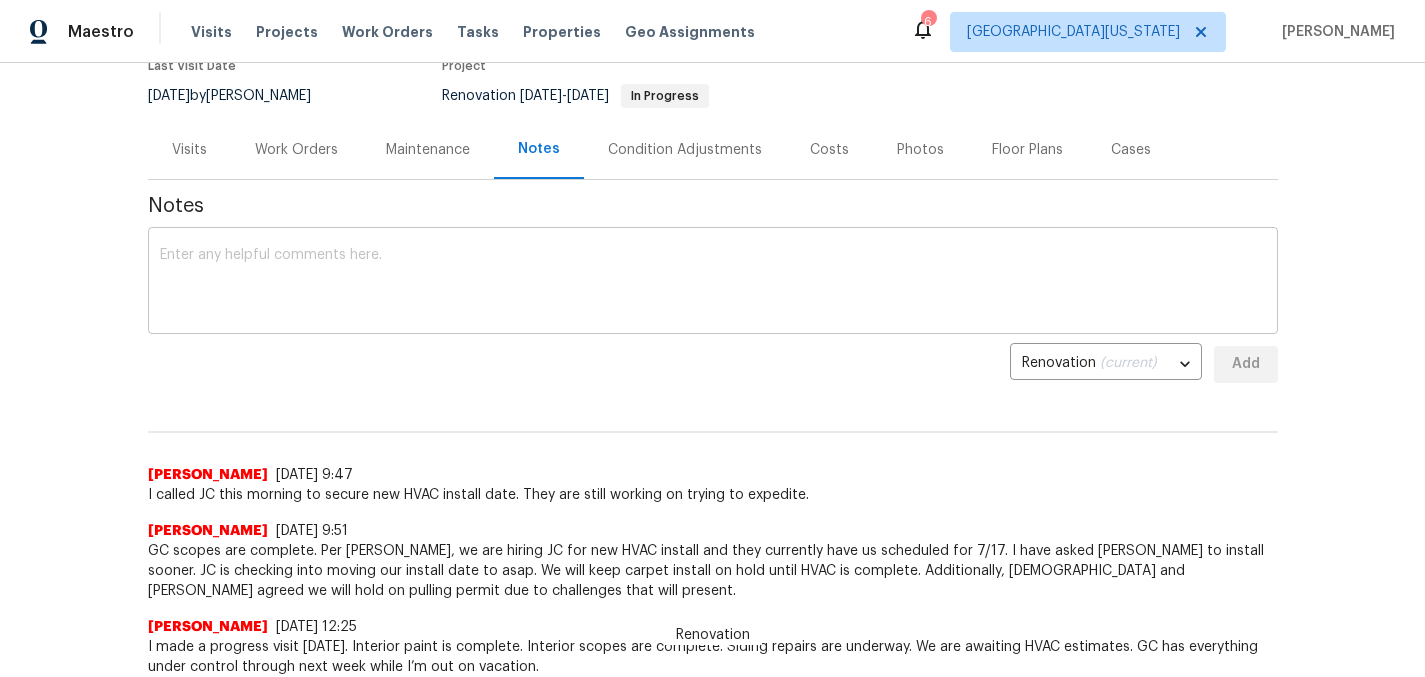 click at bounding box center [713, 283] 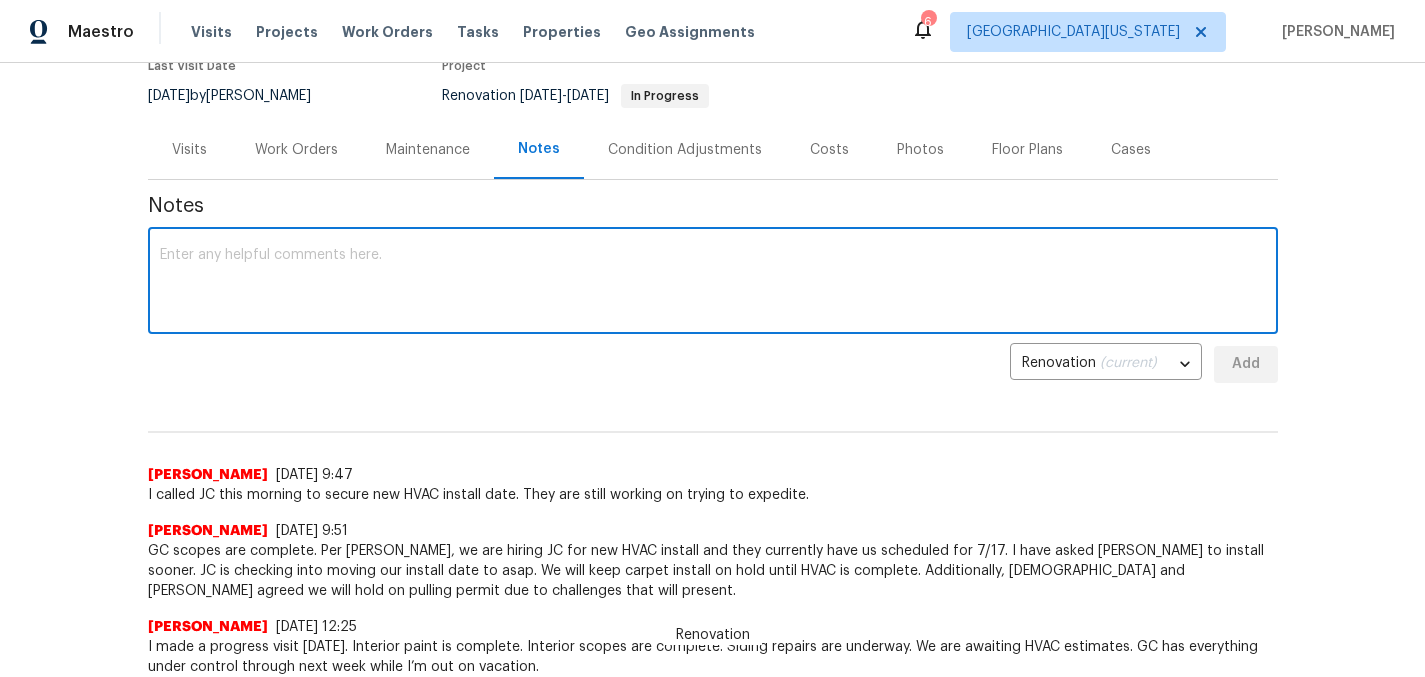 type on "S" 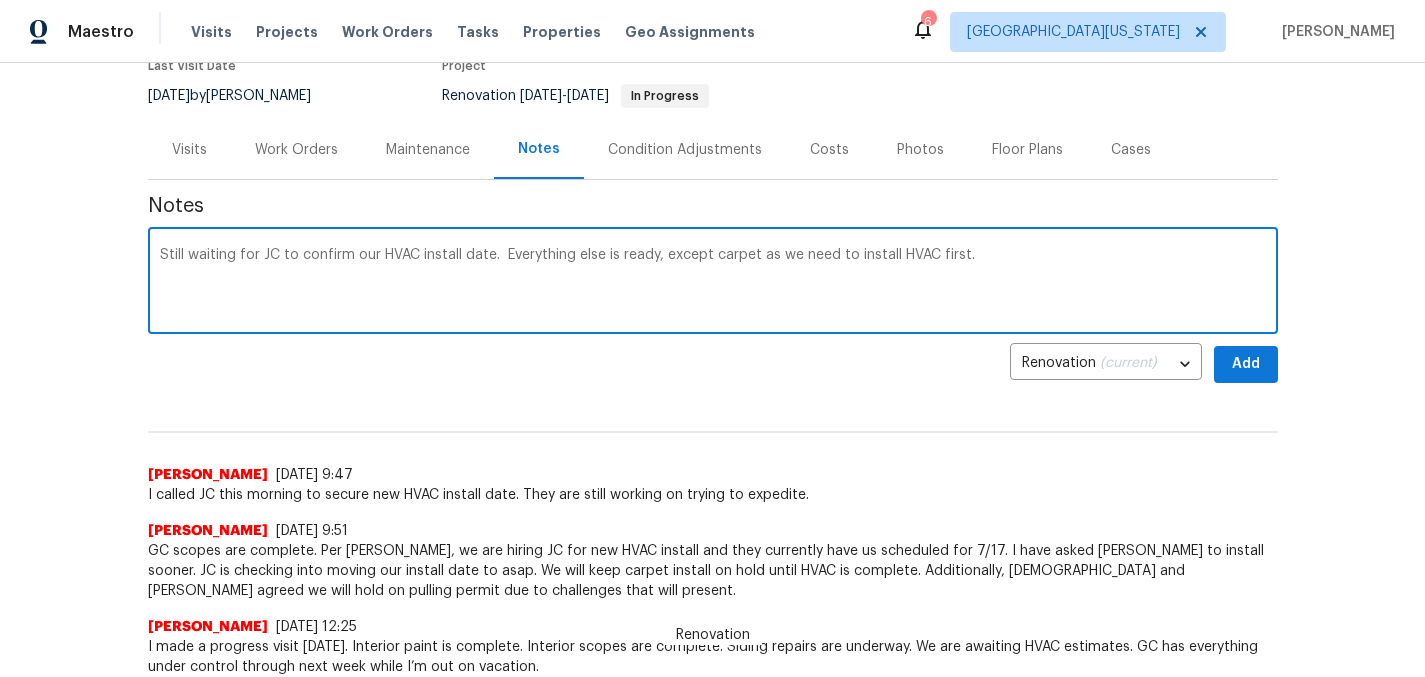 type on "Still waiting for JC to confirm our HVAC install date.  Everything else is ready, except carpet as we need to install HVAC first." 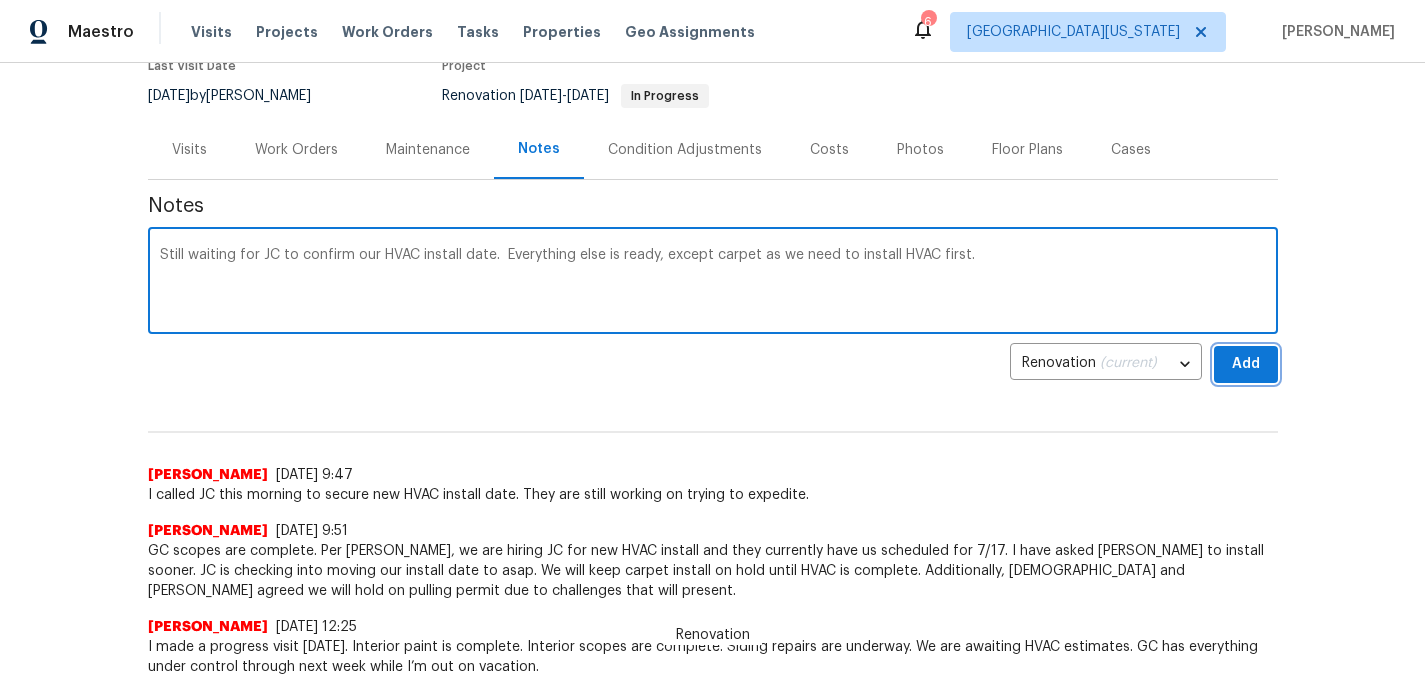 click on "Add" at bounding box center [1246, 364] 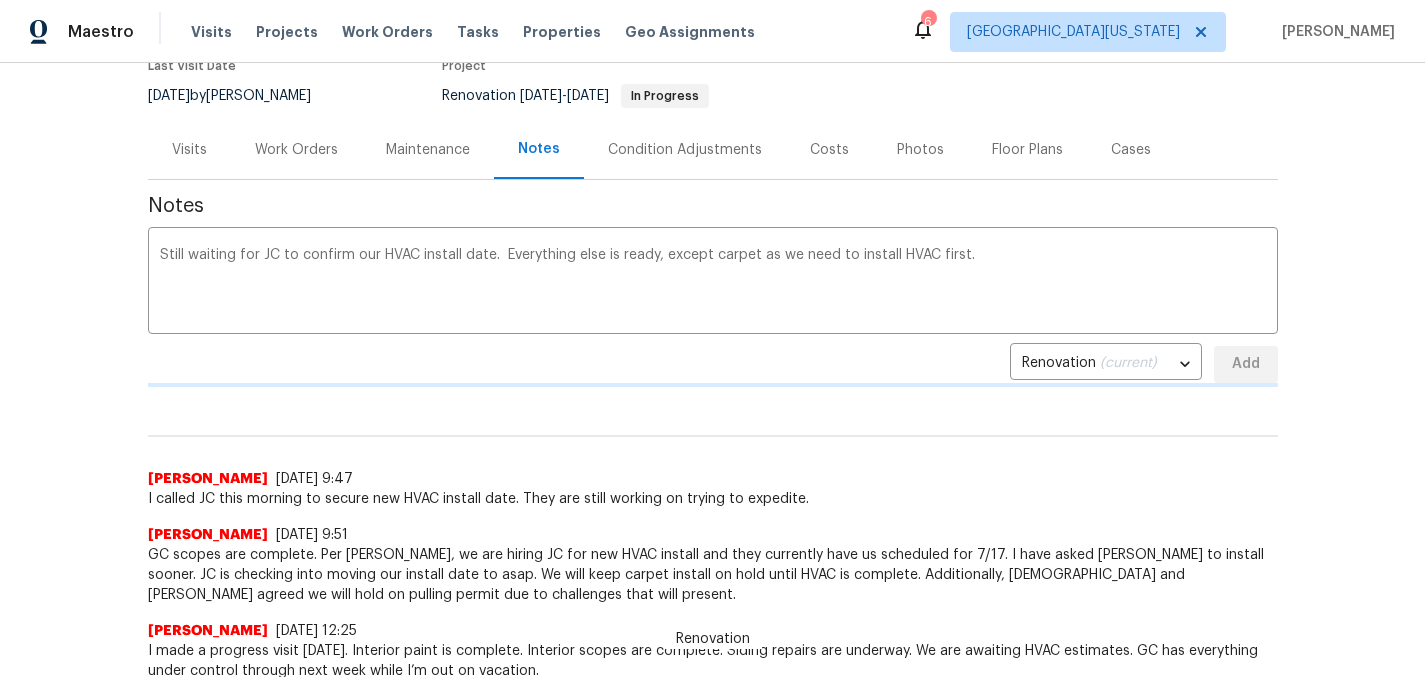 type 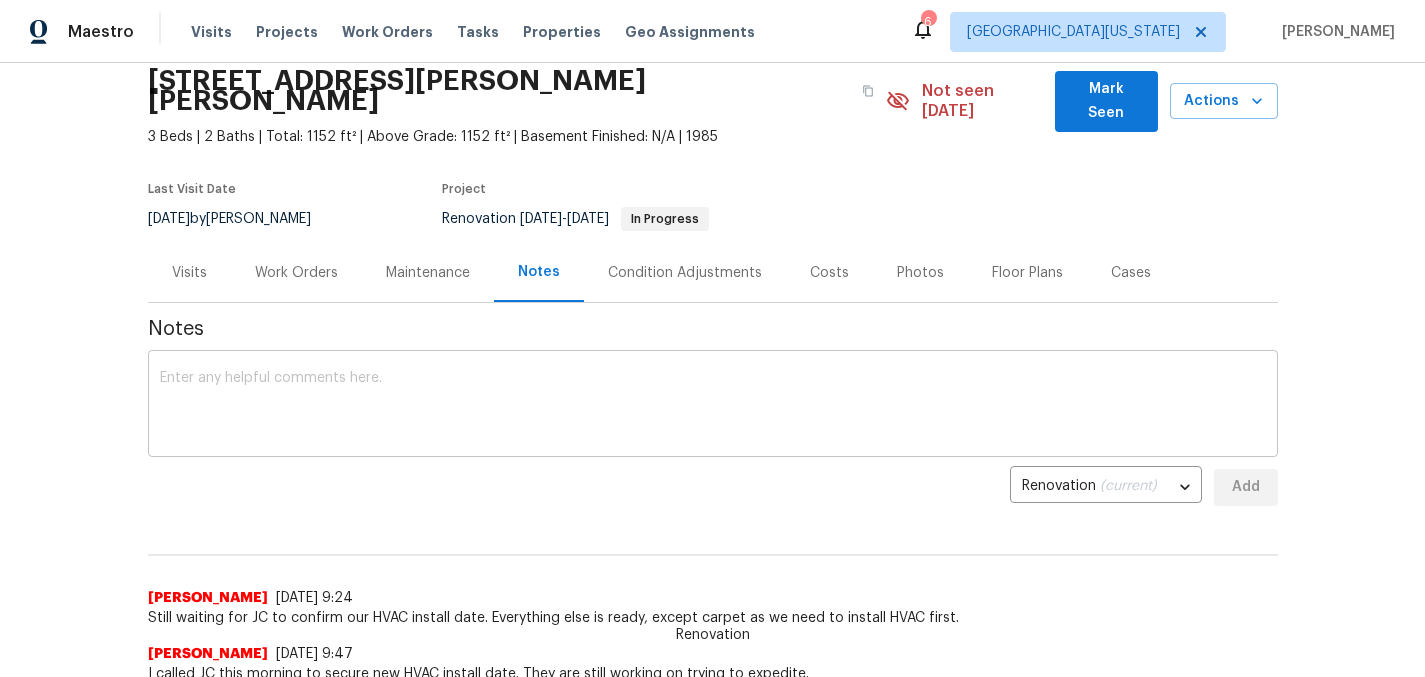 scroll, scrollTop: 0, scrollLeft: 0, axis: both 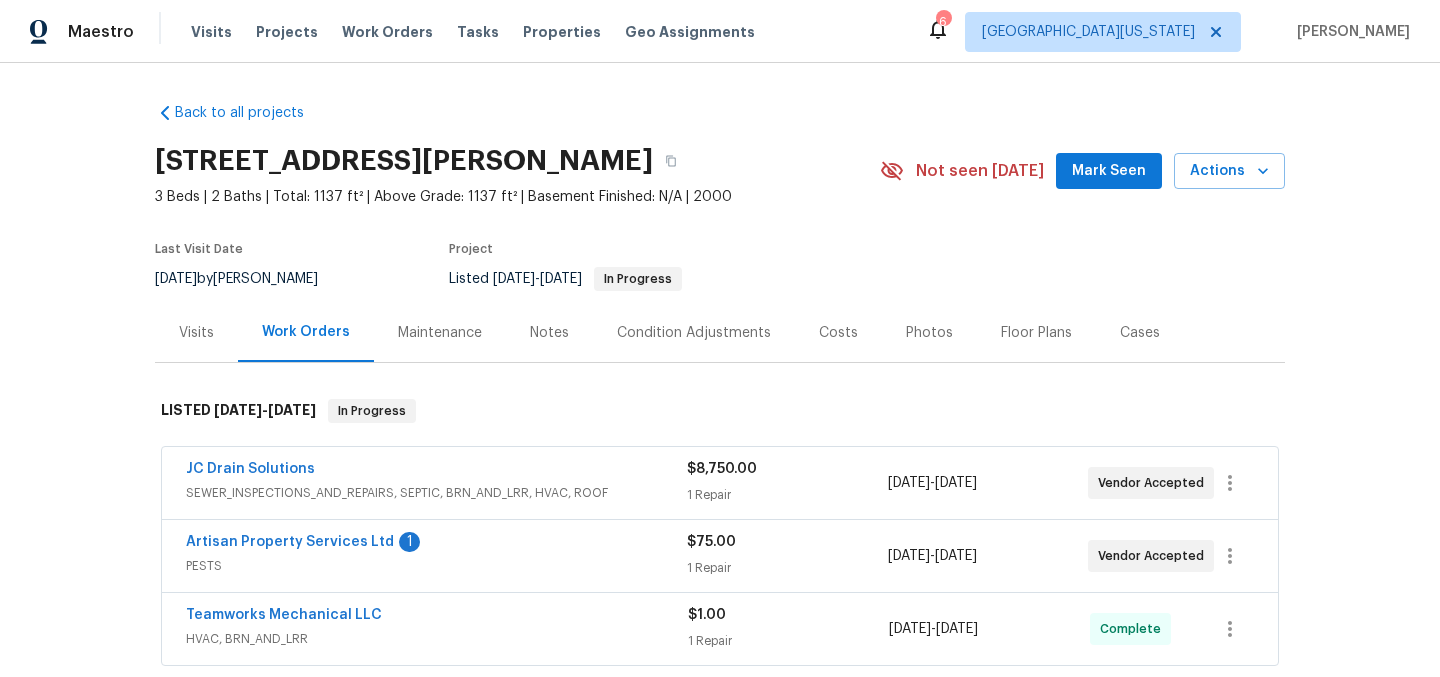 click on "[STREET_ADDRESS][PERSON_NAME] 3 Beds | 2 Baths | Total: 1137 ft² | Above Grade: 1137 ft² | Basement Finished: N/A | 2000 Not seen [DATE] Mark Seen Actions Last Visit Date [DATE]  by  [PERSON_NAME]   Project Listed   [DATE]  -  [DATE] In Progress" at bounding box center (720, 219) 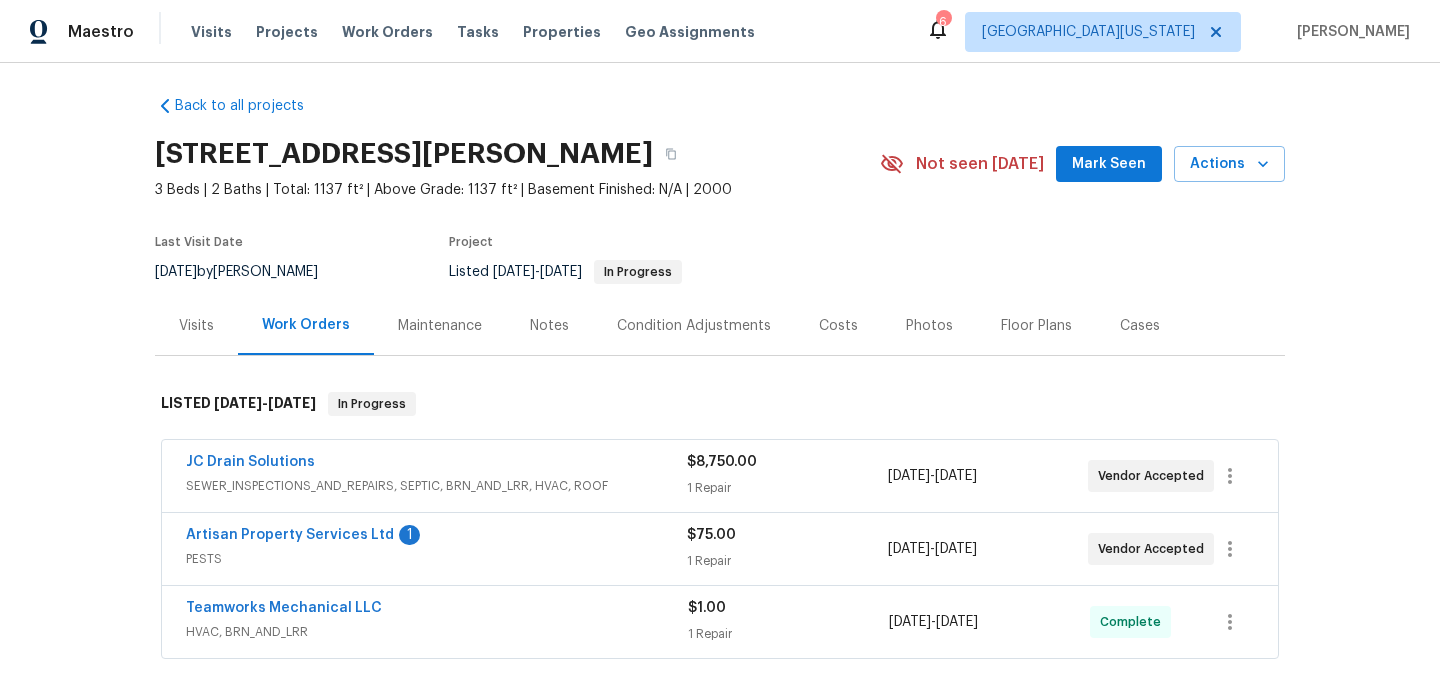 scroll, scrollTop: 0, scrollLeft: 0, axis: both 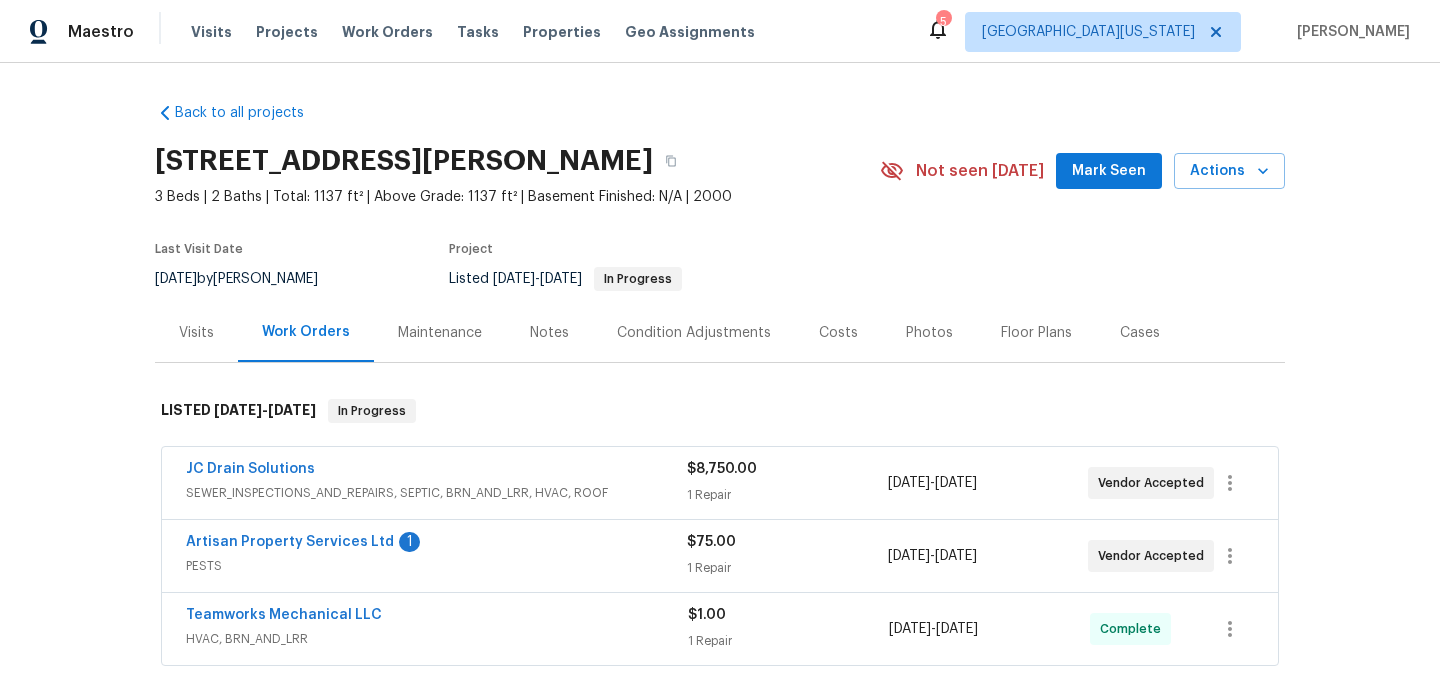 click on "[STREET_ADDRESS][PERSON_NAME]" at bounding box center [517, 161] 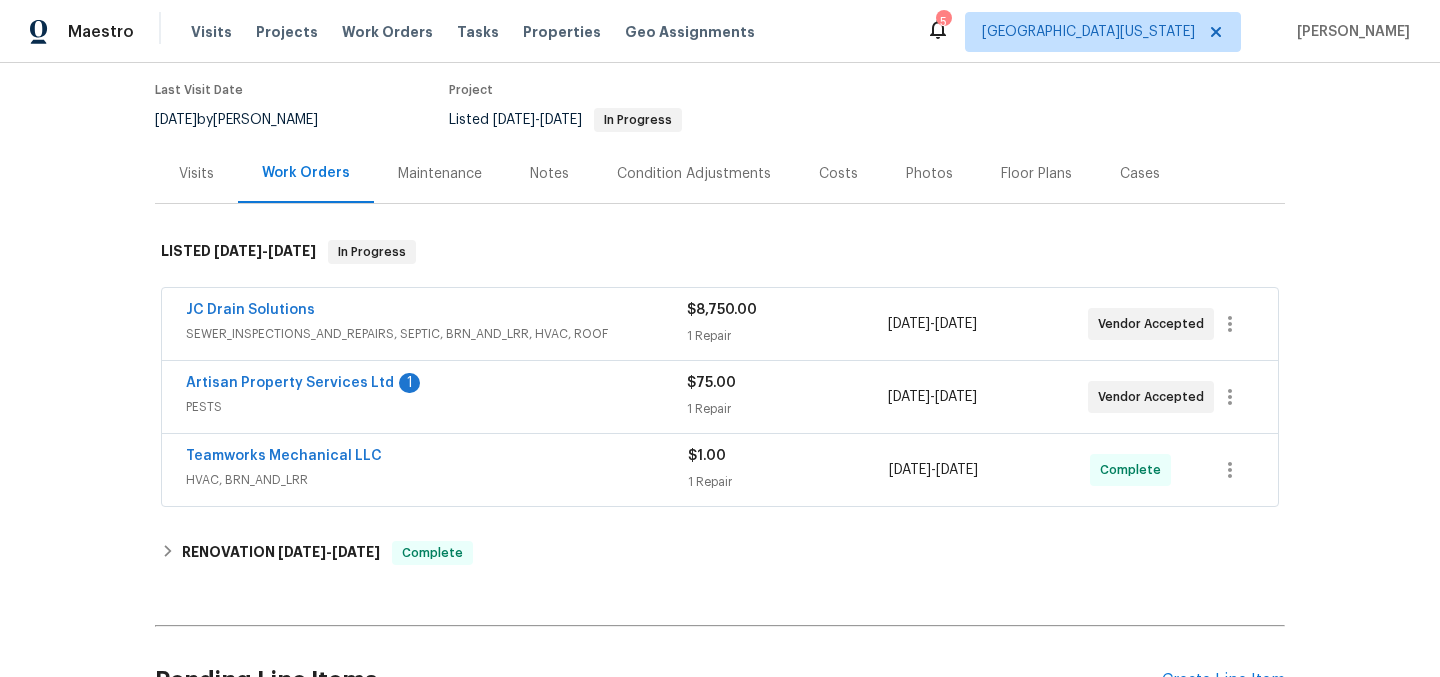 scroll, scrollTop: 162, scrollLeft: 0, axis: vertical 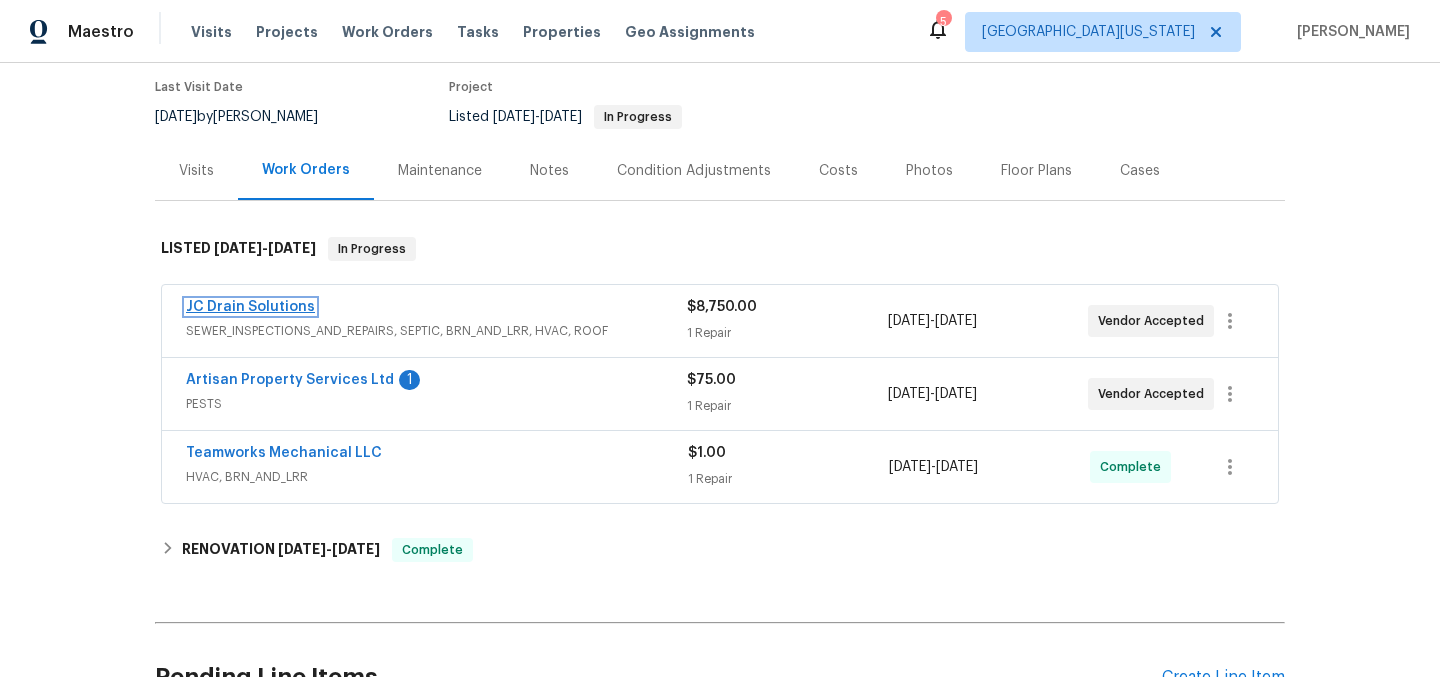click on "JC Drain Solutions" at bounding box center [250, 307] 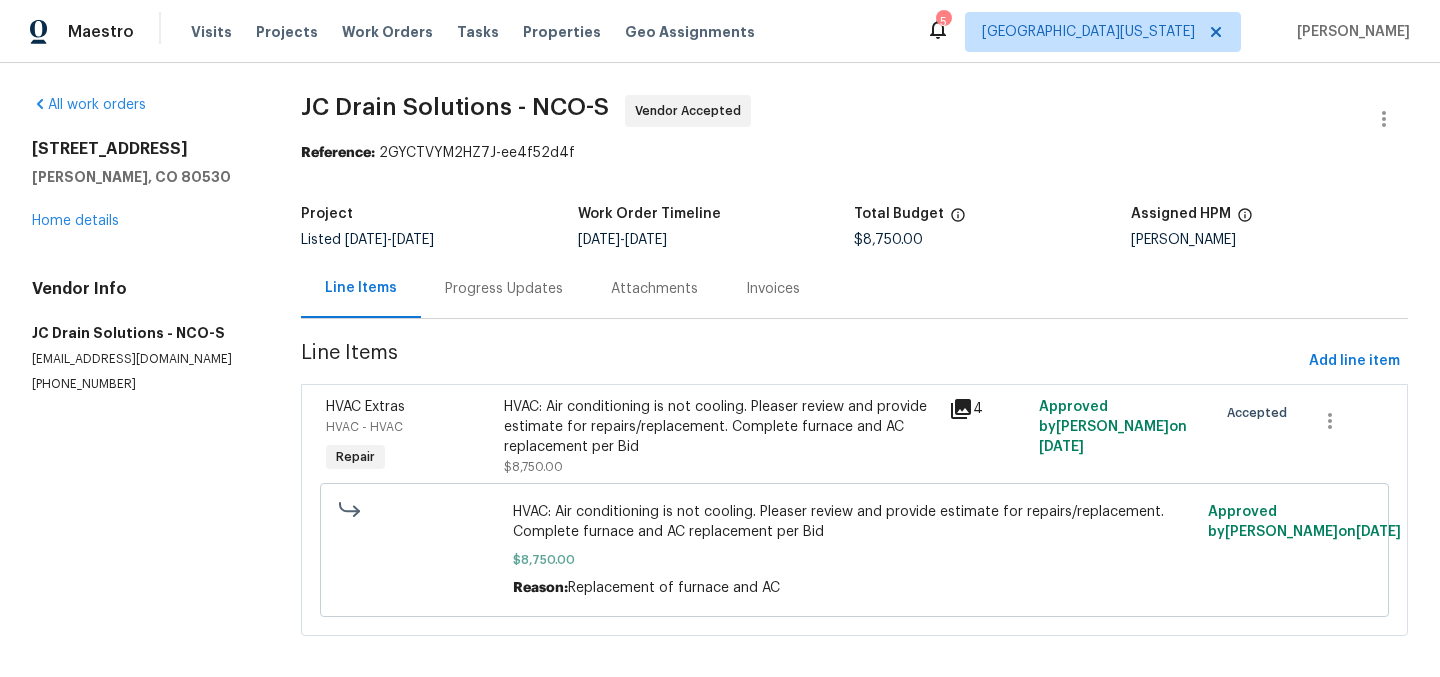 drag, startPoint x: 515, startPoint y: 279, endPoint x: 527, endPoint y: 290, distance: 16.27882 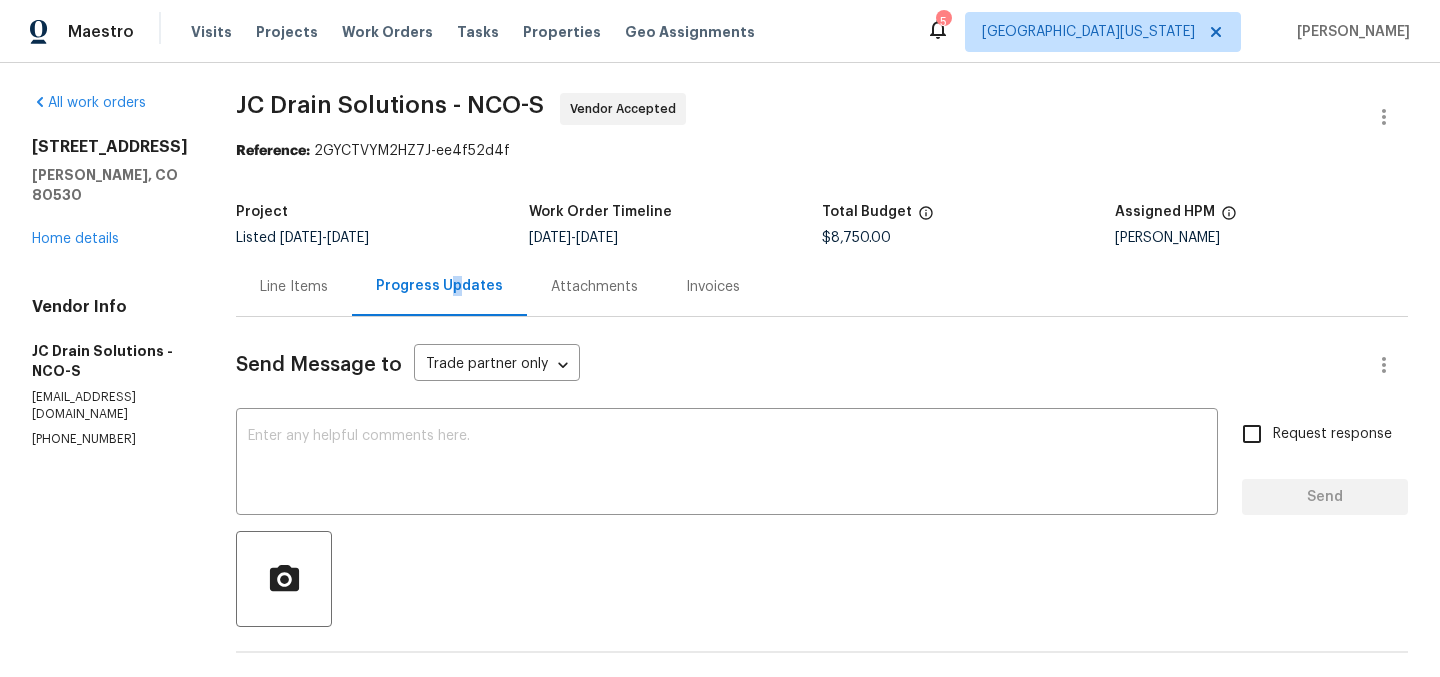 scroll, scrollTop: 0, scrollLeft: 0, axis: both 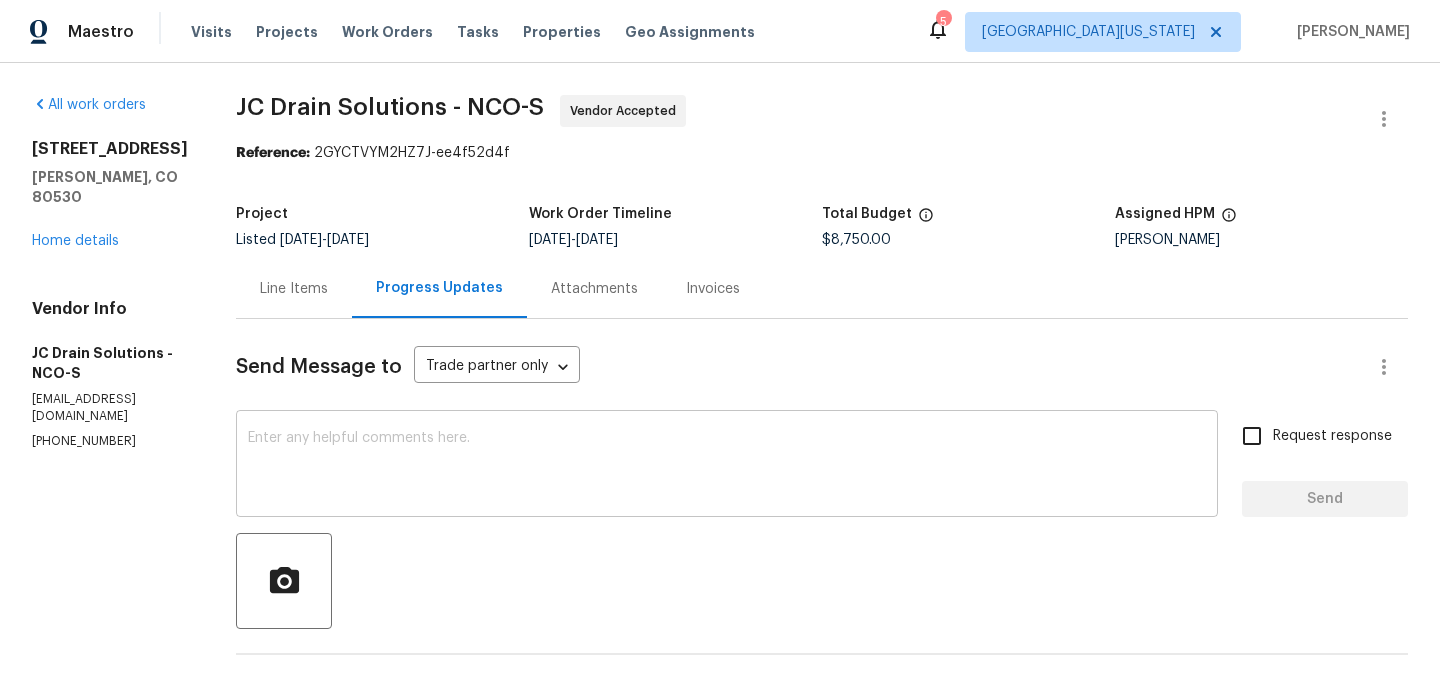 click at bounding box center [727, 466] 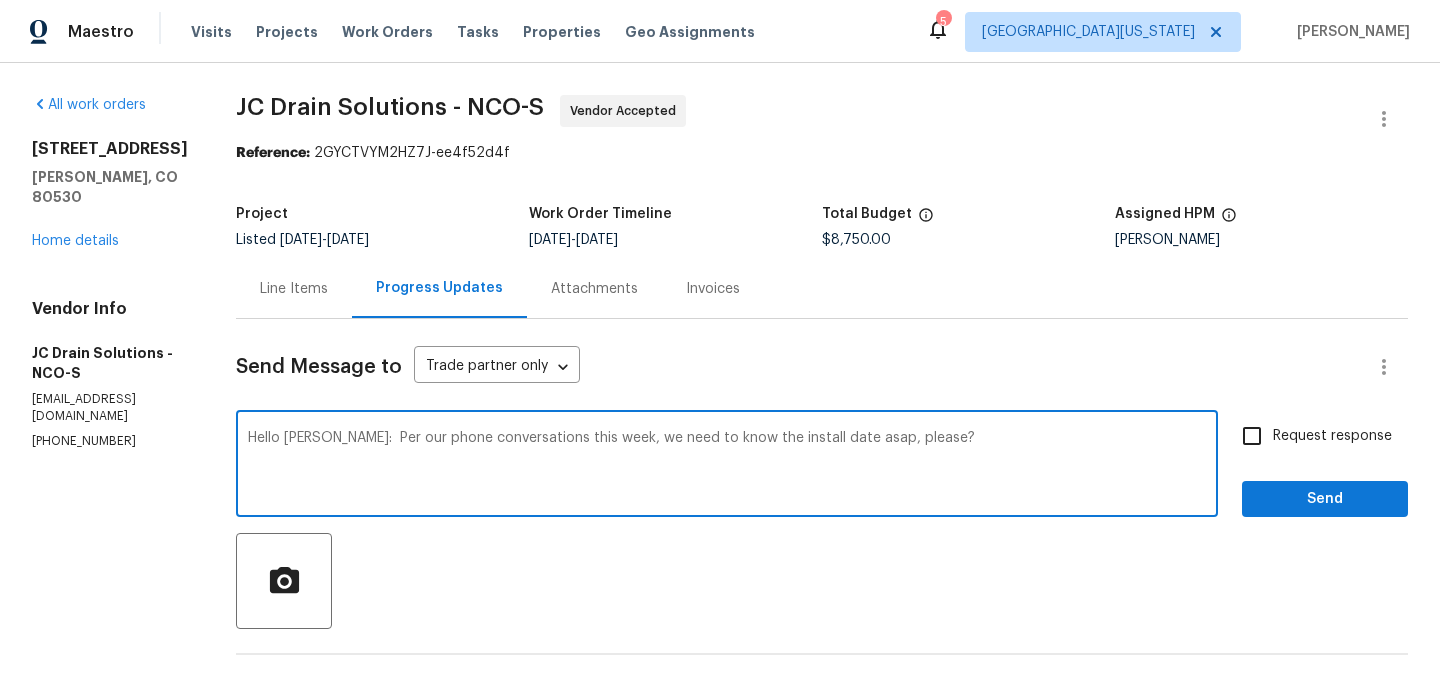 type on "Hello Vic:  Per our phone conversations this week, we need to know the install date asap, please?" 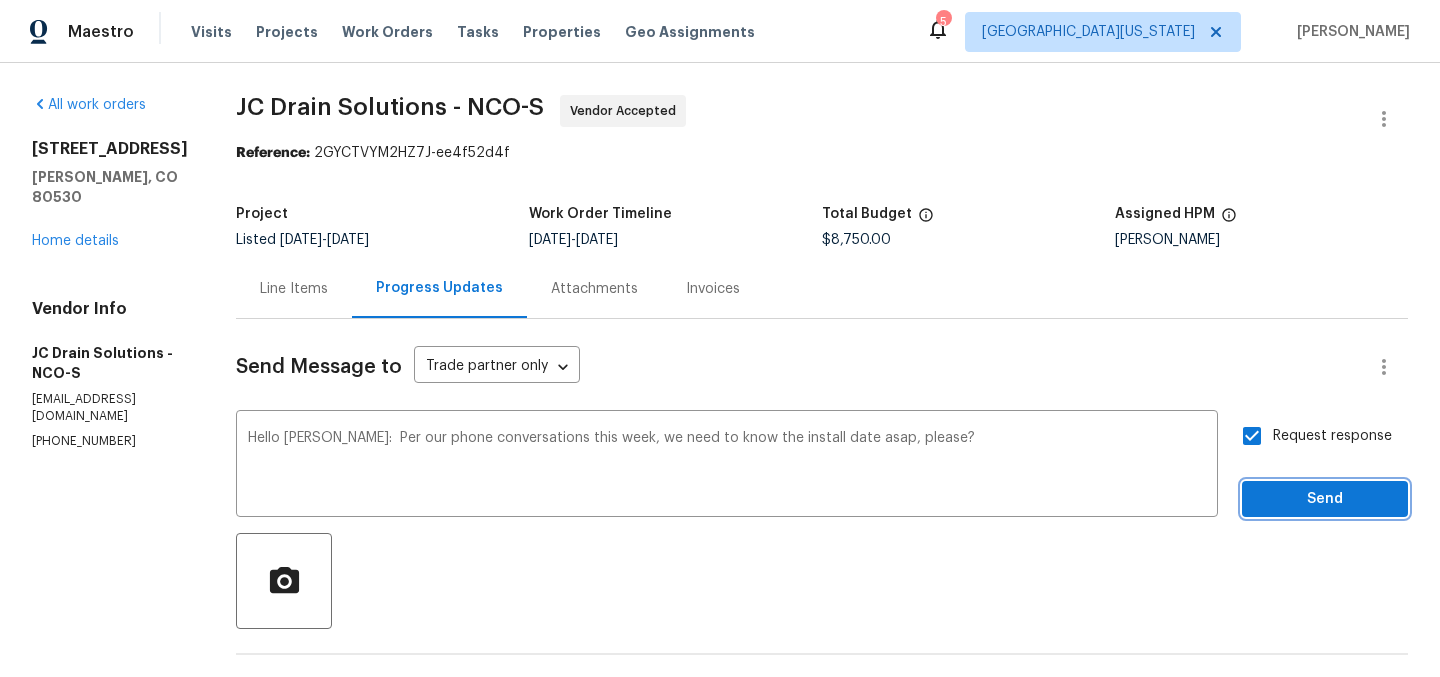 click on "Send" at bounding box center [1325, 499] 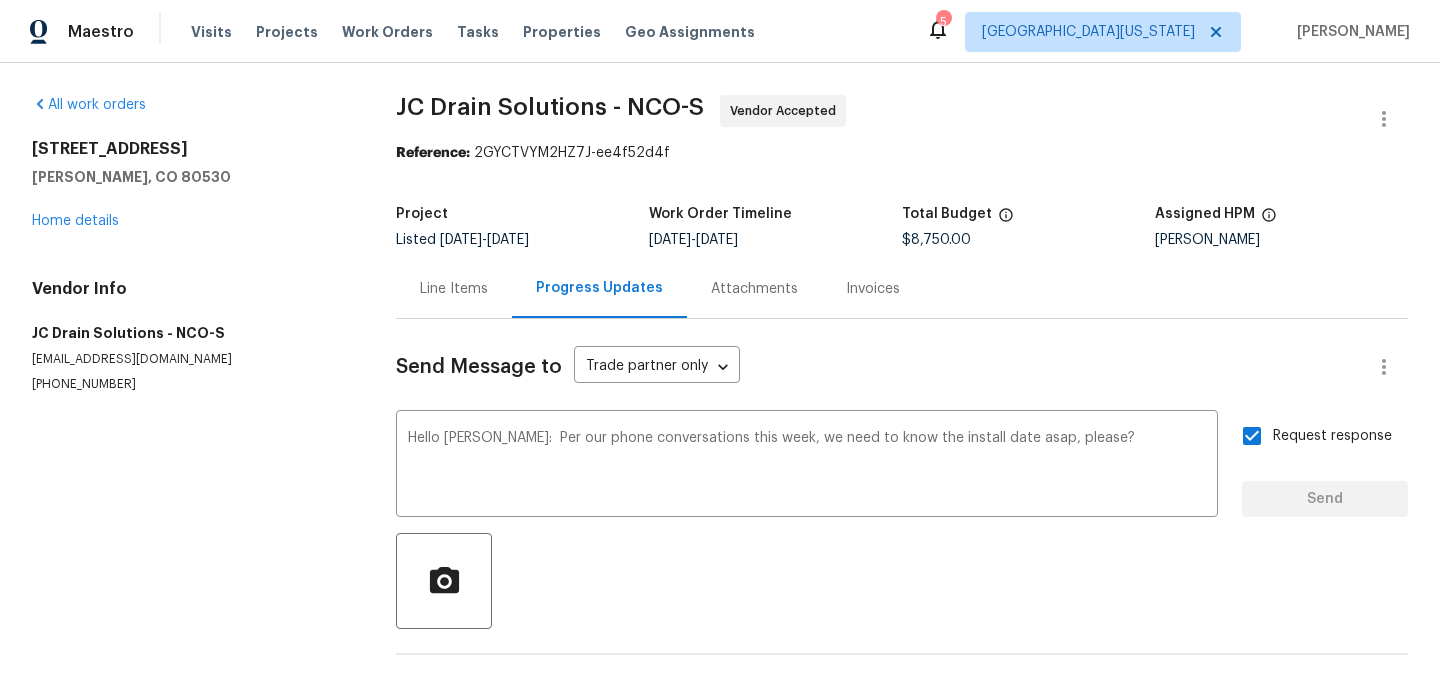 type 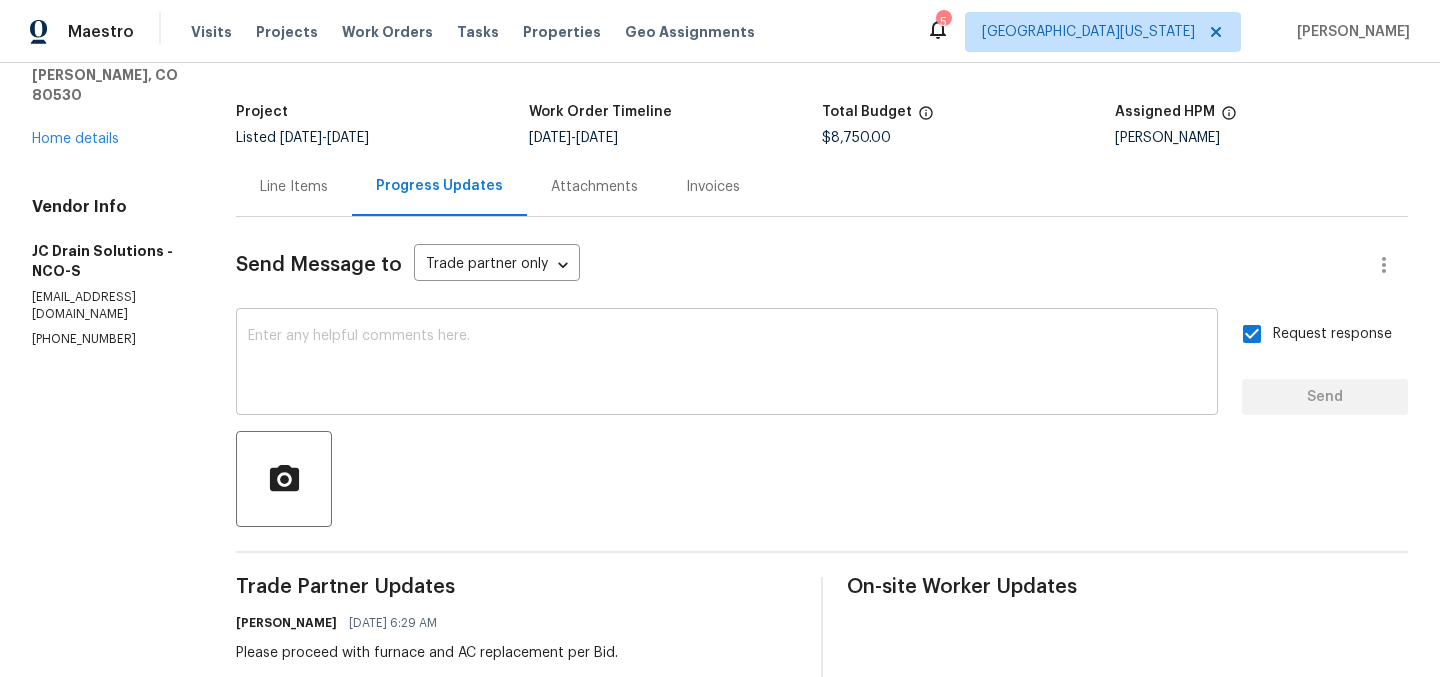 scroll, scrollTop: 0, scrollLeft: 0, axis: both 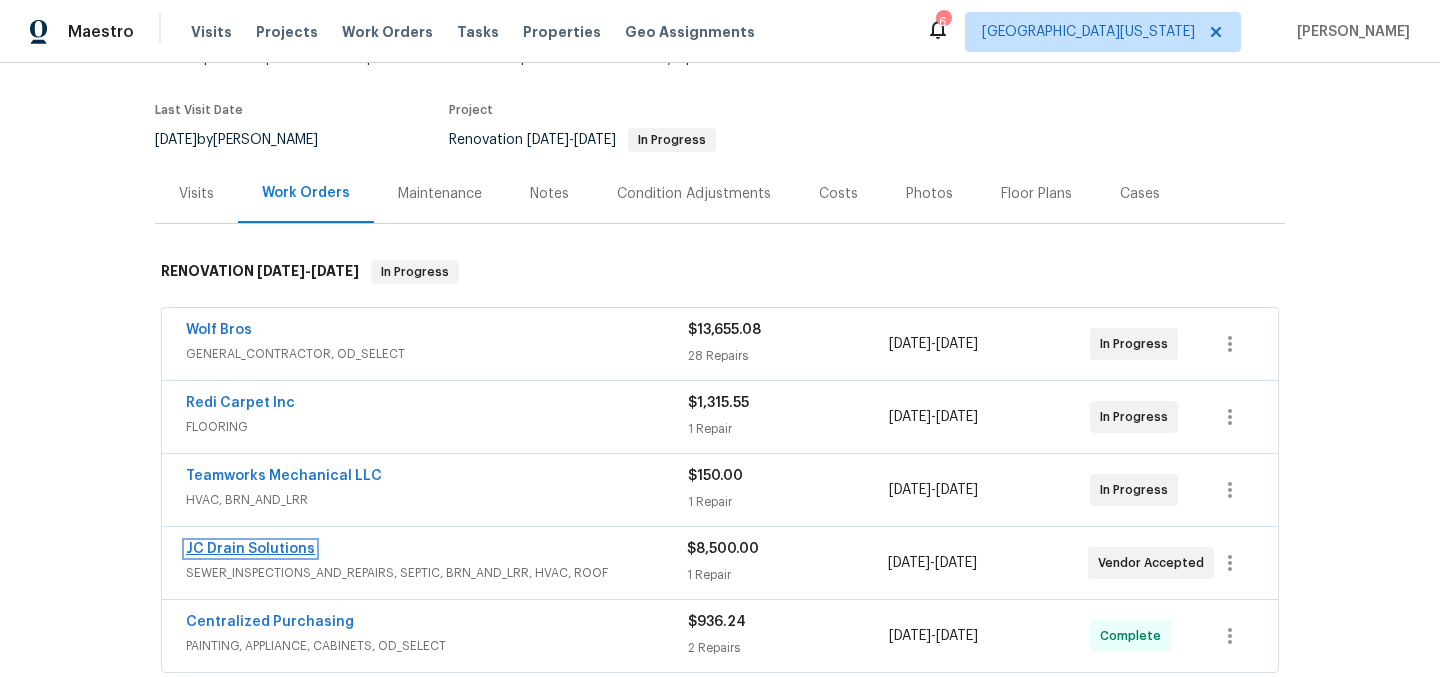 click on "JC Drain Solutions" at bounding box center (250, 549) 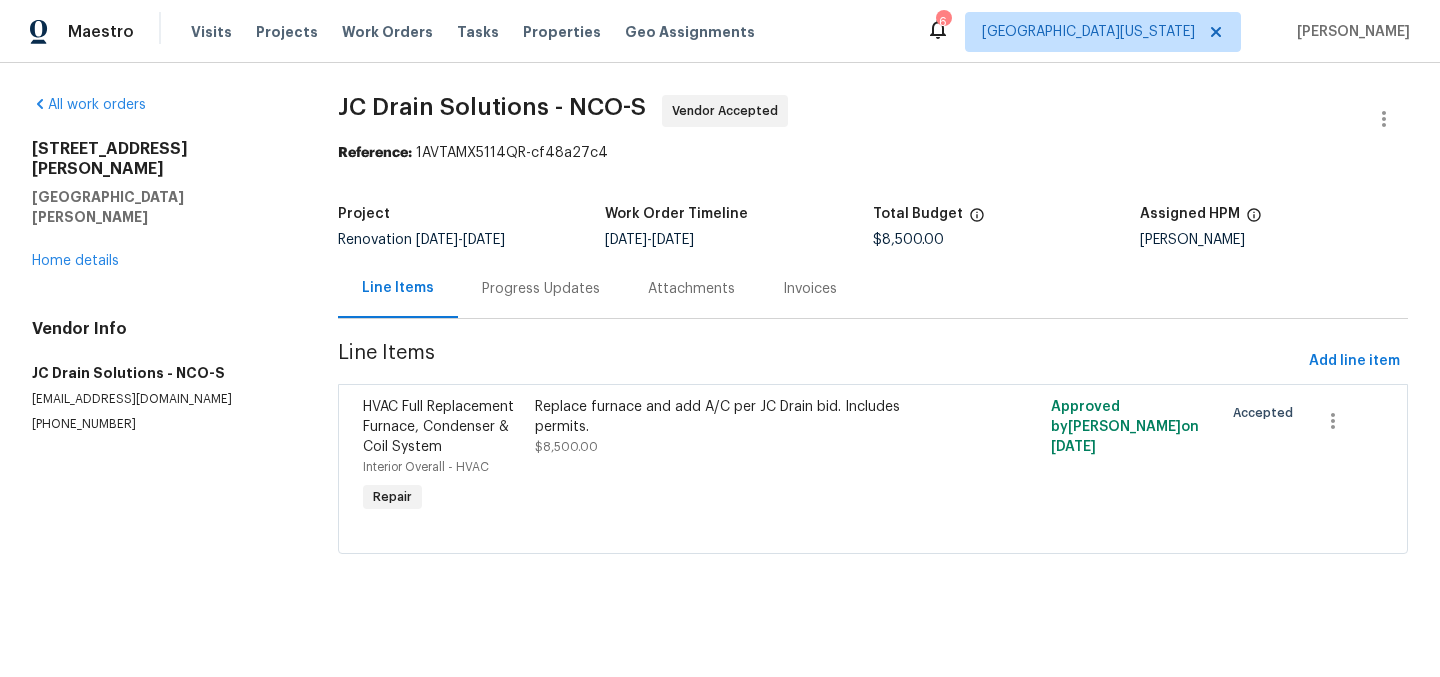 click on "Progress Updates" at bounding box center (541, 289) 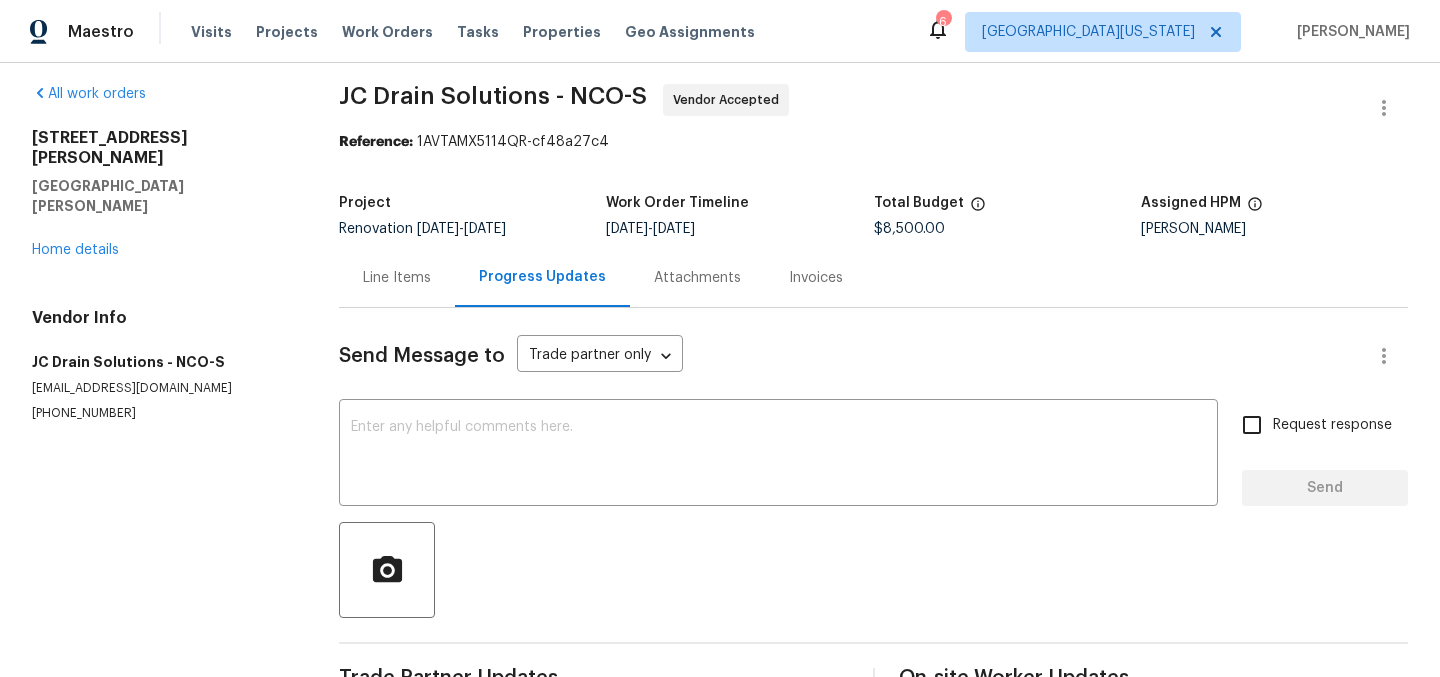 scroll, scrollTop: 22, scrollLeft: 0, axis: vertical 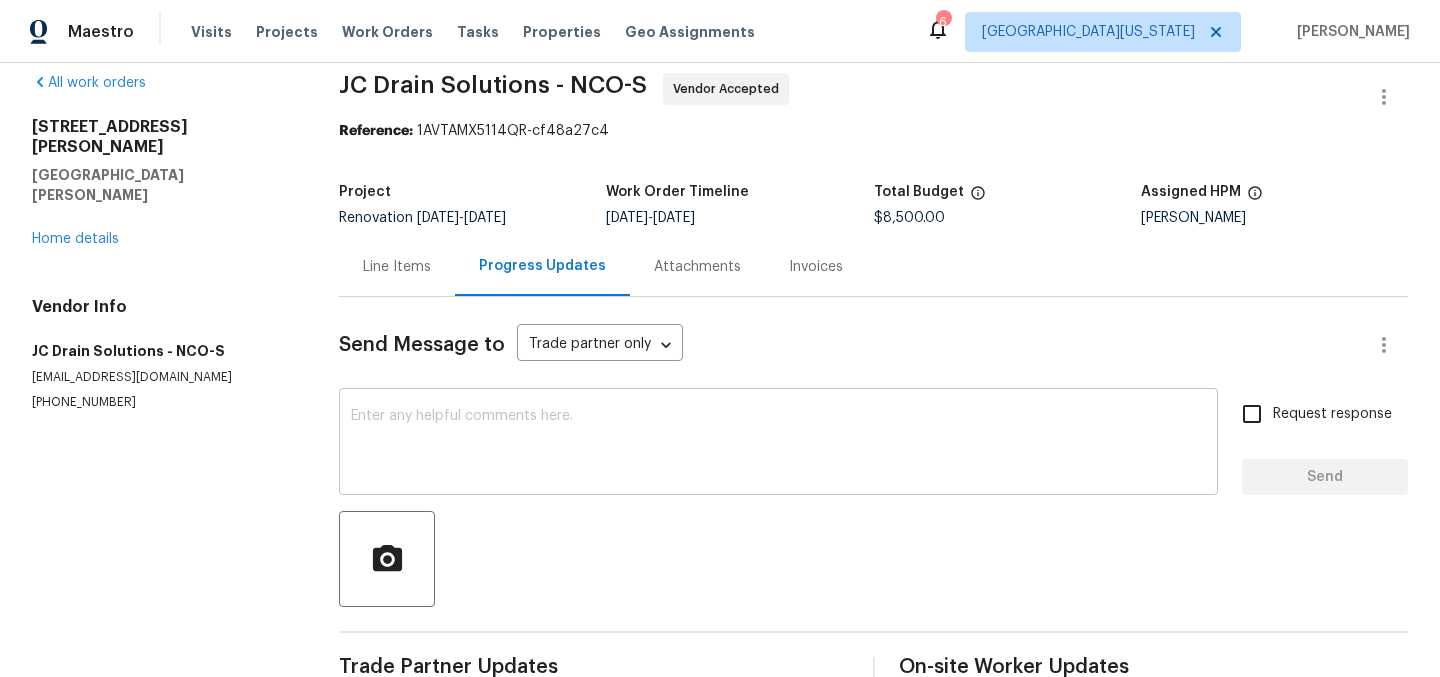 click at bounding box center (778, 444) 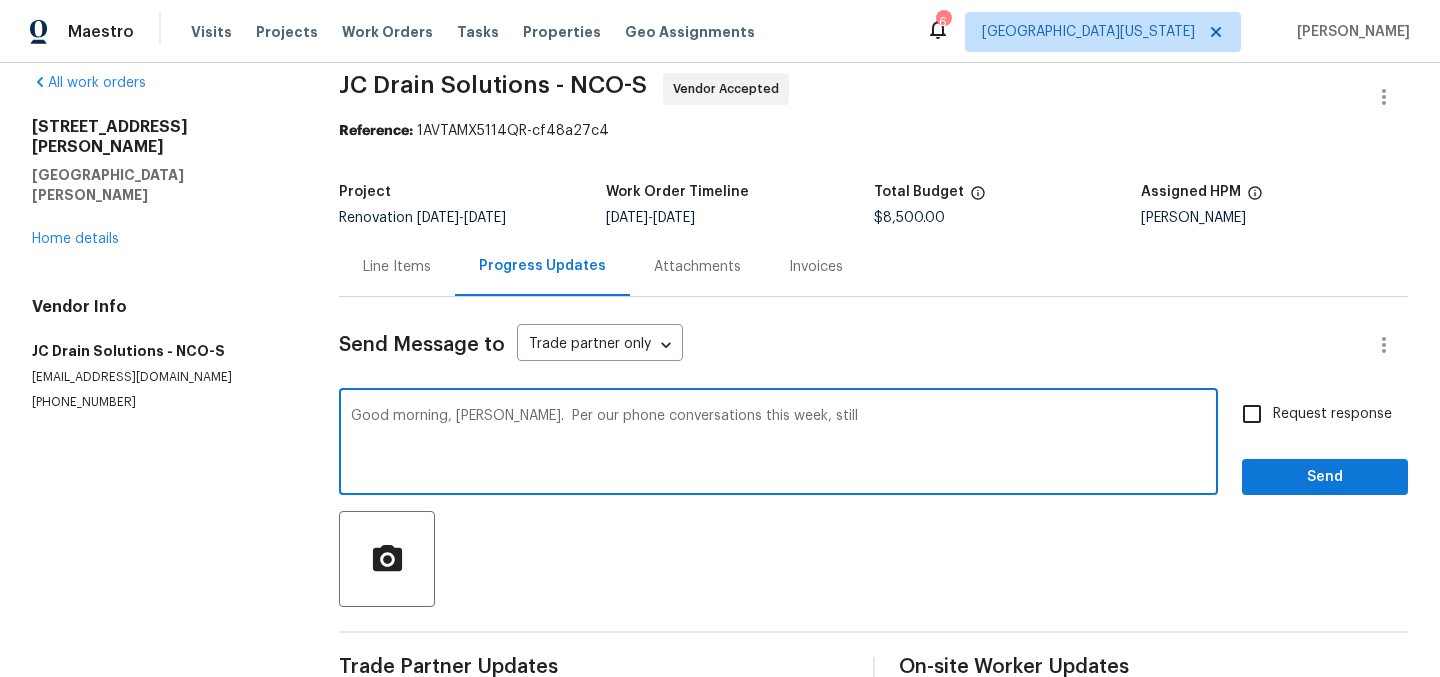 type on "Good morning, [PERSON_NAME].  Per our phone conversations this week, still" 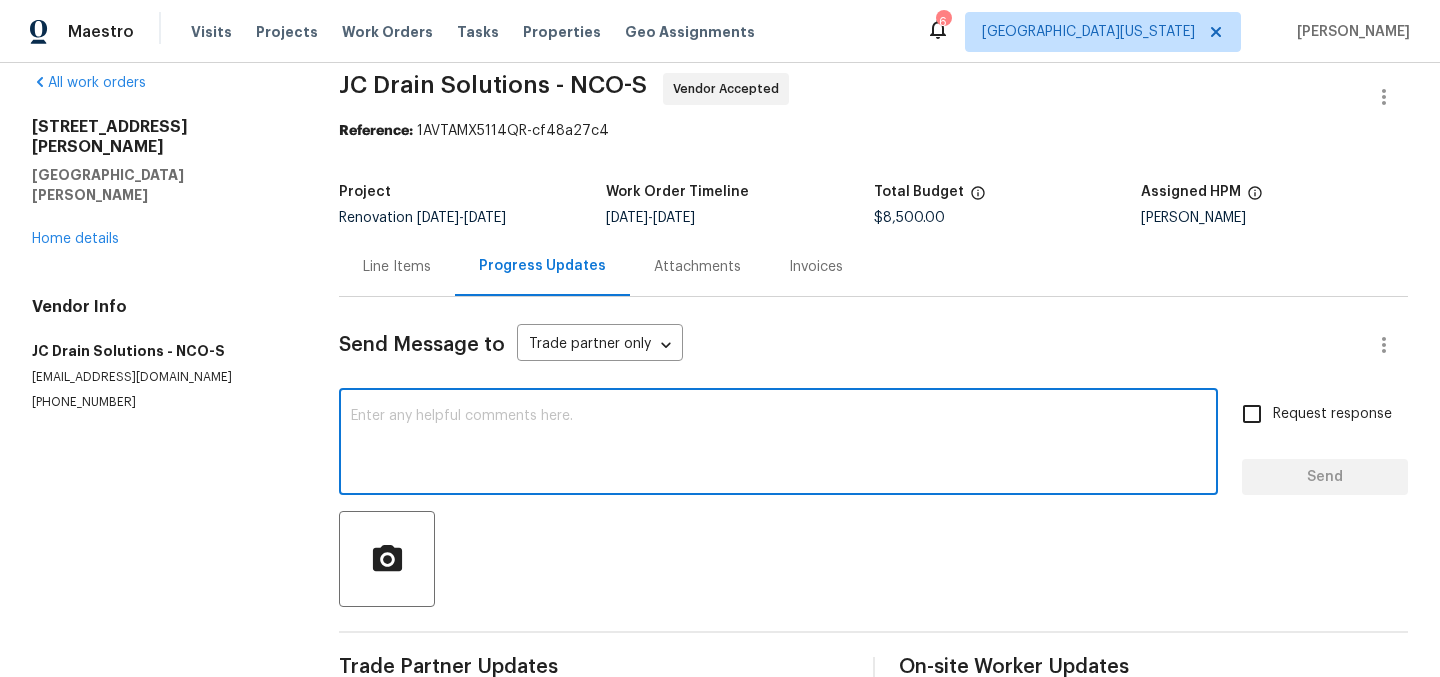 click on "All work orders [STREET_ADDRESS][PERSON_NAME][PERSON_NAME] Home details Vendor Info JC Drain Solutions - NCO-S [EMAIL_ADDRESS][DOMAIN_NAME] [PHONE_NUMBER]" at bounding box center (161, 479) 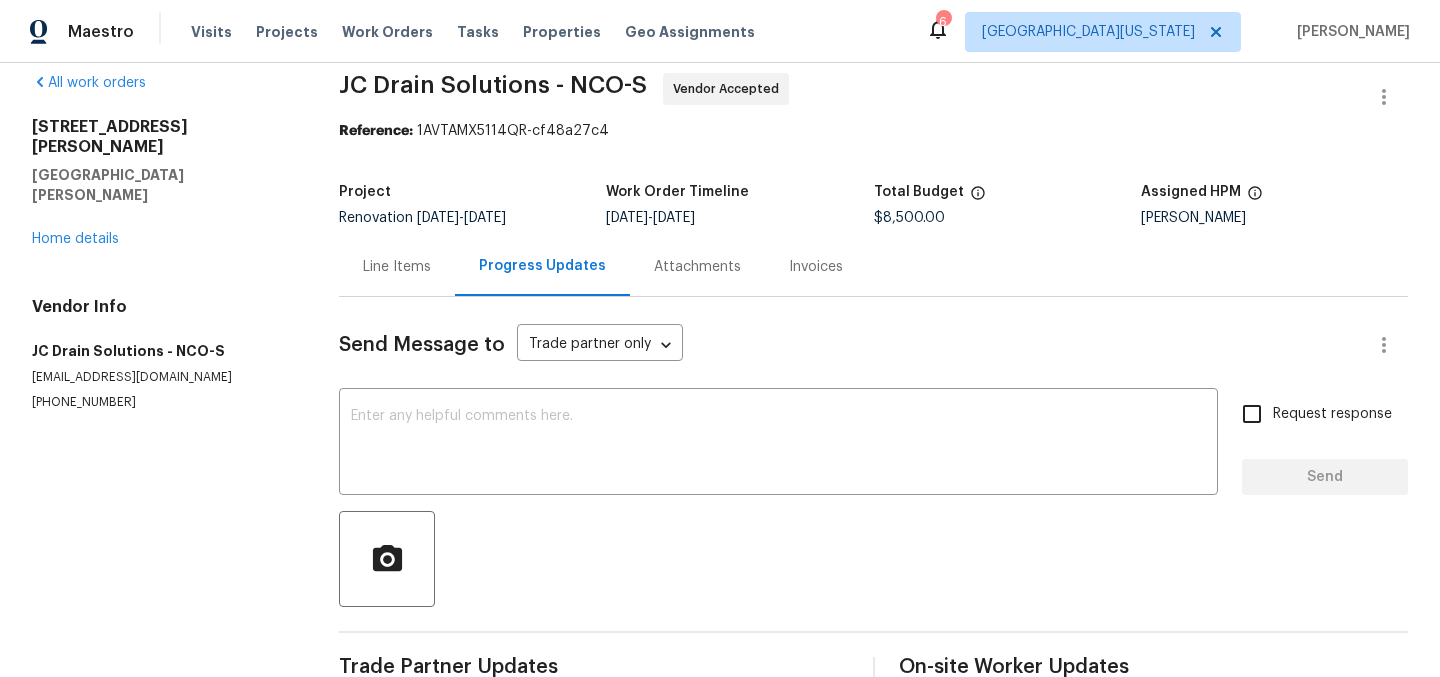 click on "Line Items" at bounding box center (397, 267) 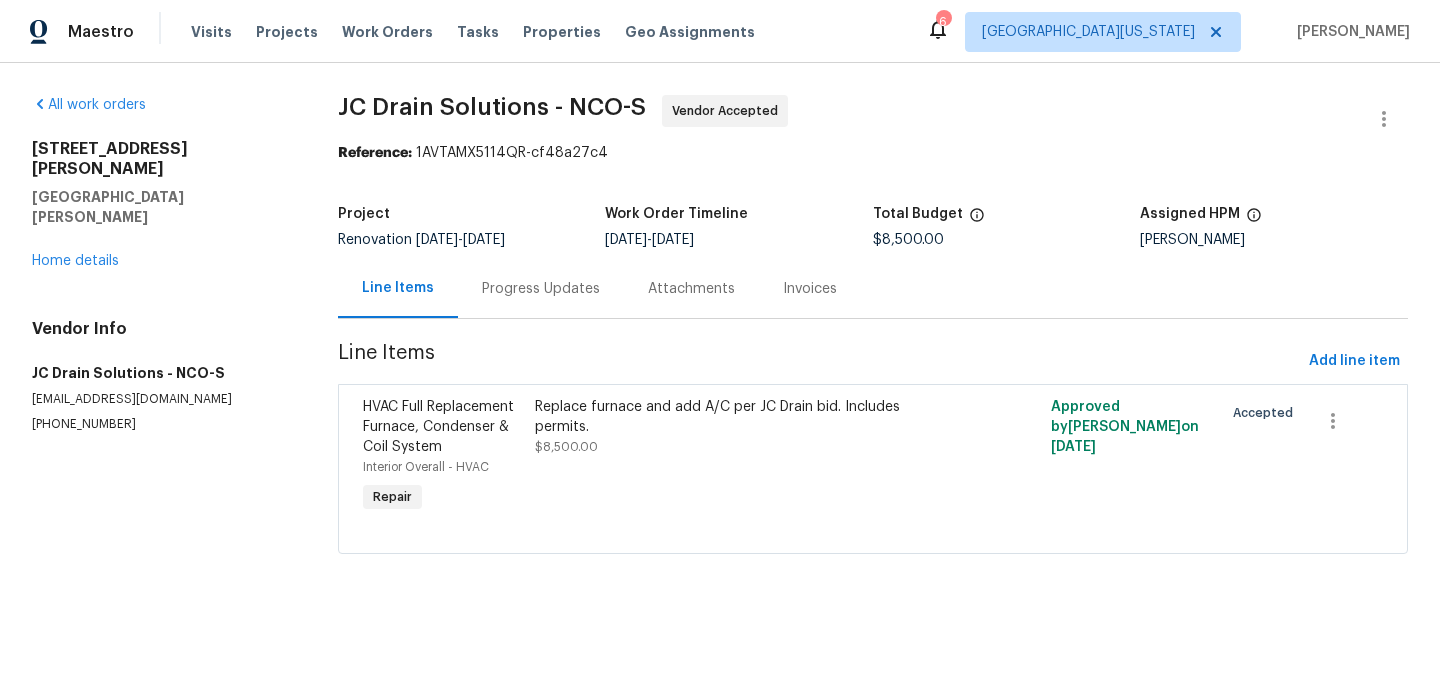 scroll, scrollTop: 0, scrollLeft: 0, axis: both 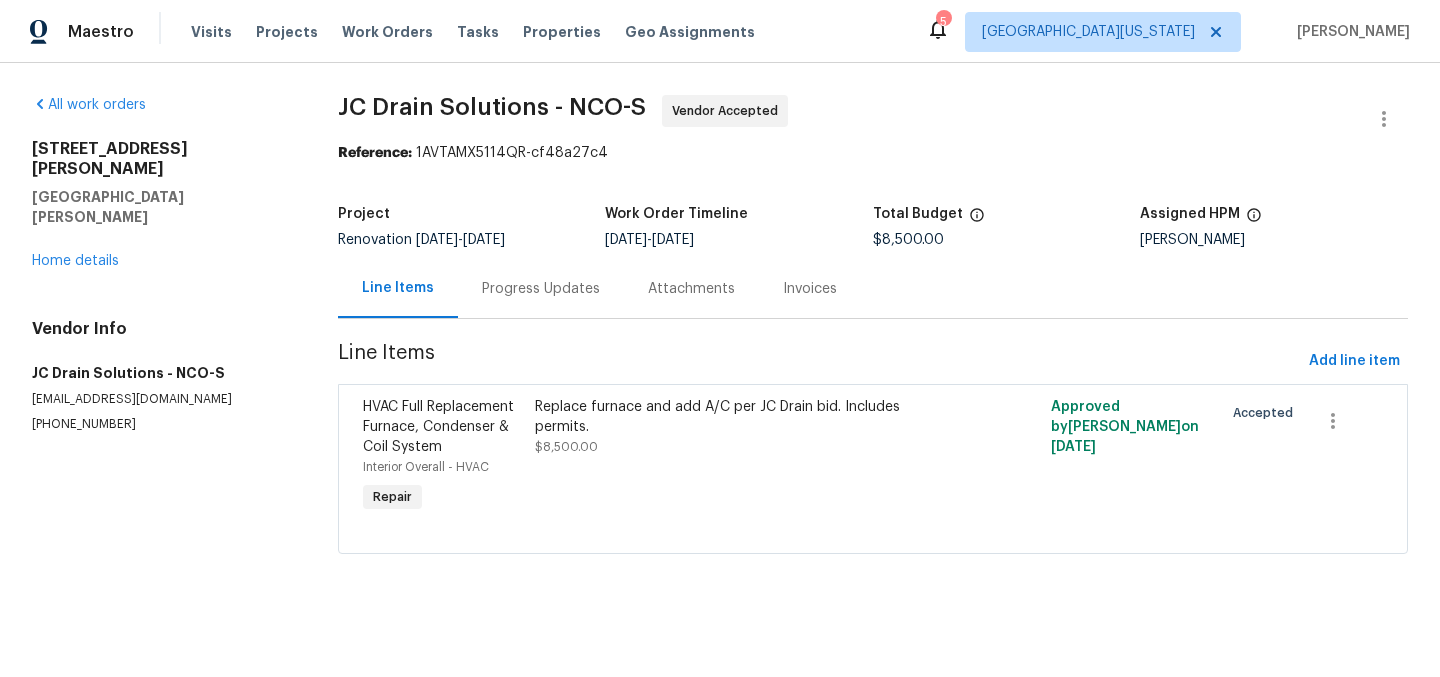 click on "Reference:   1AVTAMX5114QR-cf48a27c4" at bounding box center (873, 153) 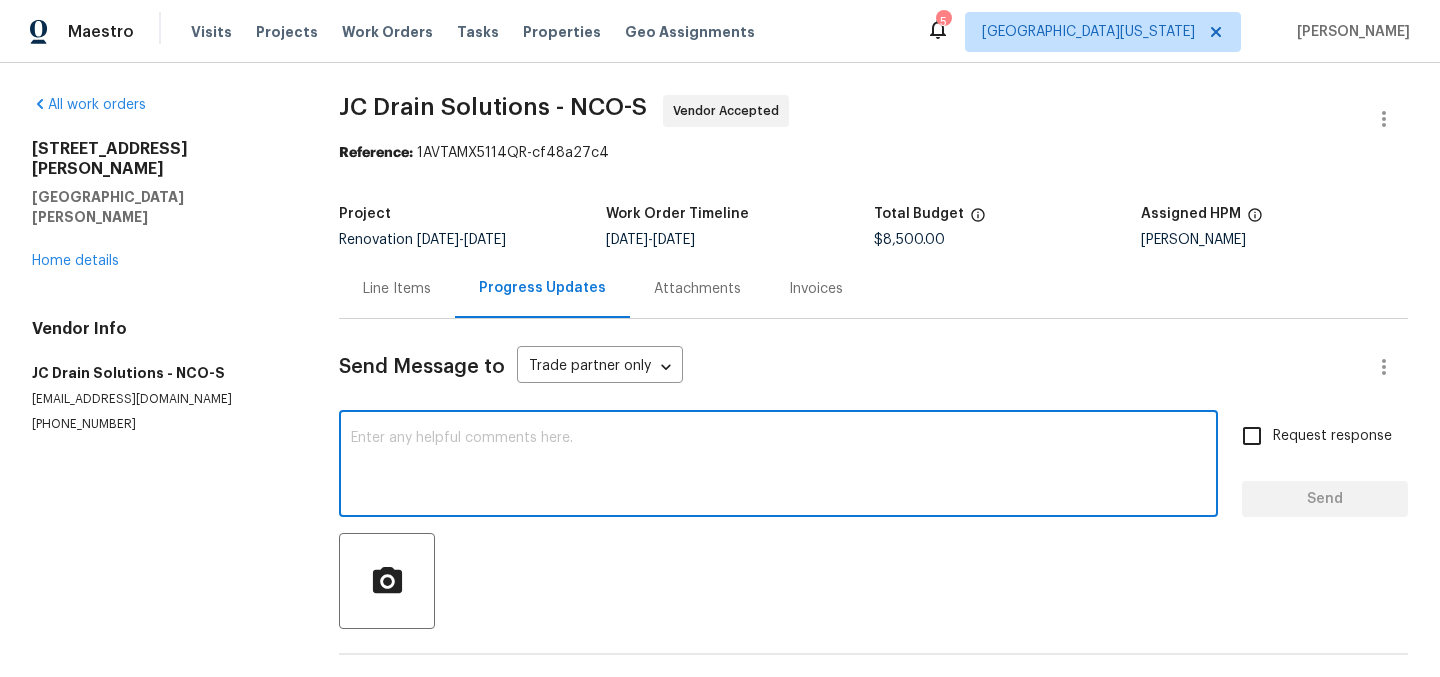 click at bounding box center (778, 466) 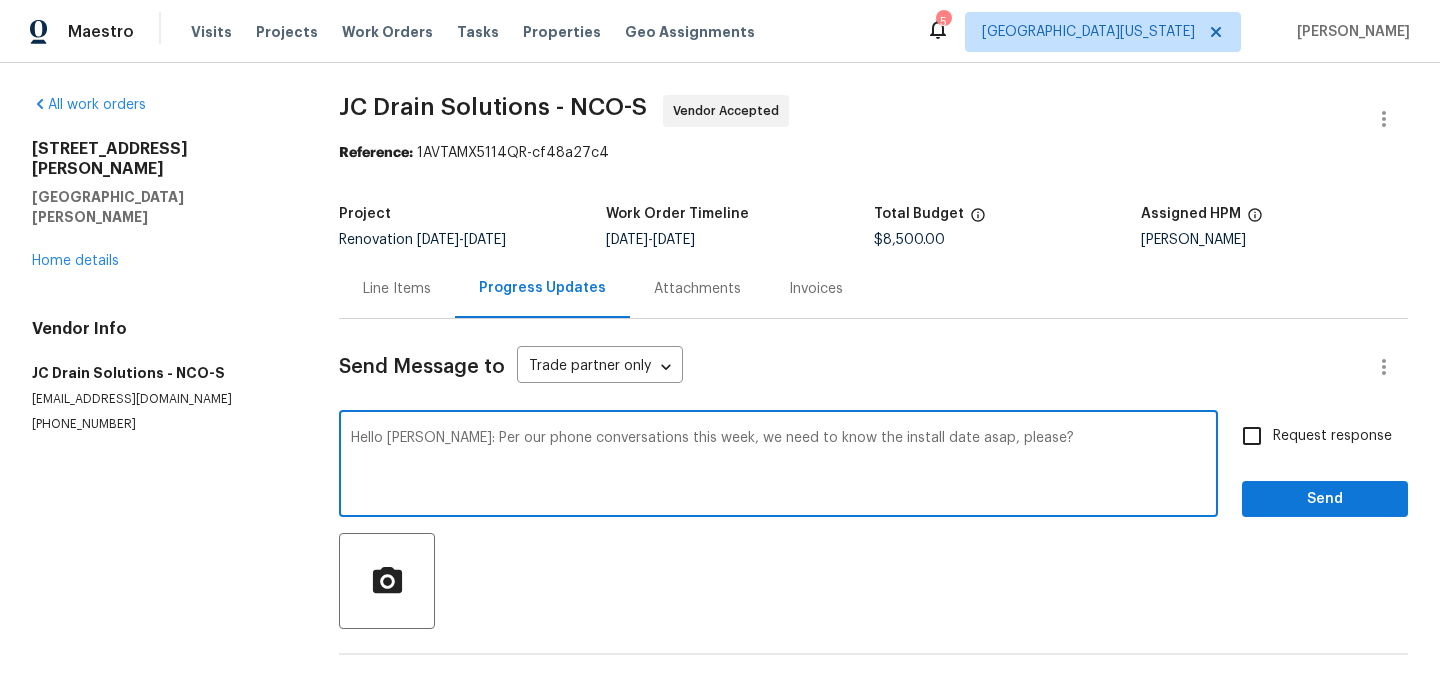 drag, startPoint x: 414, startPoint y: 439, endPoint x: 508, endPoint y: 437, distance: 94.02127 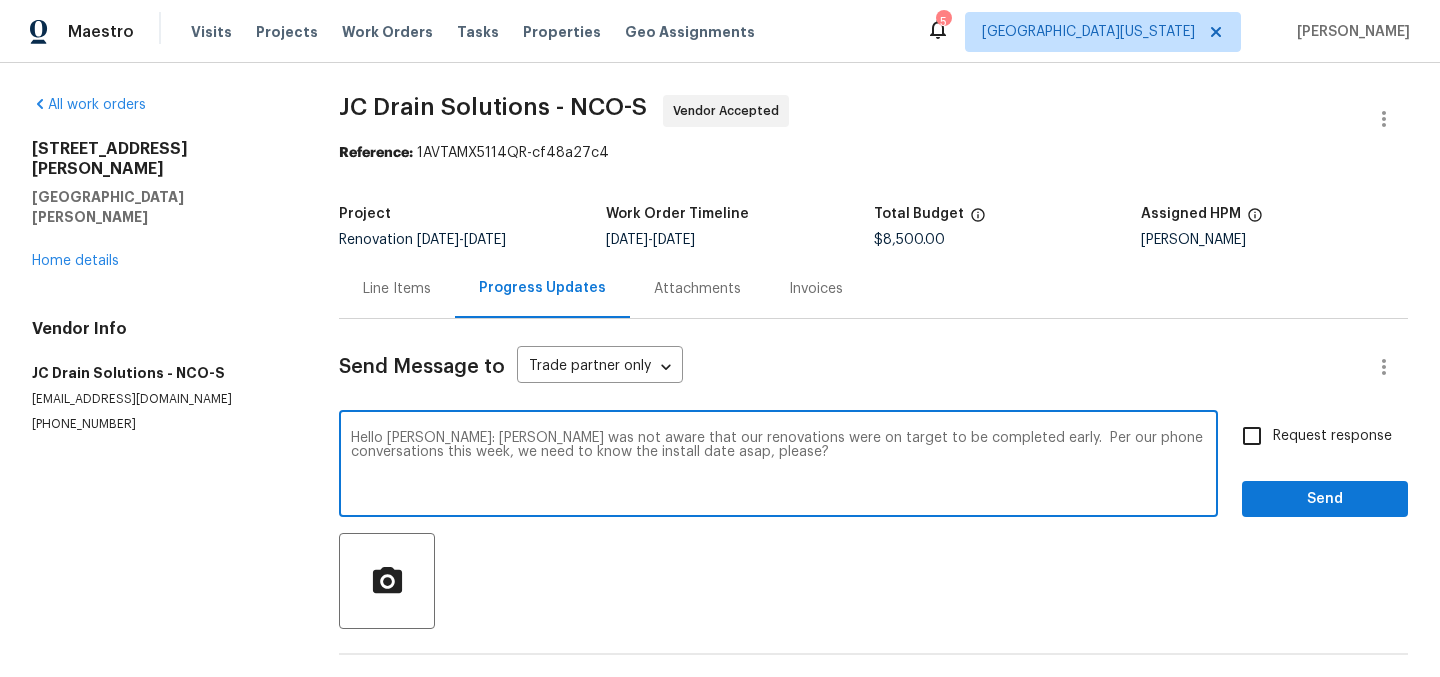 click on "Hello Vic: Chris was not aware that our renovations were on target to be completed early.  Per our phone conversations this week, we need to know the install date asap, please?" at bounding box center [778, 466] 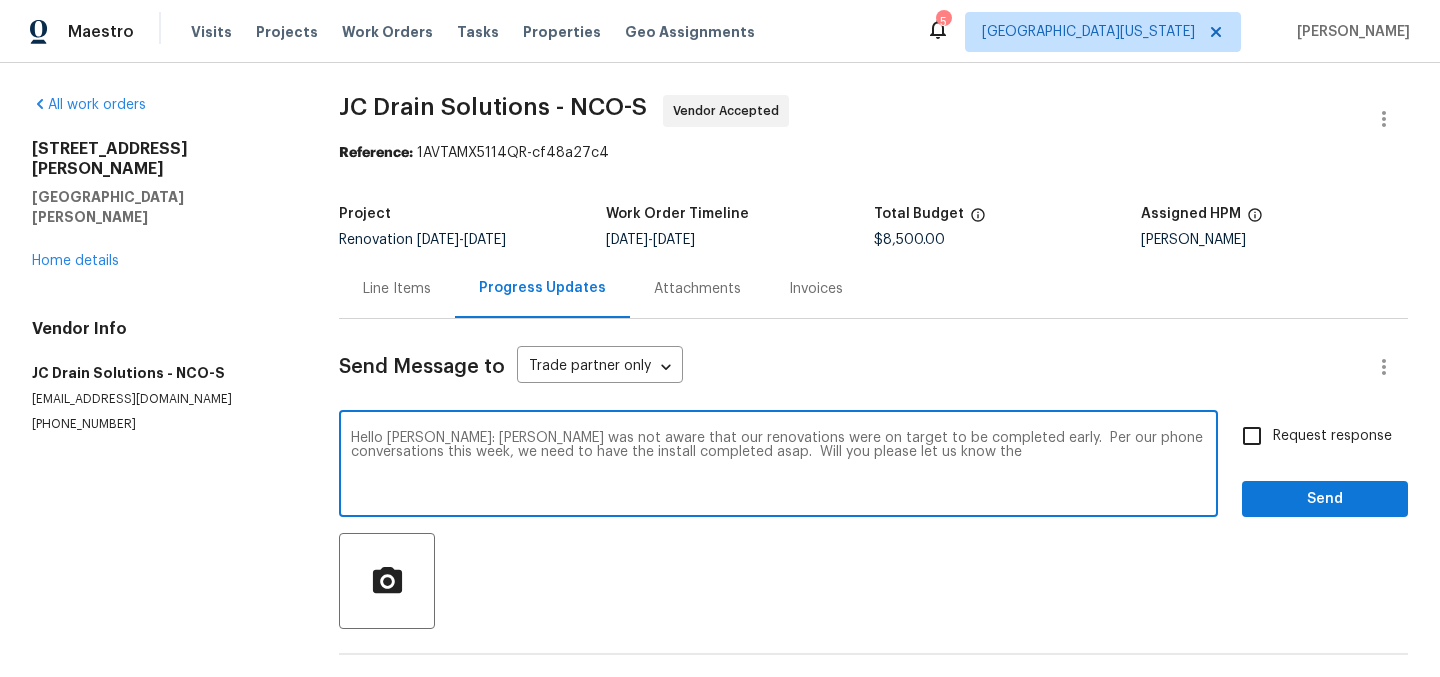 drag, startPoint x: 942, startPoint y: 437, endPoint x: 1186, endPoint y: 433, distance: 244.03279 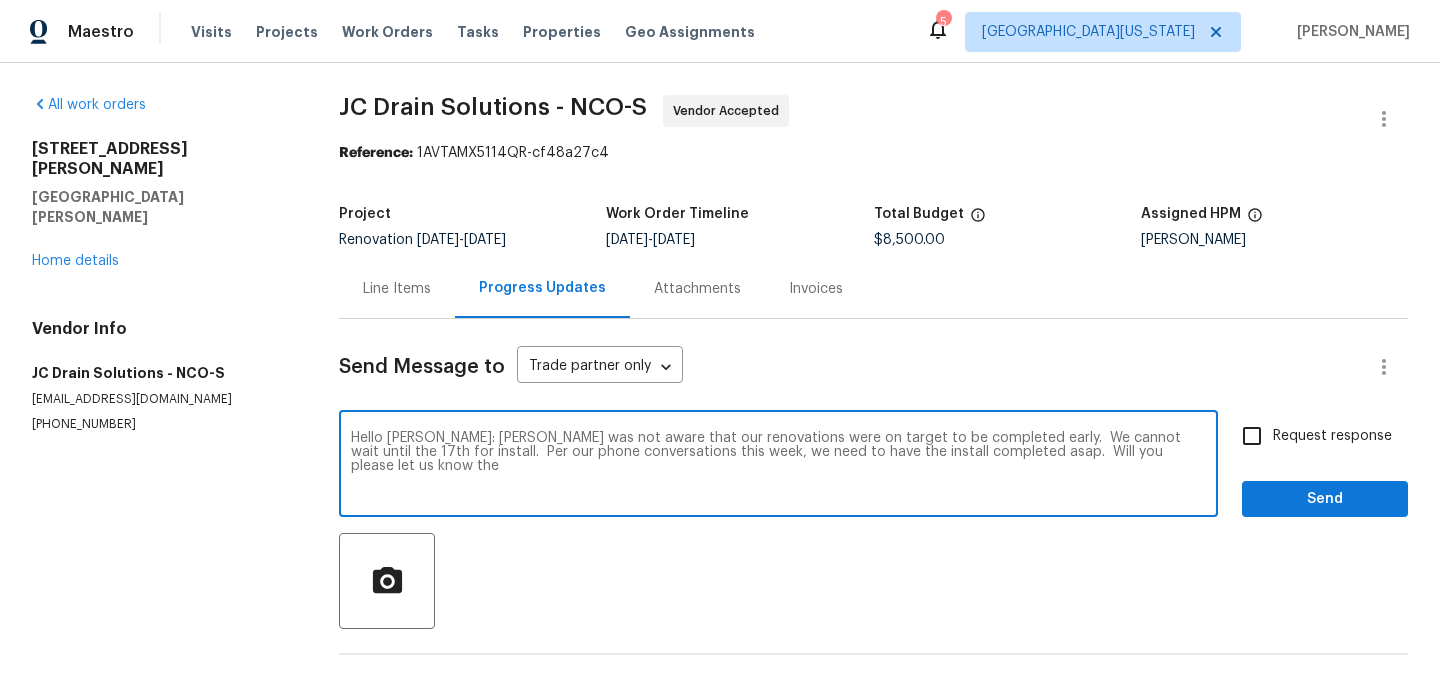 click on "Hello Vic: Chris was not aware that our renovations were on target to be completed early.  We cannot wait until the 17th for install.  Per our phone conversations this week, we need to have the install completed asap.  Will you please let us know the" at bounding box center [778, 466] 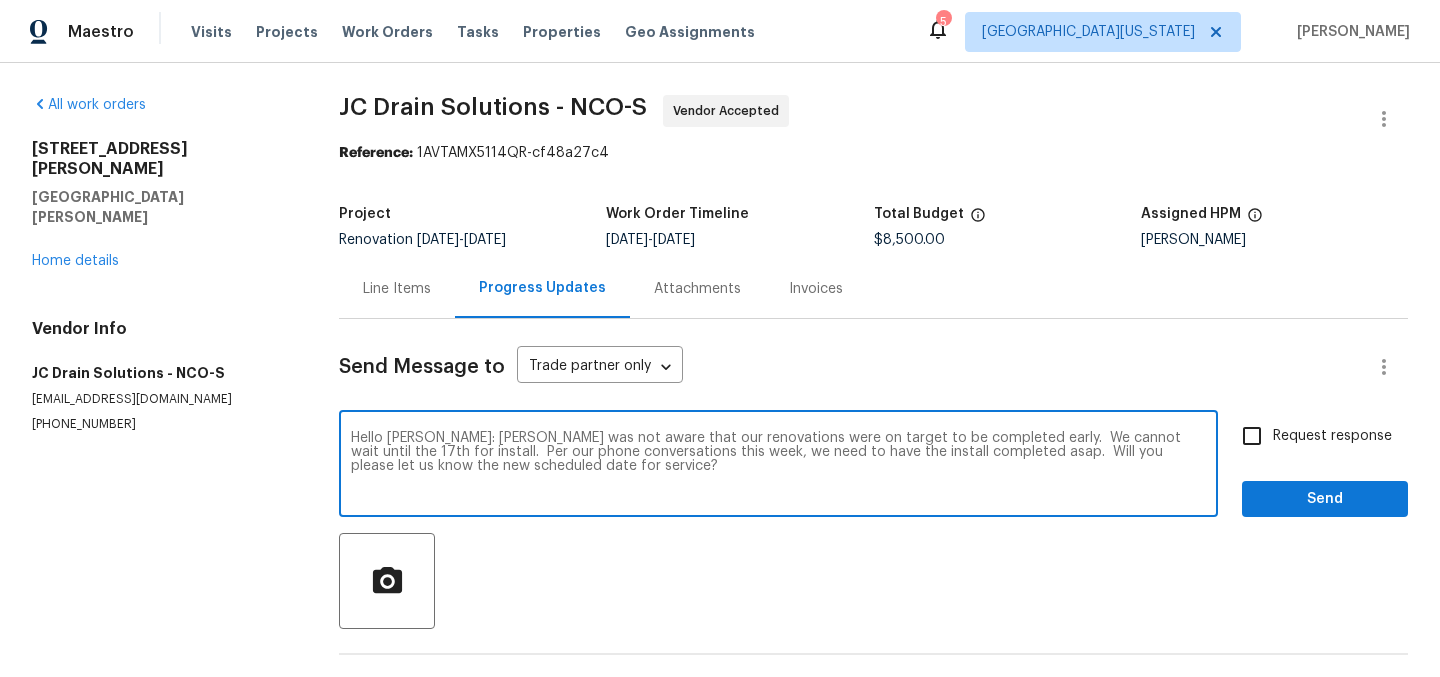type on "Hello Vic: Chris was not aware that our renovations were on target to be completed early.  We cannot wait until the 17th for install.  Per our phone conversations this week, we need to have the install completed asap.  Will you please let us know the new scheduled date for service?" 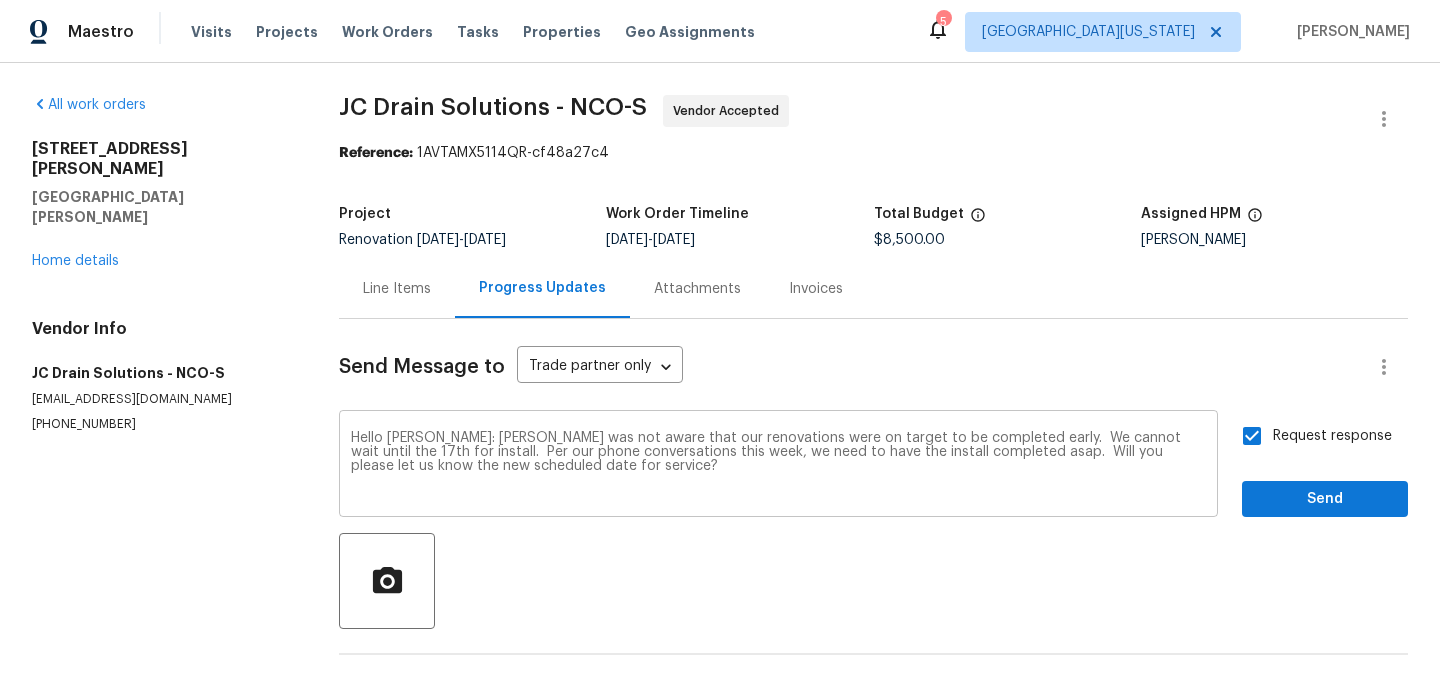 click on "Hello Vic: Chris was not aware that our renovations were on target to be completed early.  We cannot wait until the 17th for install.  Per our phone conversations this week, we need to have the install completed asap.  Will you please let us know the new scheduled date for service?" at bounding box center [778, 466] 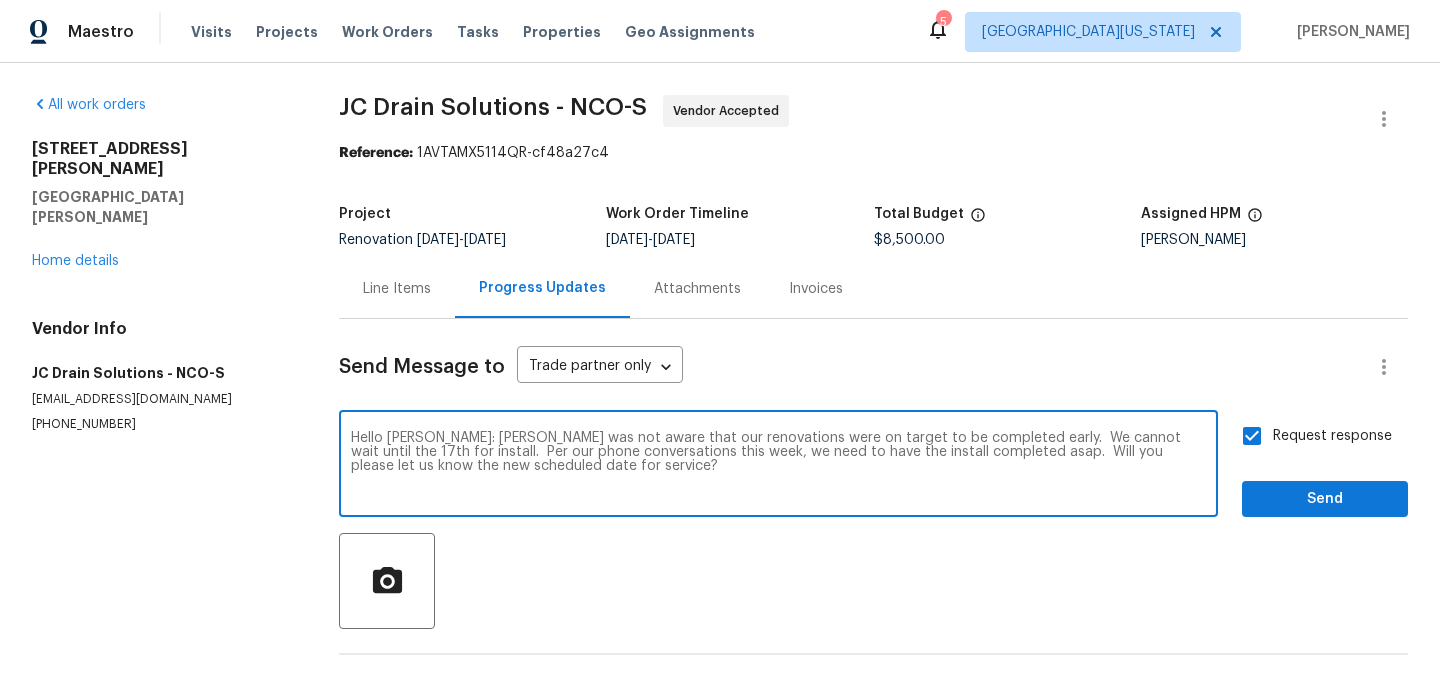 click on "Hello Vic: Chris was not aware that our renovations were on target to be completed early.  We cannot wait until the 17th for install.  Per our phone conversations this week, we need to have the install completed asap.  Will you please let us know the new scheduled date for service?" at bounding box center [778, 466] 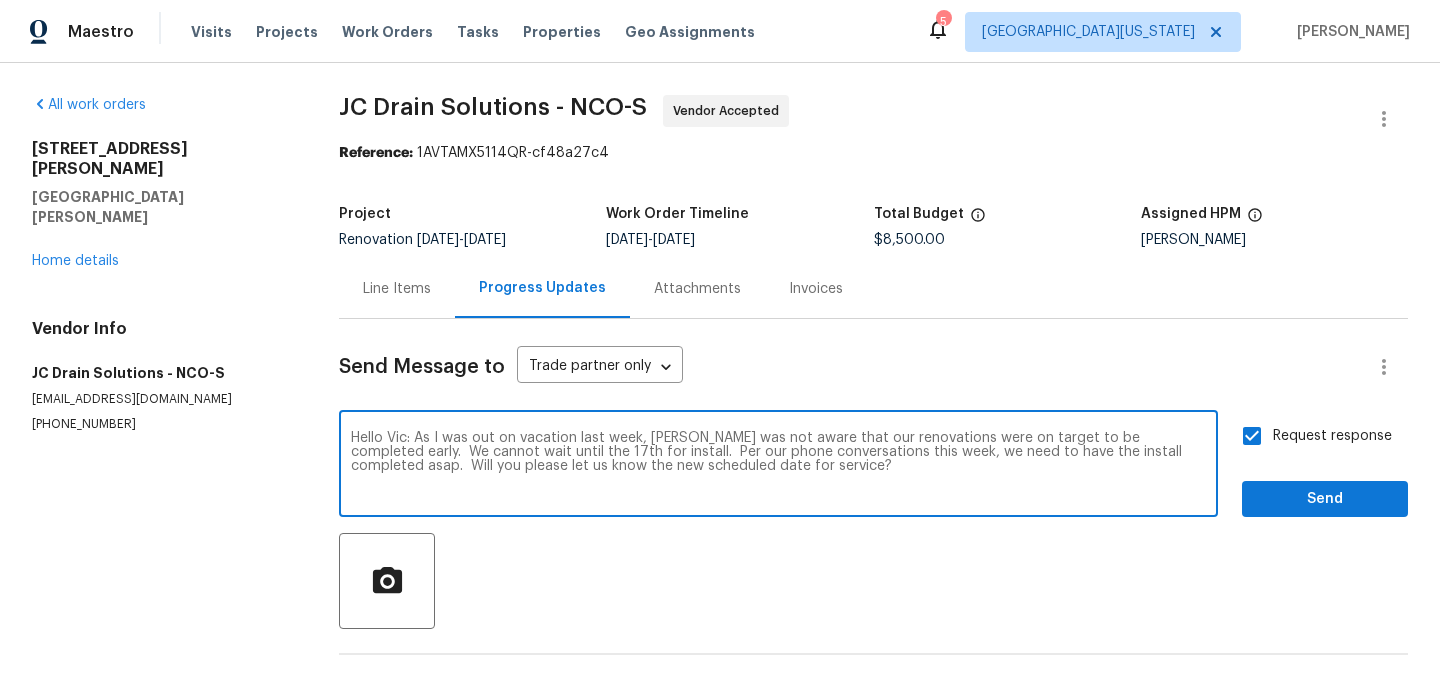 click on "Hello Vic: As I was out on vacation last week, Chris was not aware that our renovations were on target to be completed early.  We cannot wait until the 17th for install.  Per our phone conversations this week, we need to have the install completed asap.  Will you please let us know the new scheduled date for service?" at bounding box center (778, 466) 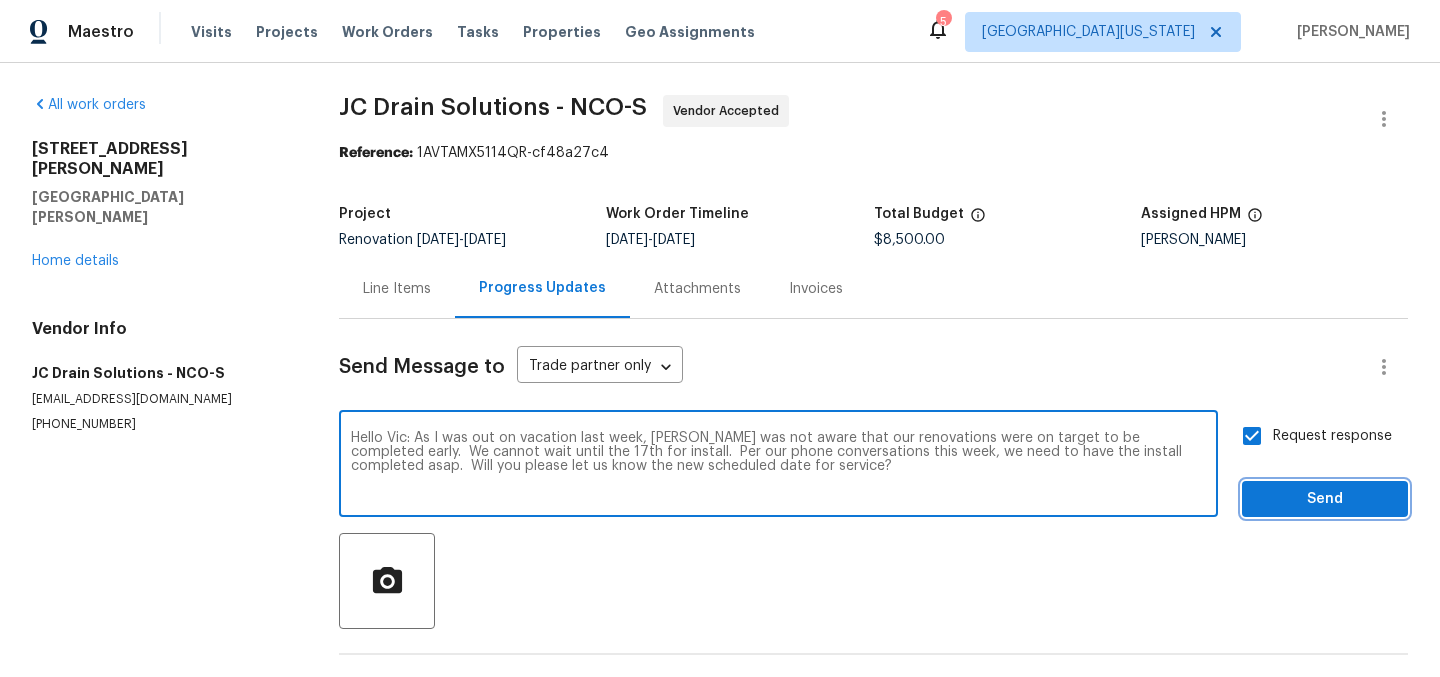 click on "Send" at bounding box center [1325, 499] 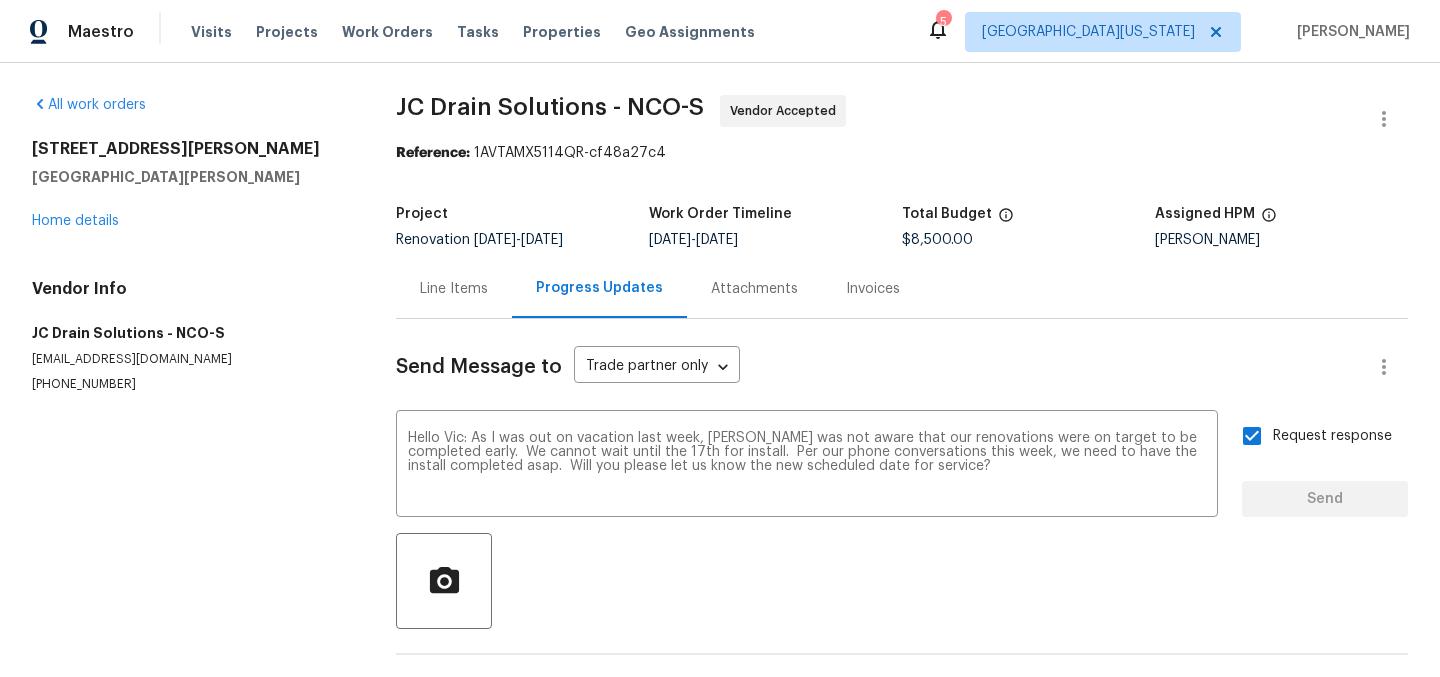 type 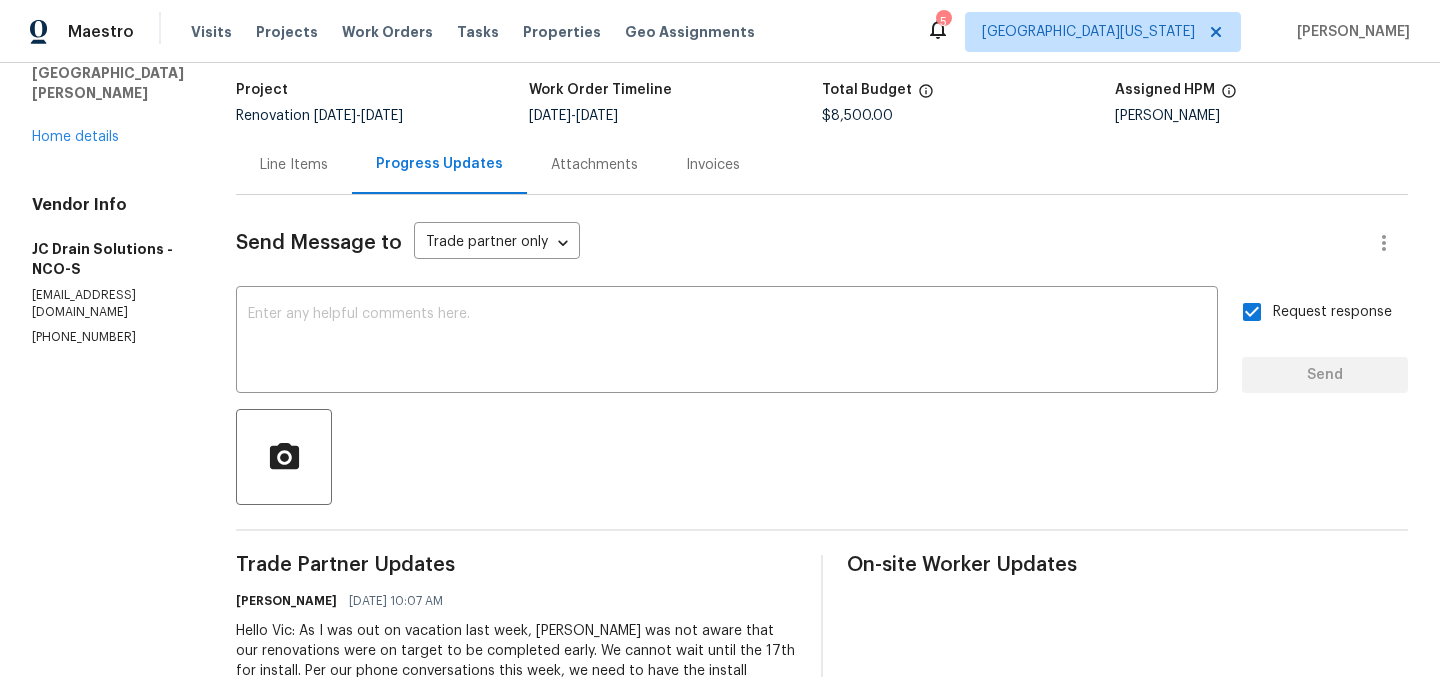 scroll, scrollTop: 0, scrollLeft: 0, axis: both 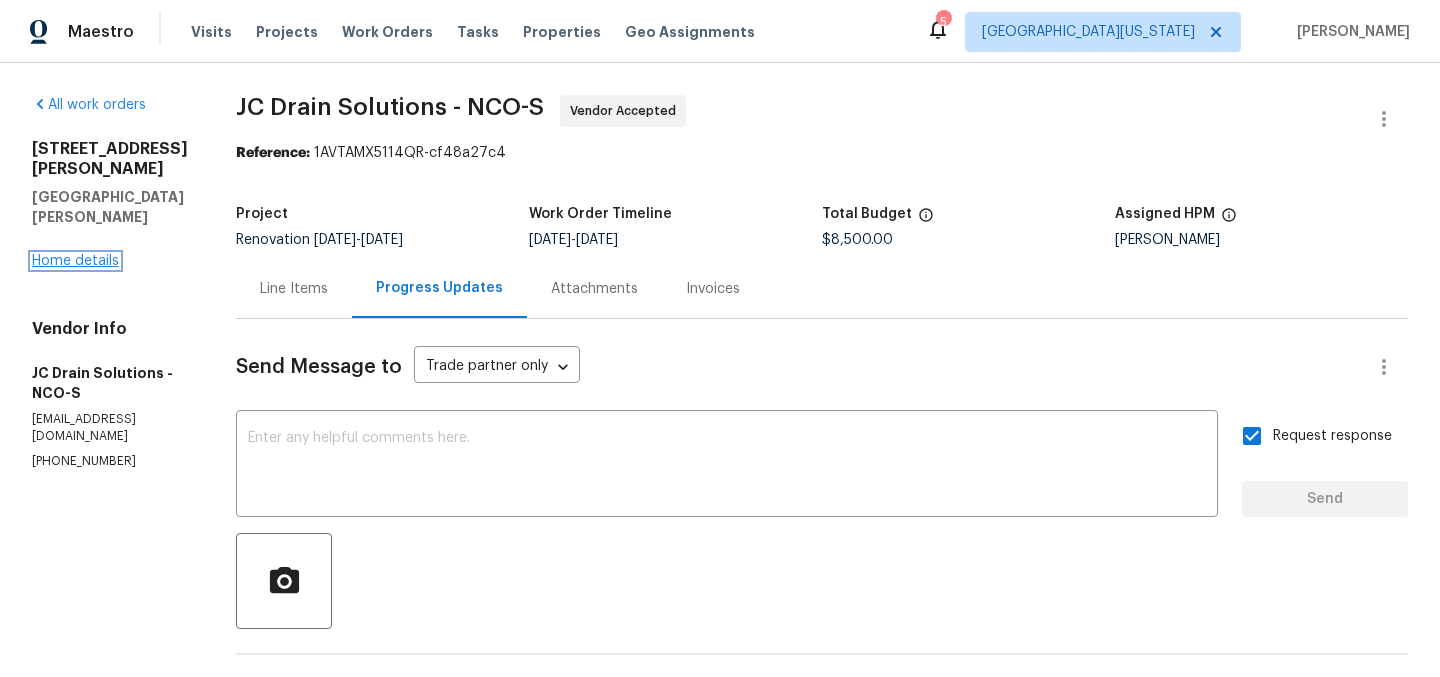 click on "Home details" at bounding box center (75, 261) 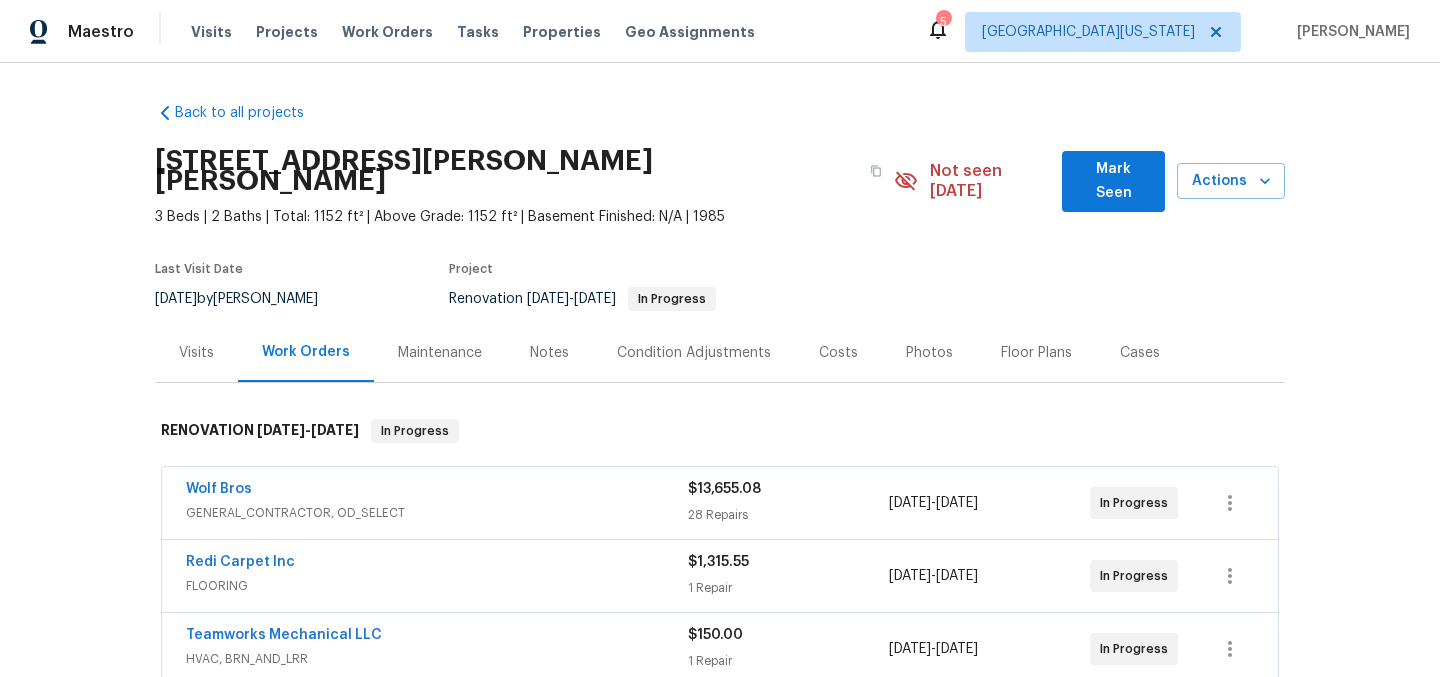 click on "Back to all projects 3617 Mead St, Fort Collins, CO 80526 3 Beds | 2 Baths | Total: 1152 ft² | Above Grade: 1152 ft² | Basement Finished: N/A | 1985 Not seen today Mark Seen Actions Last Visit Date 6/27/2025  by  John Gonzalez   Project Renovation   6/17/2025  -  7/17/2025 In Progress Visits Work Orders Maintenance Notes Condition Adjustments Costs Photos Floor Plans Cases RENOVATION   6/17/25  -  7/17/25 In Progress Wolf Bros GENERAL_CONTRACTOR, OD_SELECT $13,655.08 28 Repairs 6/16/2025  -  7/15/2025 In Progress Redi Carpet Inc FLOORING $1,315.55 1 Repair 6/17/2025  -  7/16/2025 In Progress Teamworks Mechanical LLC HVAC, BRN_AND_LRR $150.00 1 Repair 6/17/2025  -  7/15/2025 In Progress JC Drain Solutions SEWER_INSPECTIONS_AND_REPAIRS, SEPTIC, BRN_AND_LRR, HVAC, ROOF $8,500.00 1 Repair 7/2/2025  -  7/17/2025 Vendor Accepted Centralized Purchasing PAINTING, APPLIANCE, CABINETS, OD_SELECT $936.24 2 Repairs 6/17/2025  -  6/17/2025 Complete Pending Line Items Create Line Item No line items." at bounding box center [720, 370] 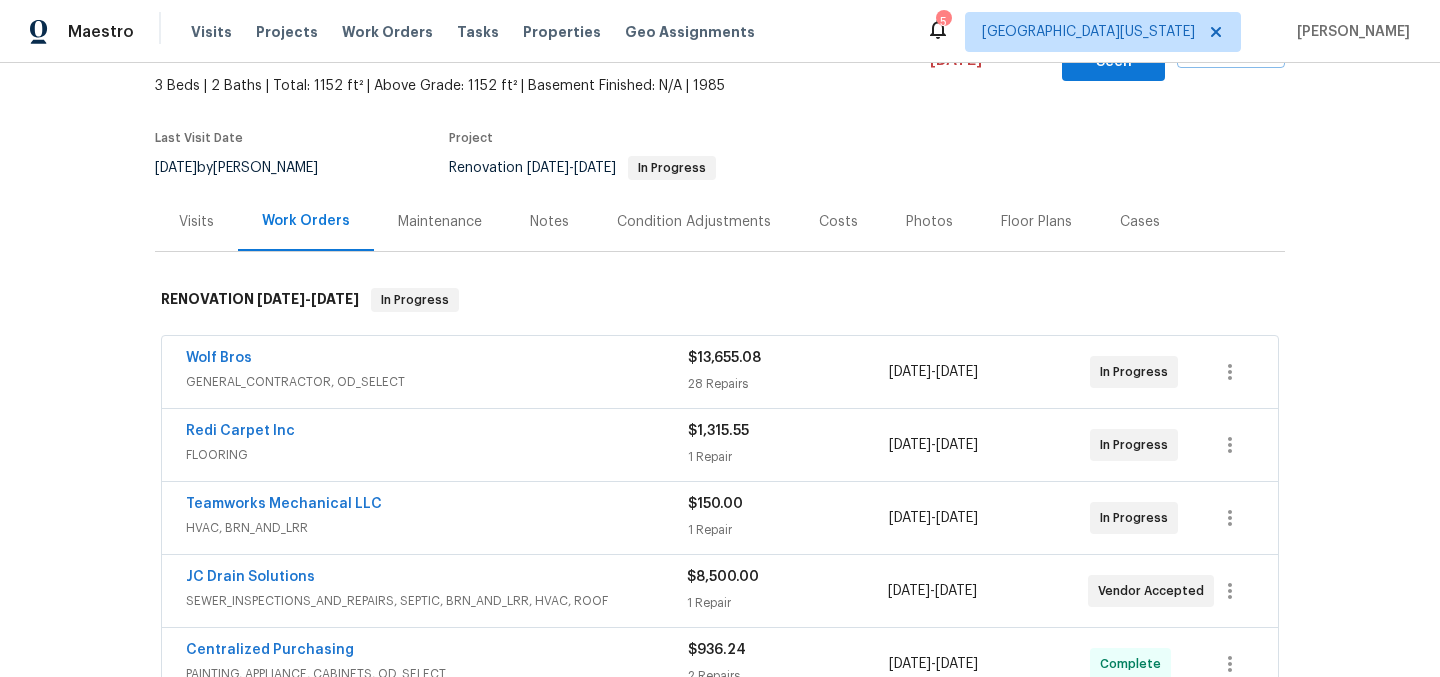 scroll, scrollTop: 132, scrollLeft: 0, axis: vertical 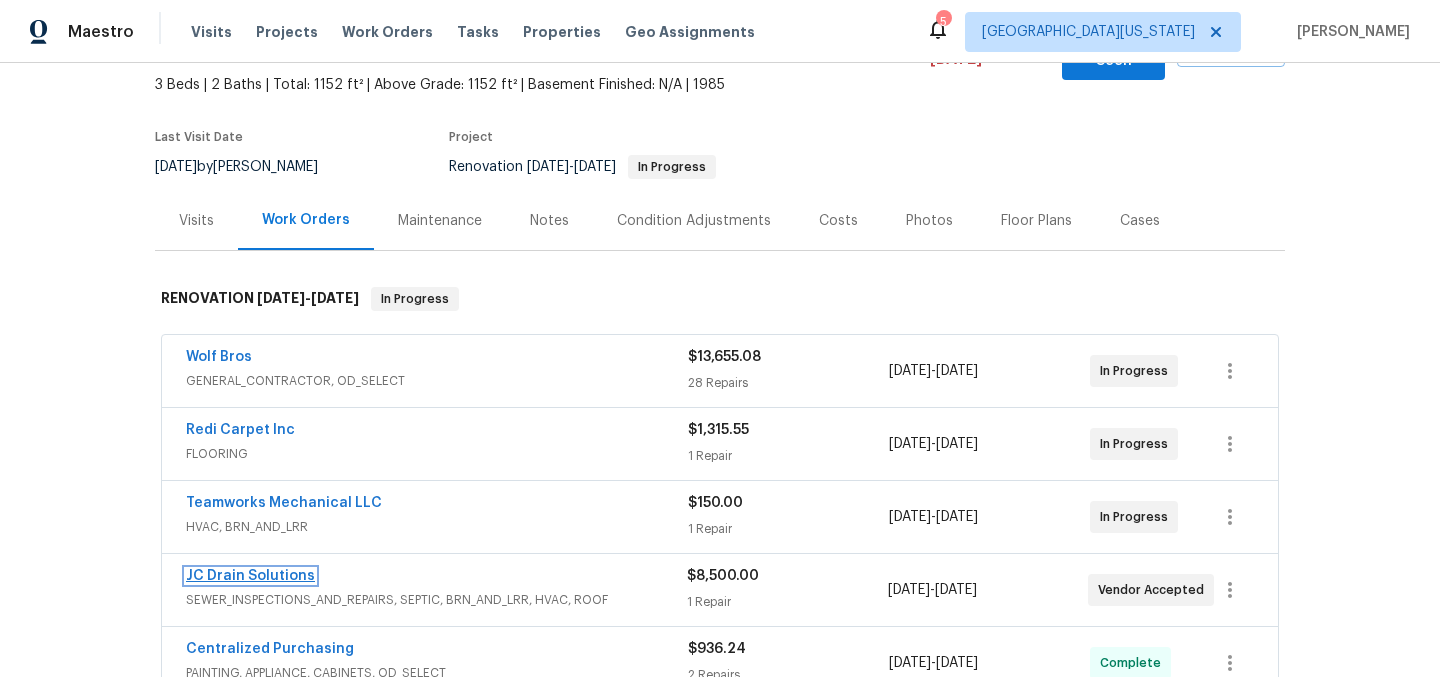 click on "JC Drain Solutions" at bounding box center [250, 576] 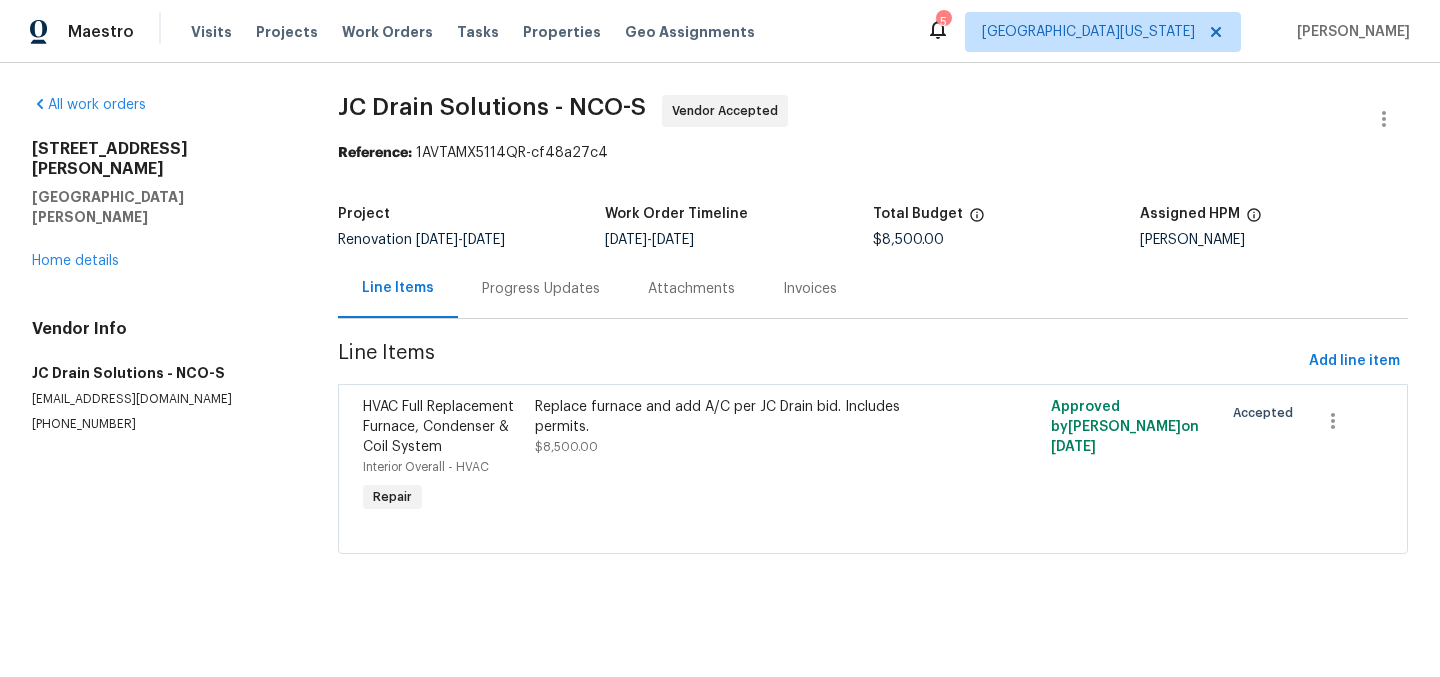 click on "Progress Updates" at bounding box center (541, 289) 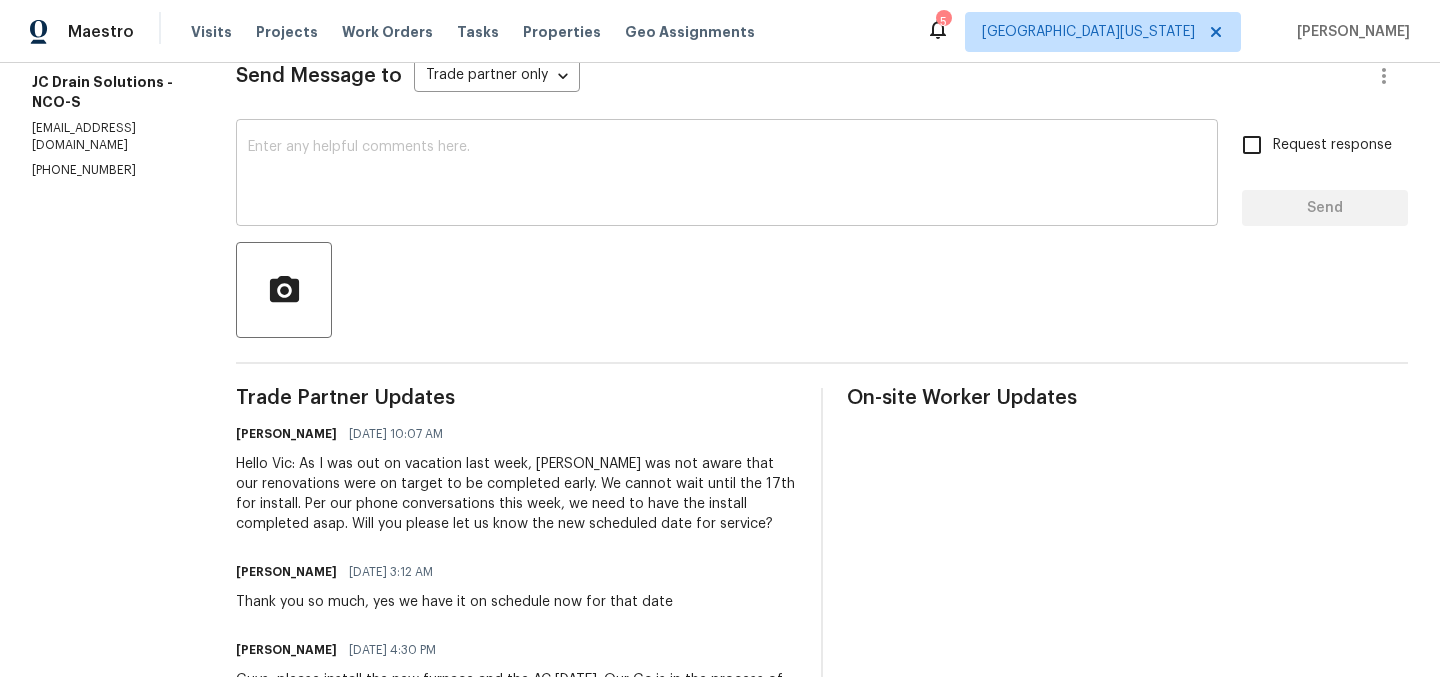 scroll, scrollTop: 294, scrollLeft: 0, axis: vertical 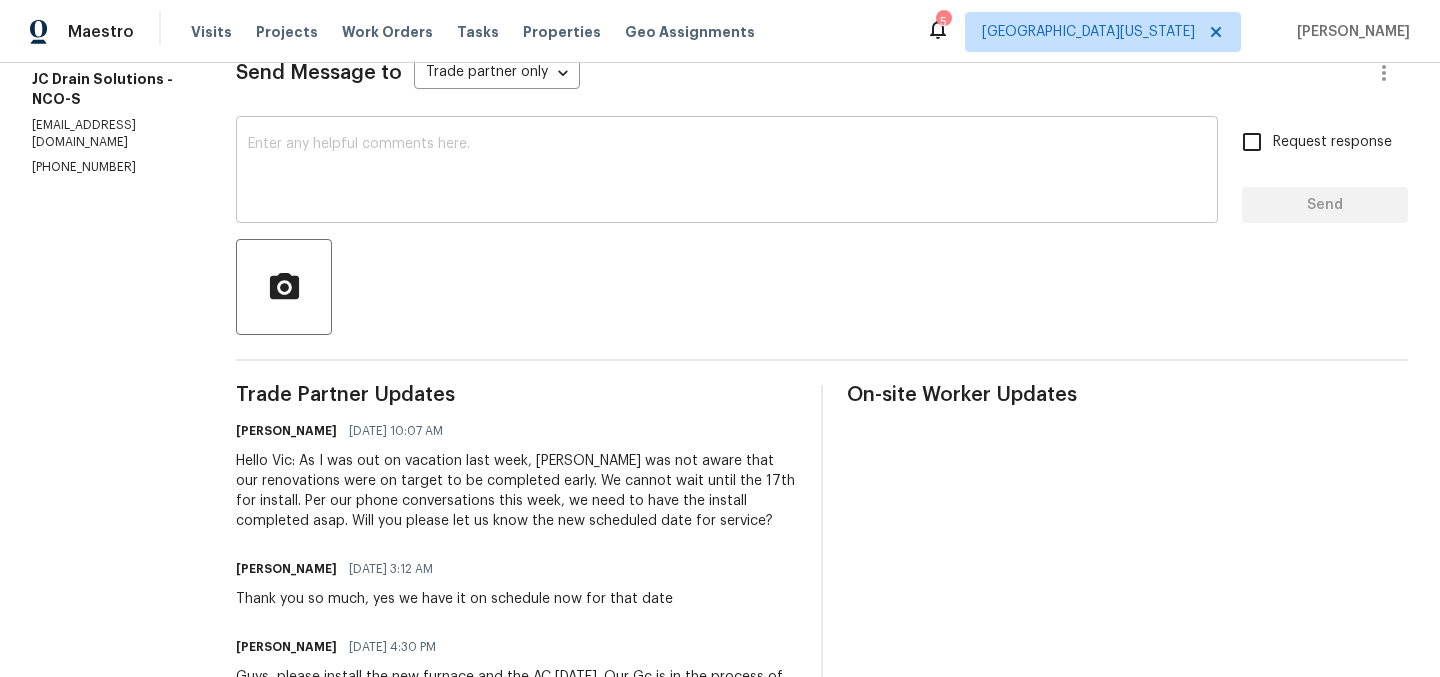 click at bounding box center (727, 172) 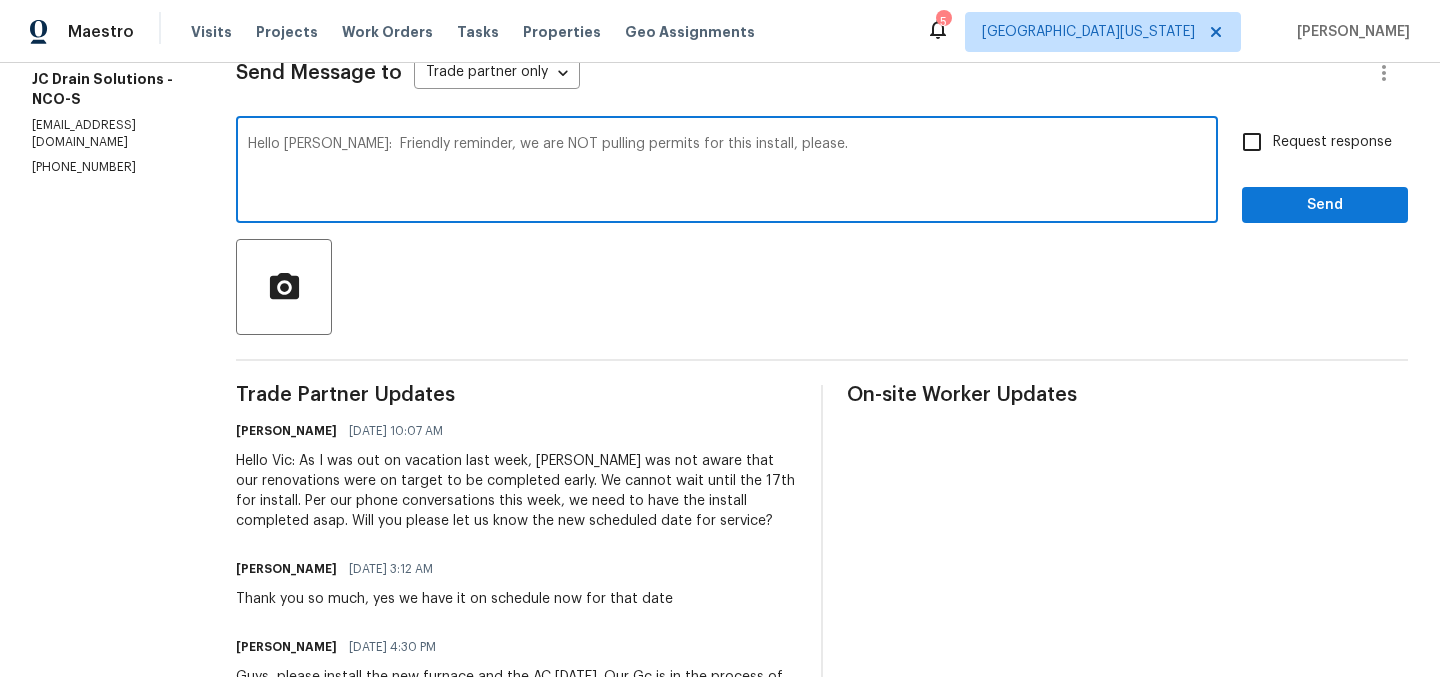 type on "Hello Vic:  Friendly reminder, we are NOT pulling permits for this install, please." 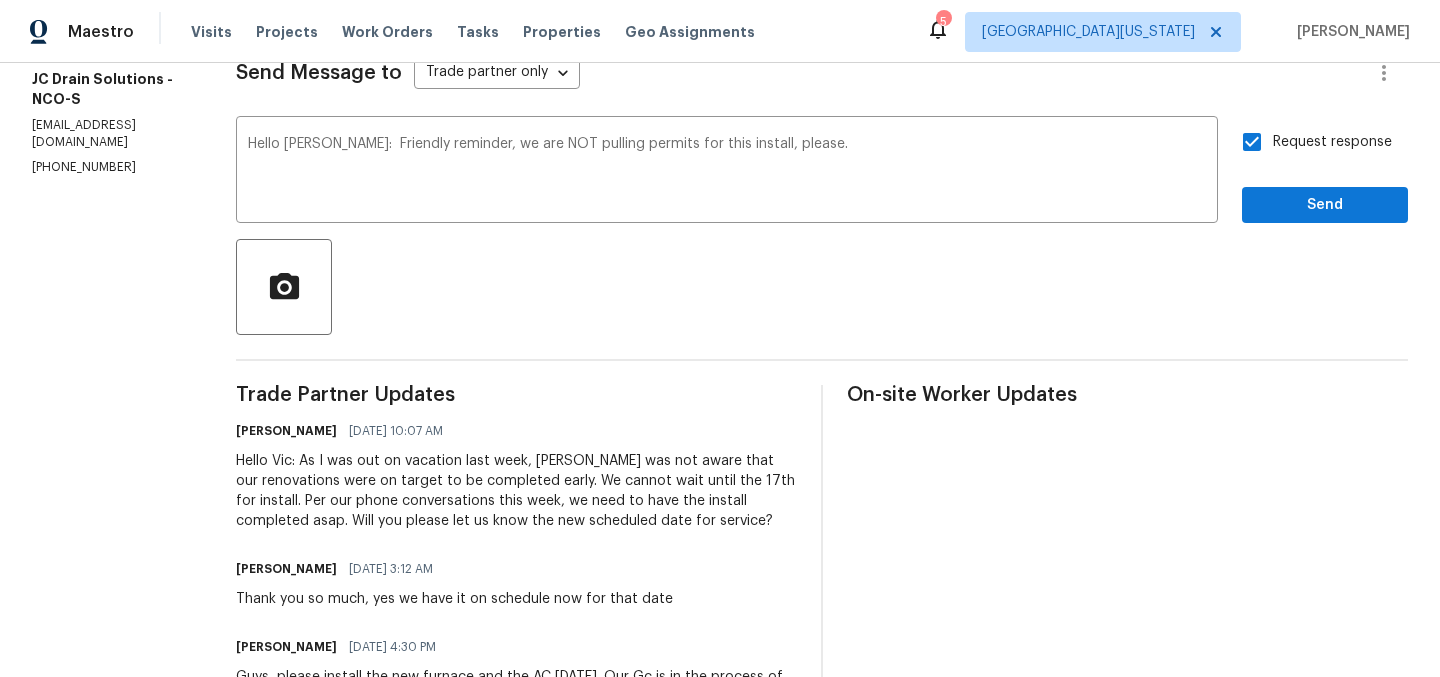 click on "Request response Send" at bounding box center [1325, 172] 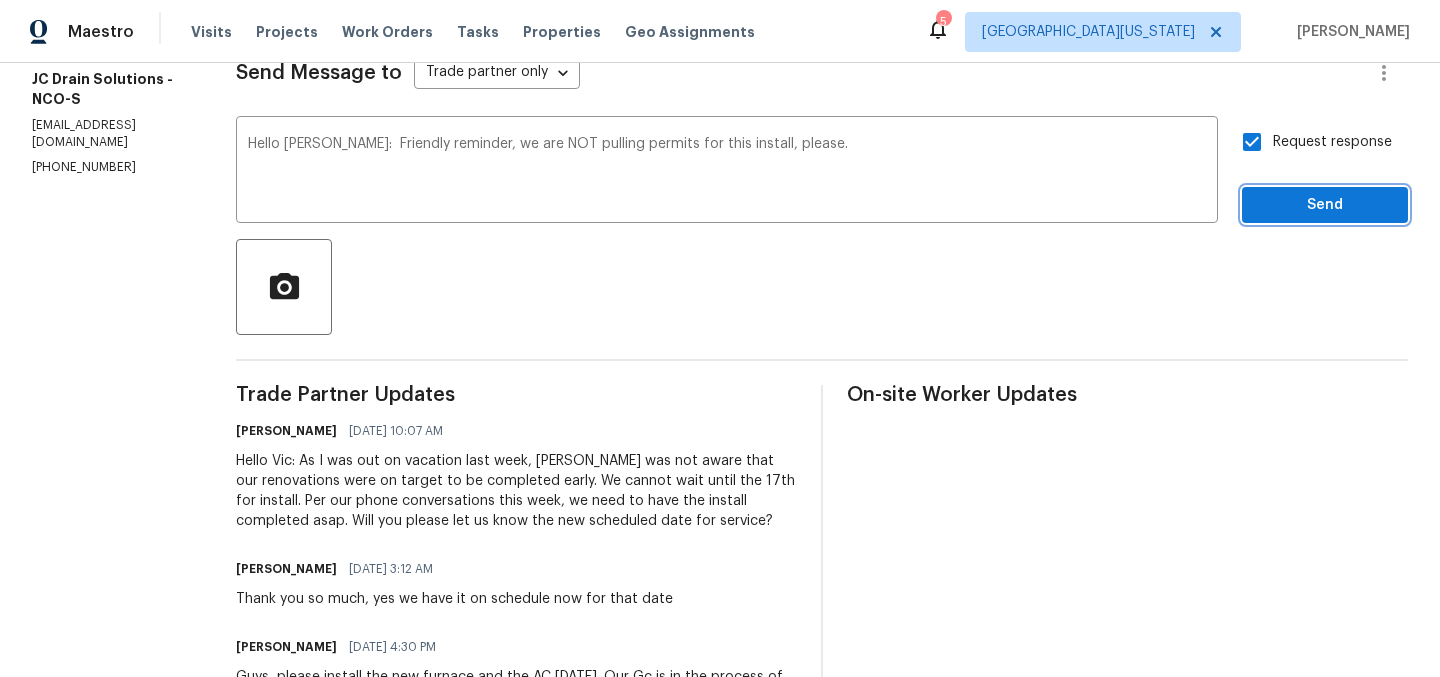 click on "Send" at bounding box center (1325, 205) 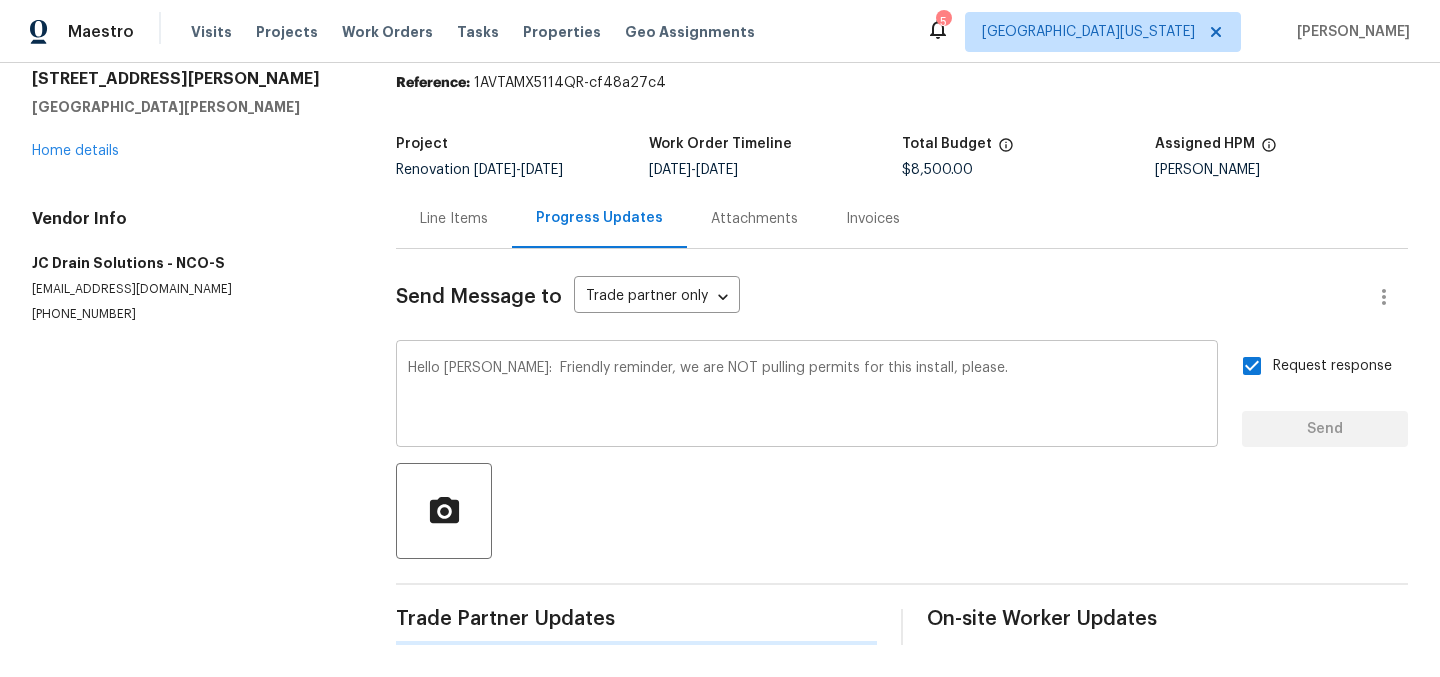 type 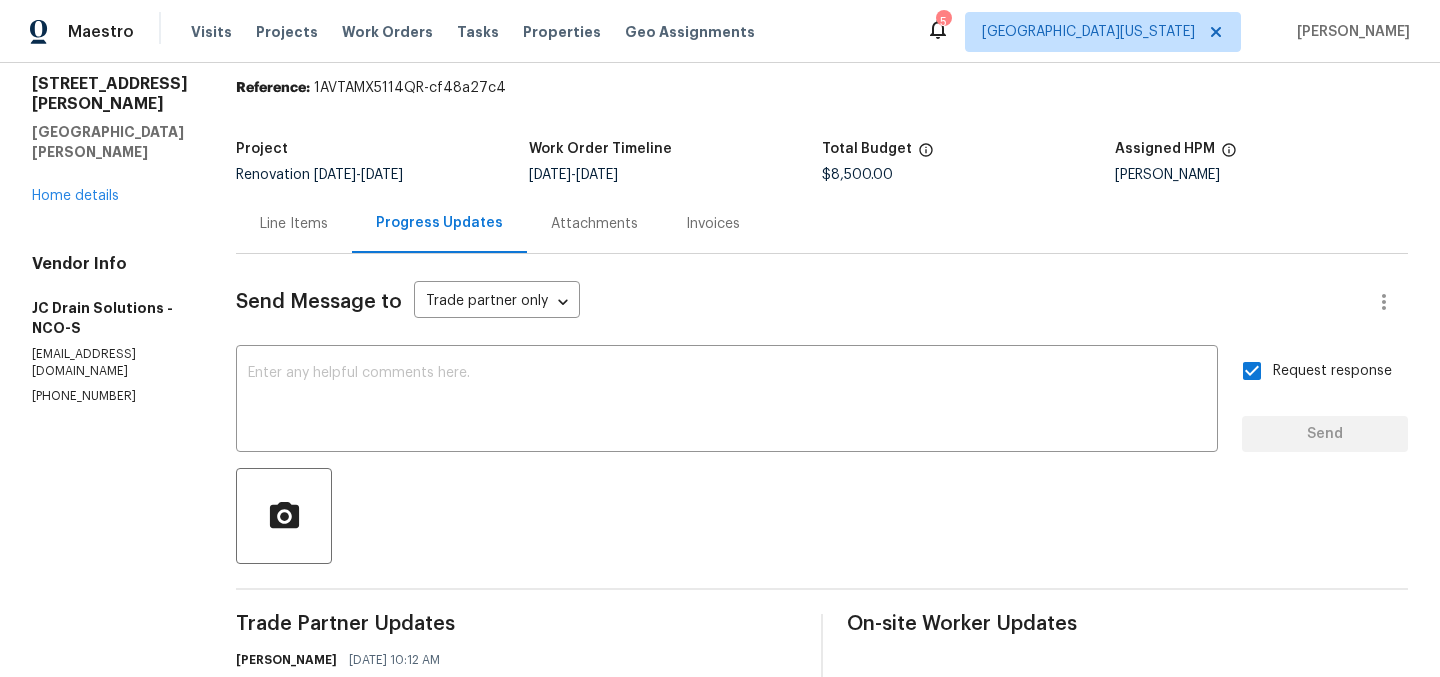 scroll, scrollTop: 0, scrollLeft: 0, axis: both 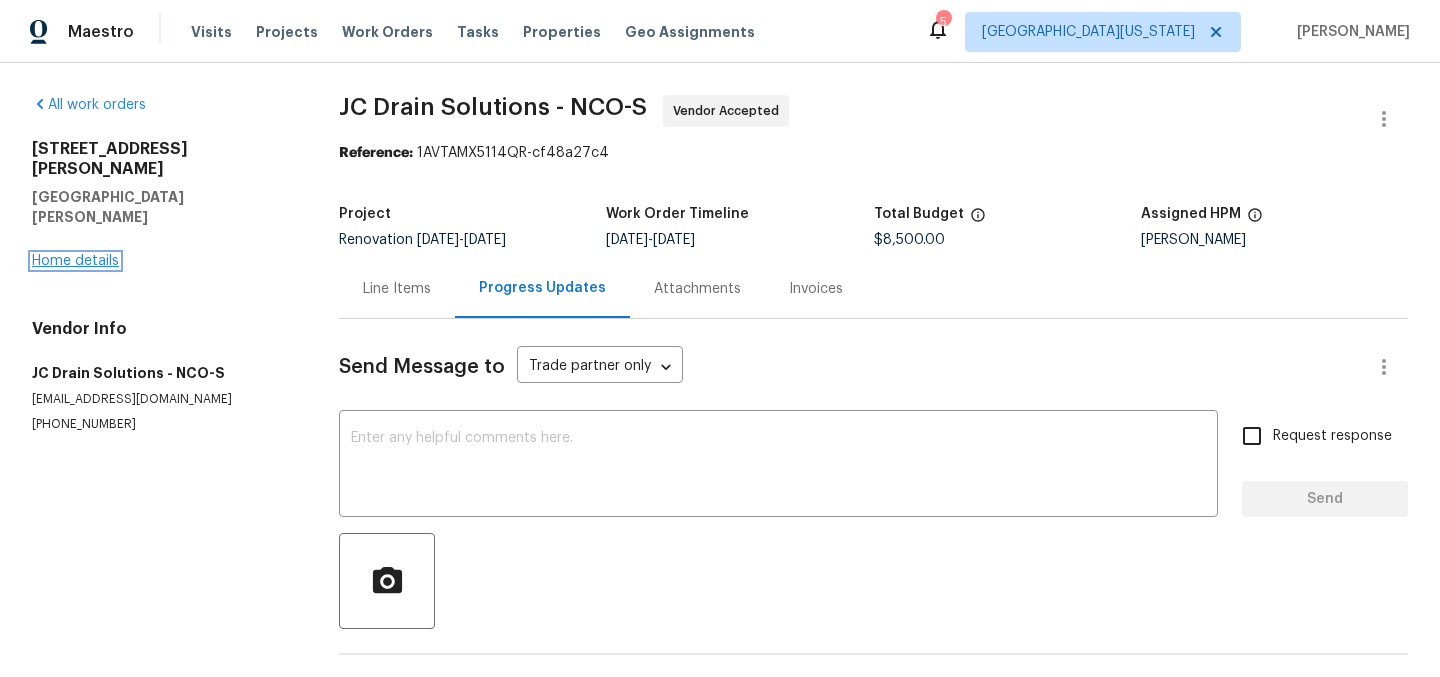 click on "Home details" at bounding box center (75, 261) 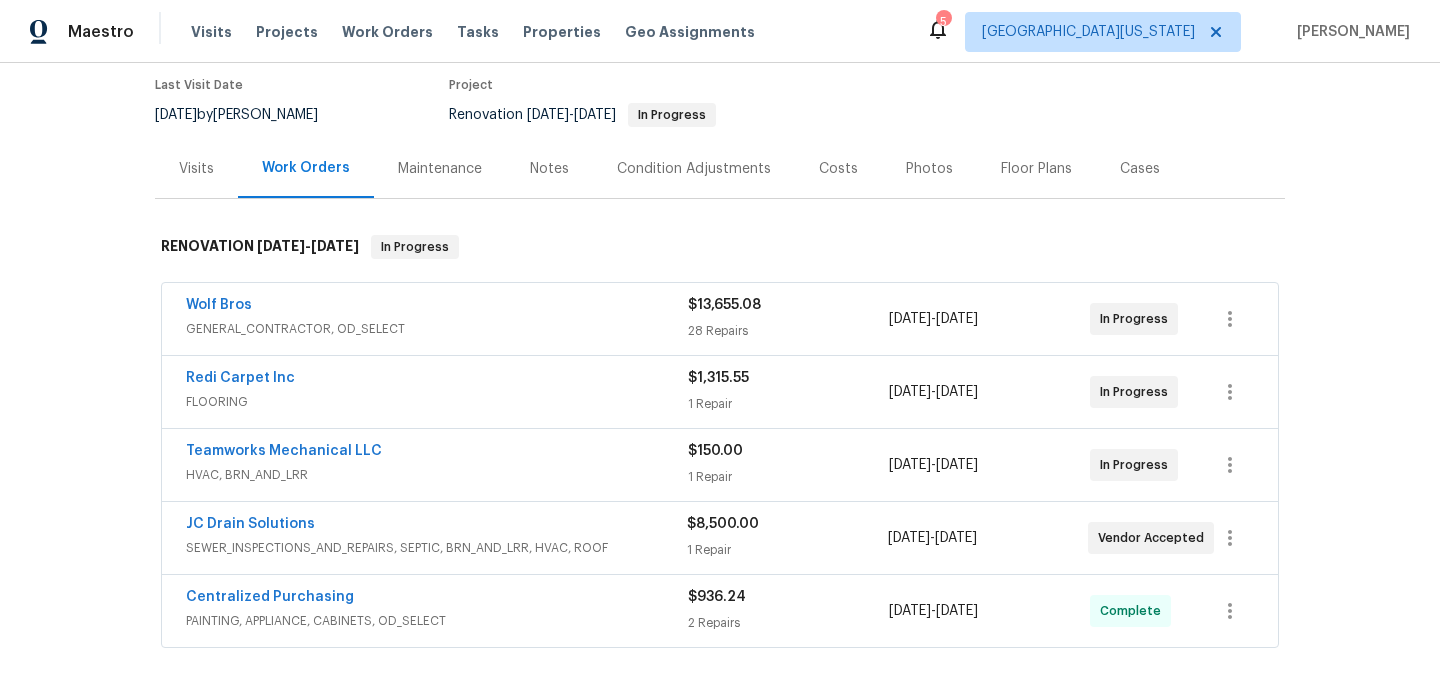 scroll, scrollTop: 0, scrollLeft: 0, axis: both 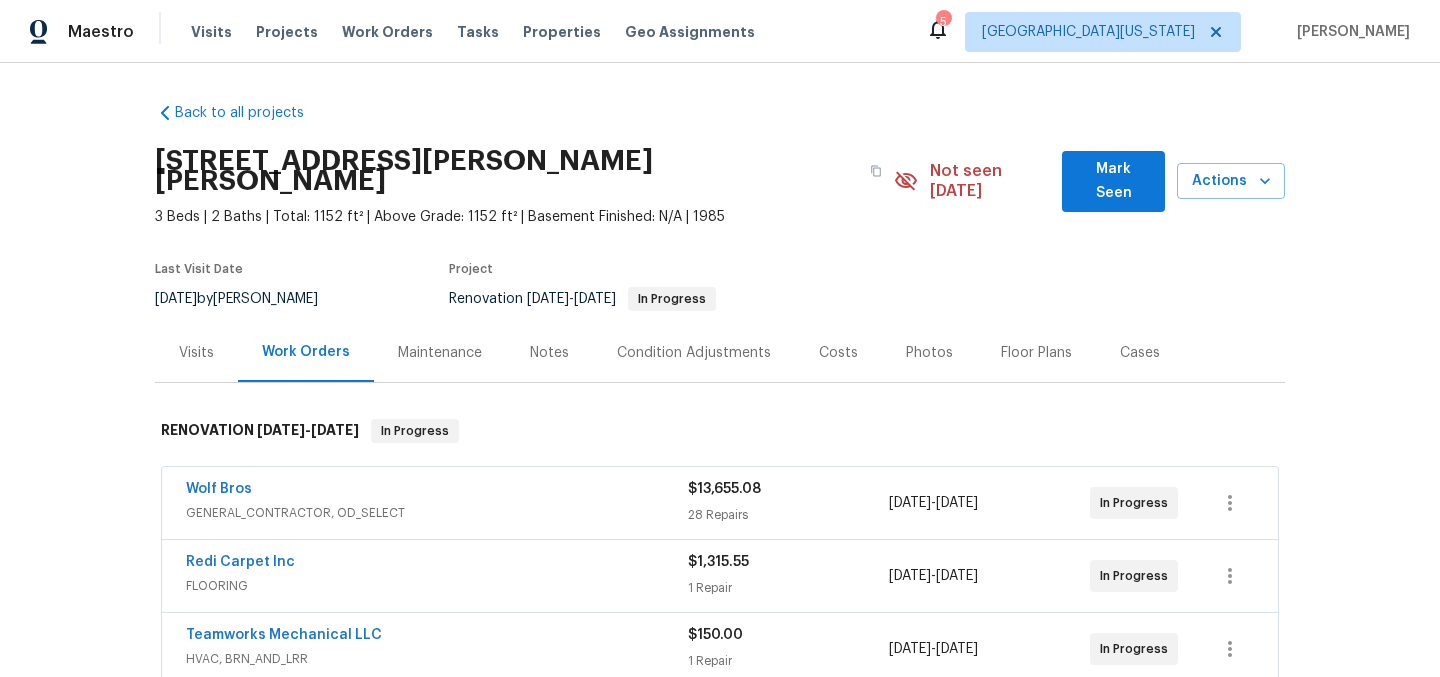 click on "Back to all projects [STREET_ADDRESS][PERSON_NAME][PERSON_NAME] 3 Beds | 2 Baths | Total: 1152 ft² | Above Grade: 1152 ft² | Basement Finished: N/A | 1985 Not seen [DATE] Mark Seen Actions Last Visit Date [DATE]  by  [PERSON_NAME]   Project Renovation   [DATE]  -  [DATE] In Progress Visits Work Orders Maintenance Notes Condition Adjustments Costs Photos Floor Plans Cases RENOVATION   [DATE]  -  [DATE] In Progress Wolf Bros GENERAL_CONTRACTOR, OD_SELECT $13,655.08 28 Repairs [DATE]  -  [DATE] In Progress Redi Carpet Inc FLOORING $1,315.55 1 Repair [DATE]  -  [DATE] In Progress Teamworks Mechanical LLC HVAC, BRN_AND_LRR $150.00 1 Repair [DATE]  -  [DATE] In Progress JC Drain Solutions SEWER_INSPECTIONS_AND_REPAIRS, SEPTIC, BRN_AND_LRR, HVAC, ROOF $8,500.00 1 Repair [DATE]  -  [DATE] Vendor Accepted Centralized Purchasing PAINTING, APPLIANCE, CABINETS, OD_SELECT $936.24 2 Repairs [DATE]  -  [DATE] Complete Pending Line Items Create Line Item No line items." at bounding box center (720, 555) 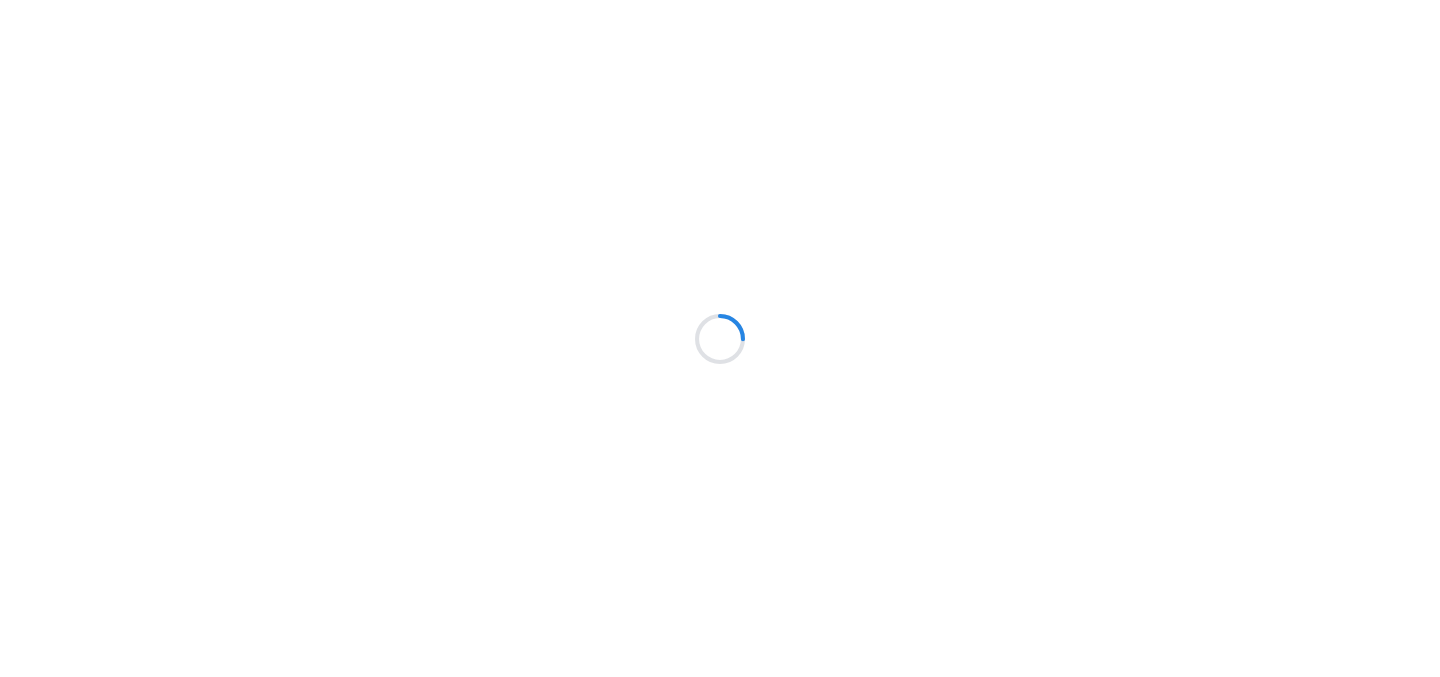 scroll, scrollTop: 0, scrollLeft: 0, axis: both 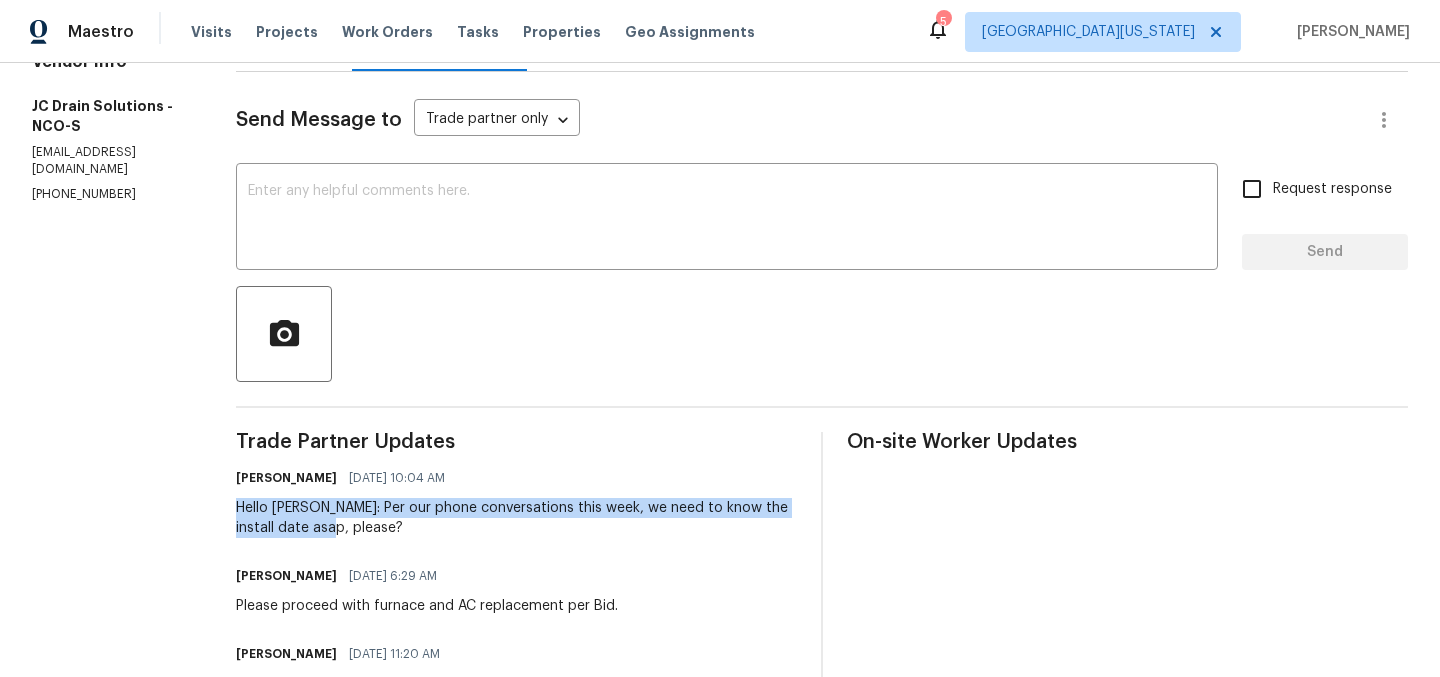 drag, startPoint x: 255, startPoint y: 506, endPoint x: 378, endPoint y: 543, distance: 128.44453 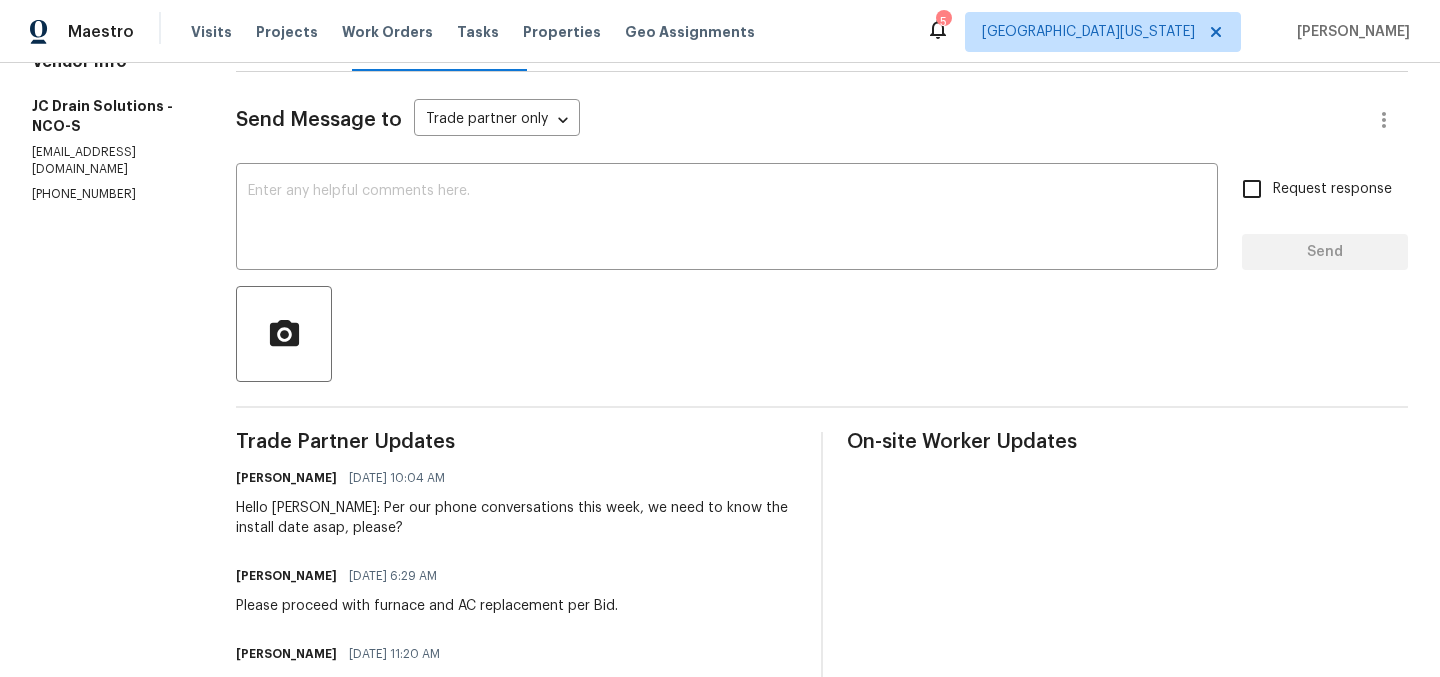 drag, startPoint x: 810, startPoint y: 342, endPoint x: 803, endPoint y: 288, distance: 54.451813 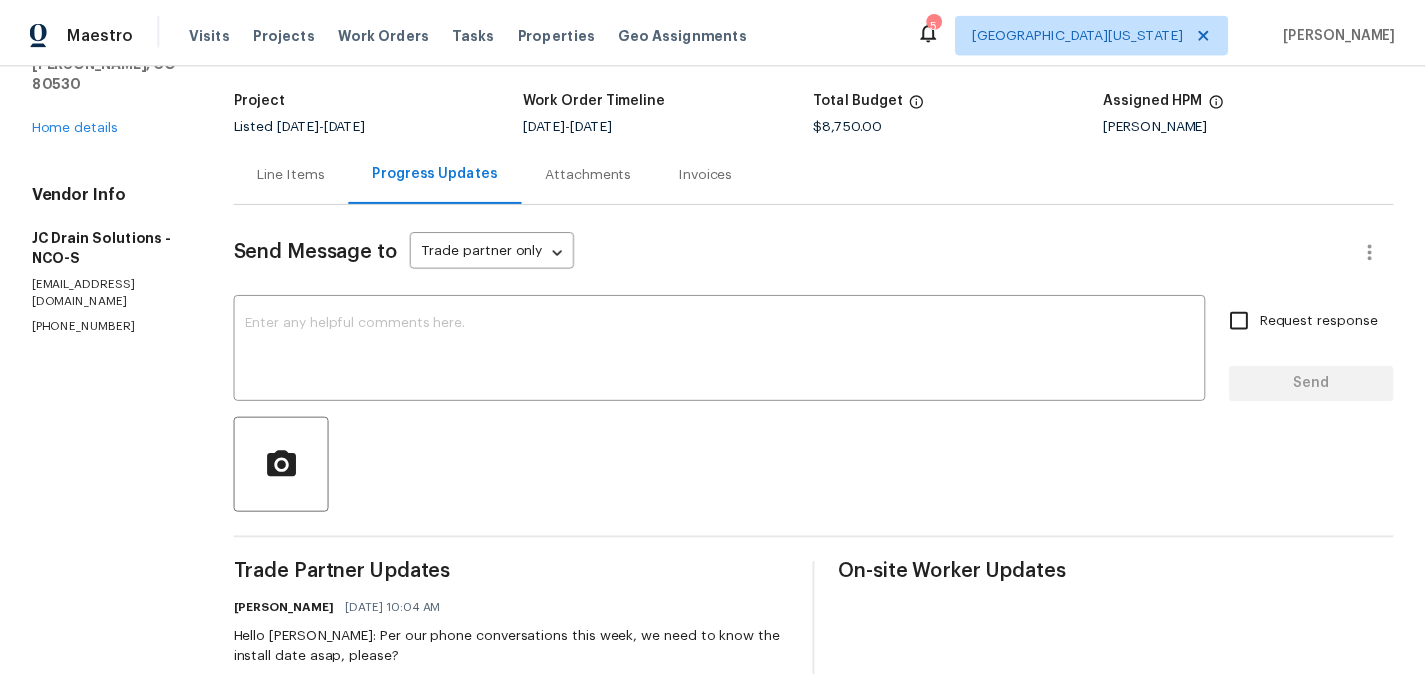 scroll, scrollTop: 0, scrollLeft: 0, axis: both 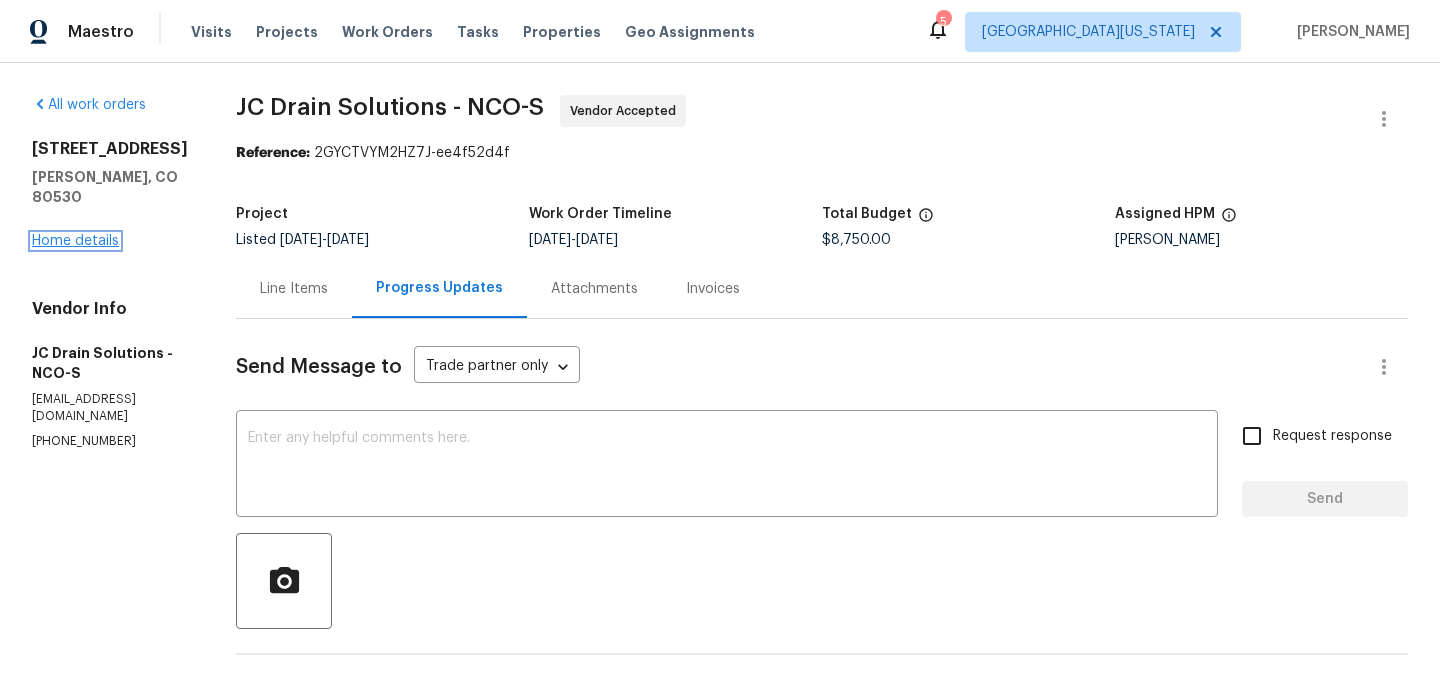 click on "Home details" at bounding box center (75, 241) 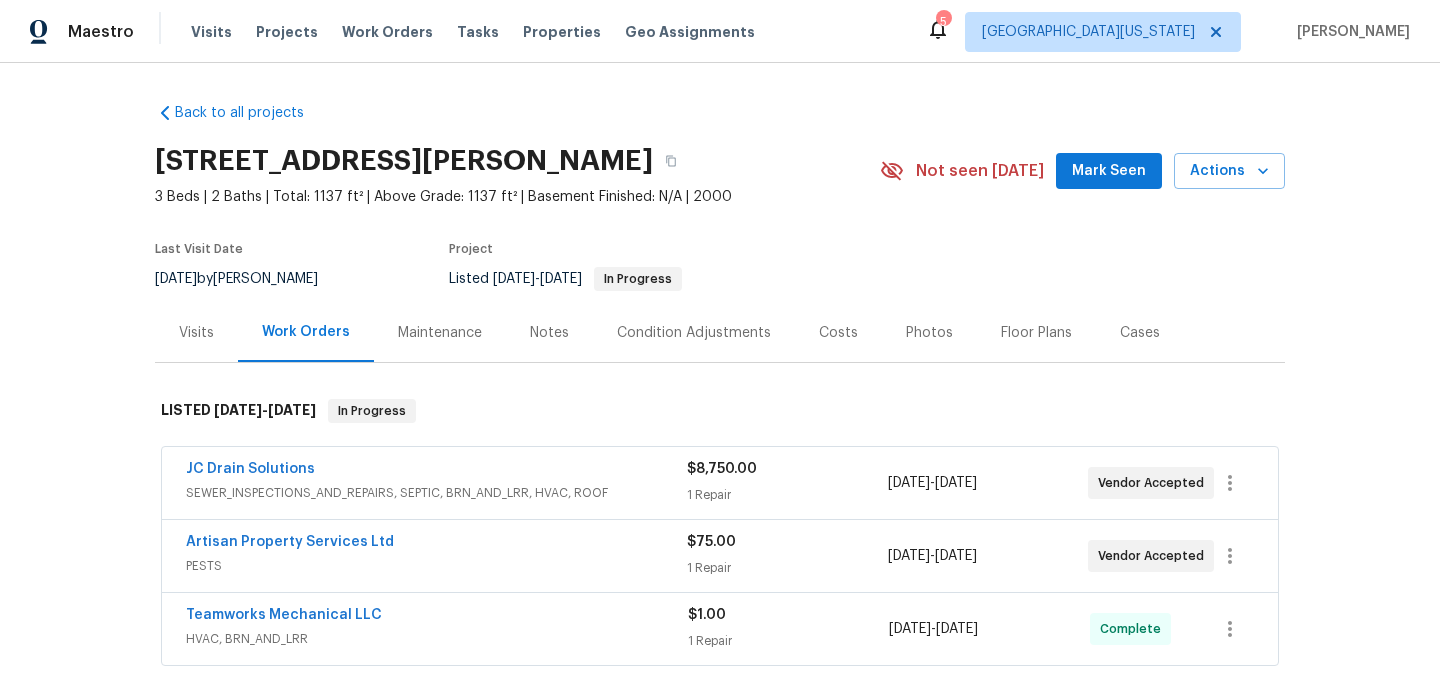click on "Notes" at bounding box center [549, 333] 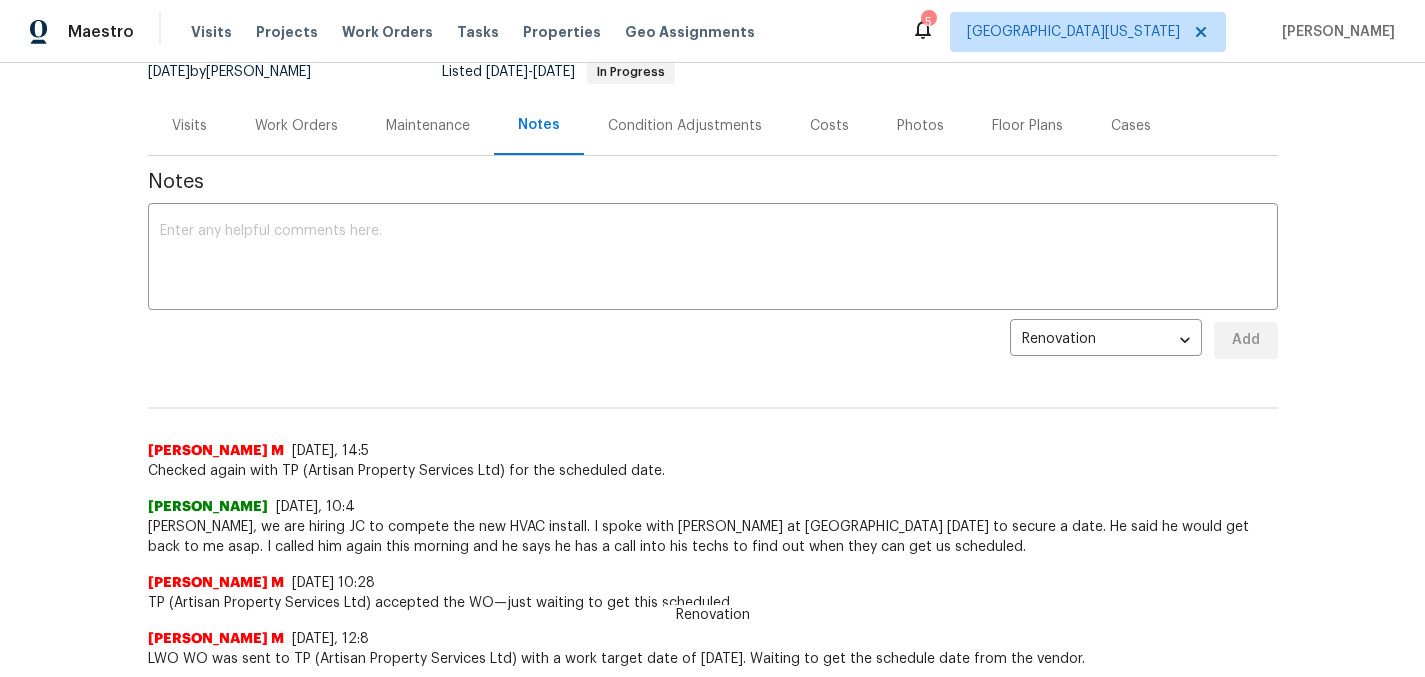 scroll, scrollTop: 201, scrollLeft: 0, axis: vertical 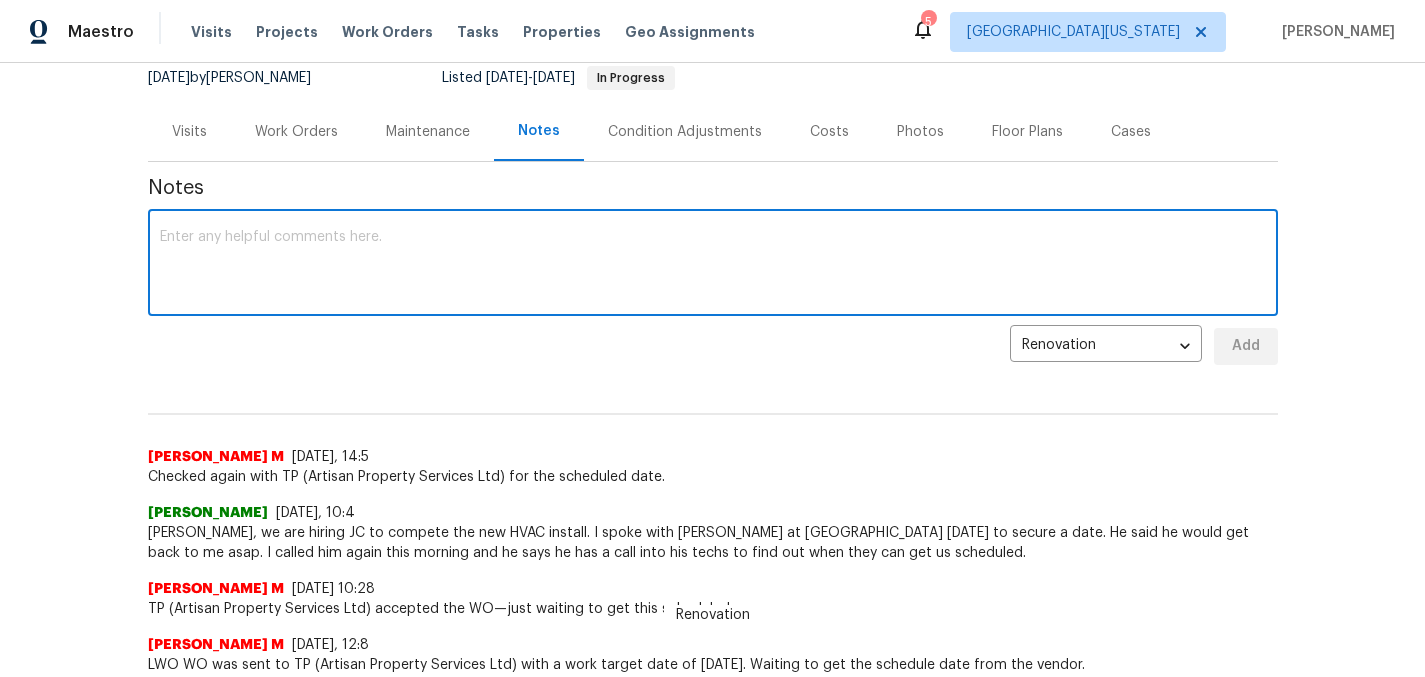 click at bounding box center (713, 265) 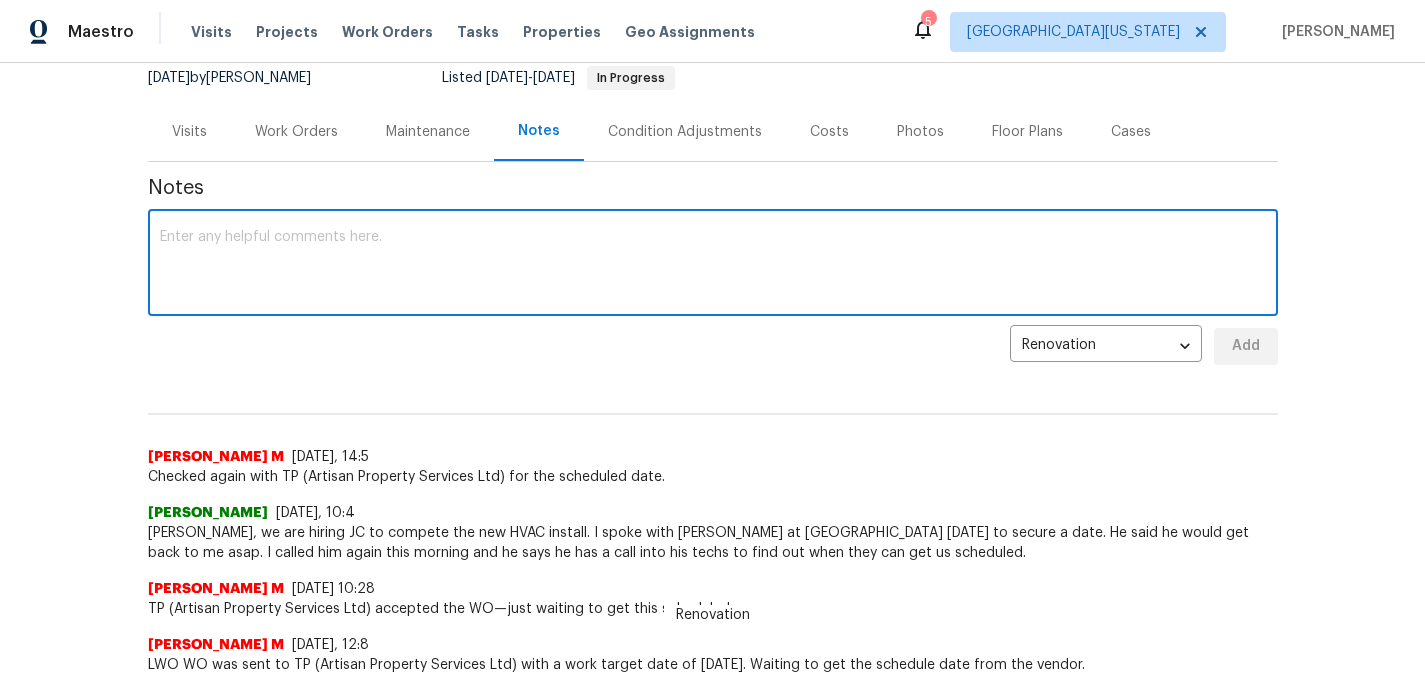 type on "S" 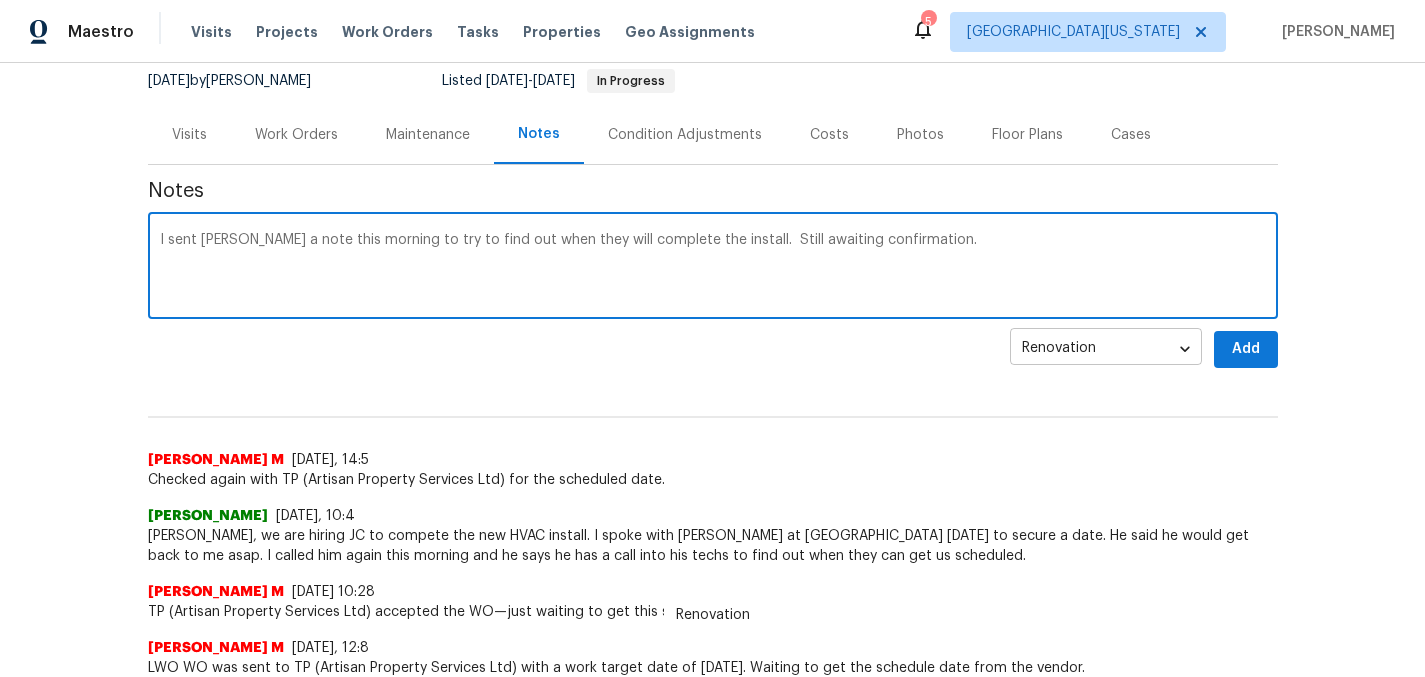 scroll, scrollTop: 197, scrollLeft: 0, axis: vertical 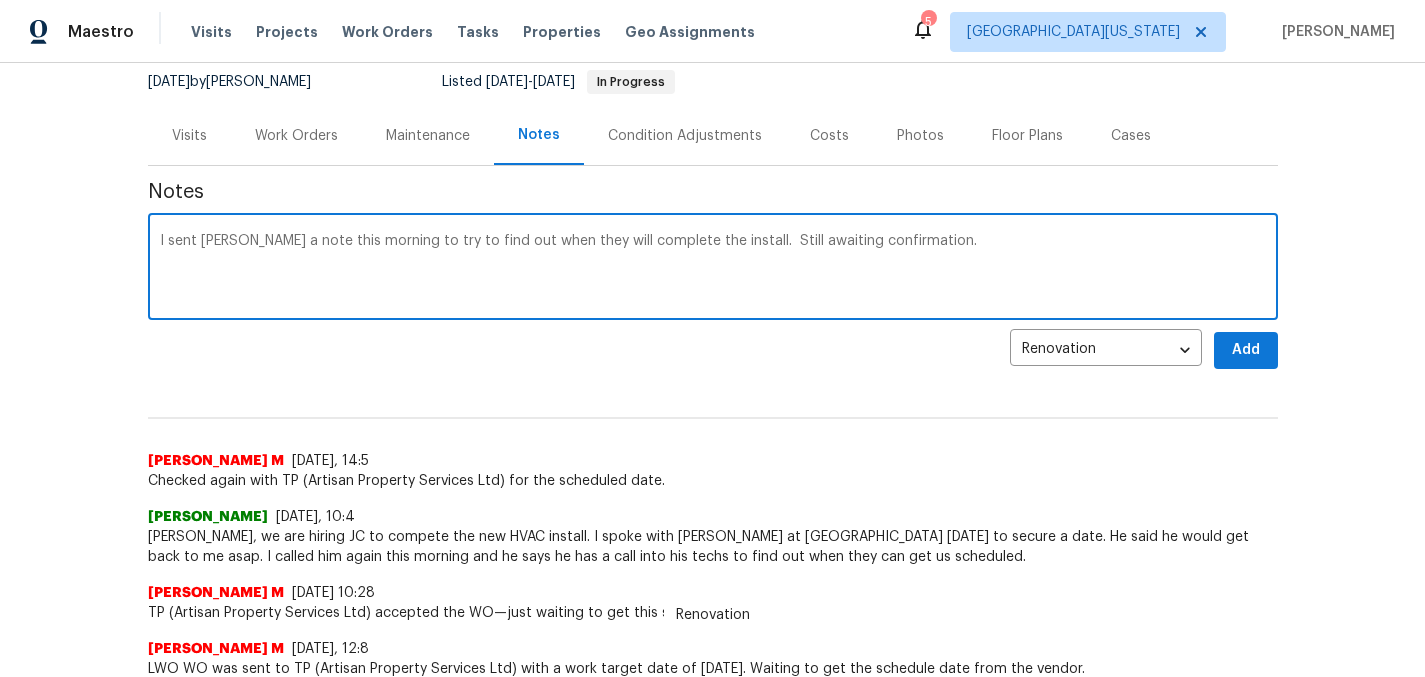 type on "I sent JC a note this morning to try to find out when they will complete the install.  Still awaiting confirmation." 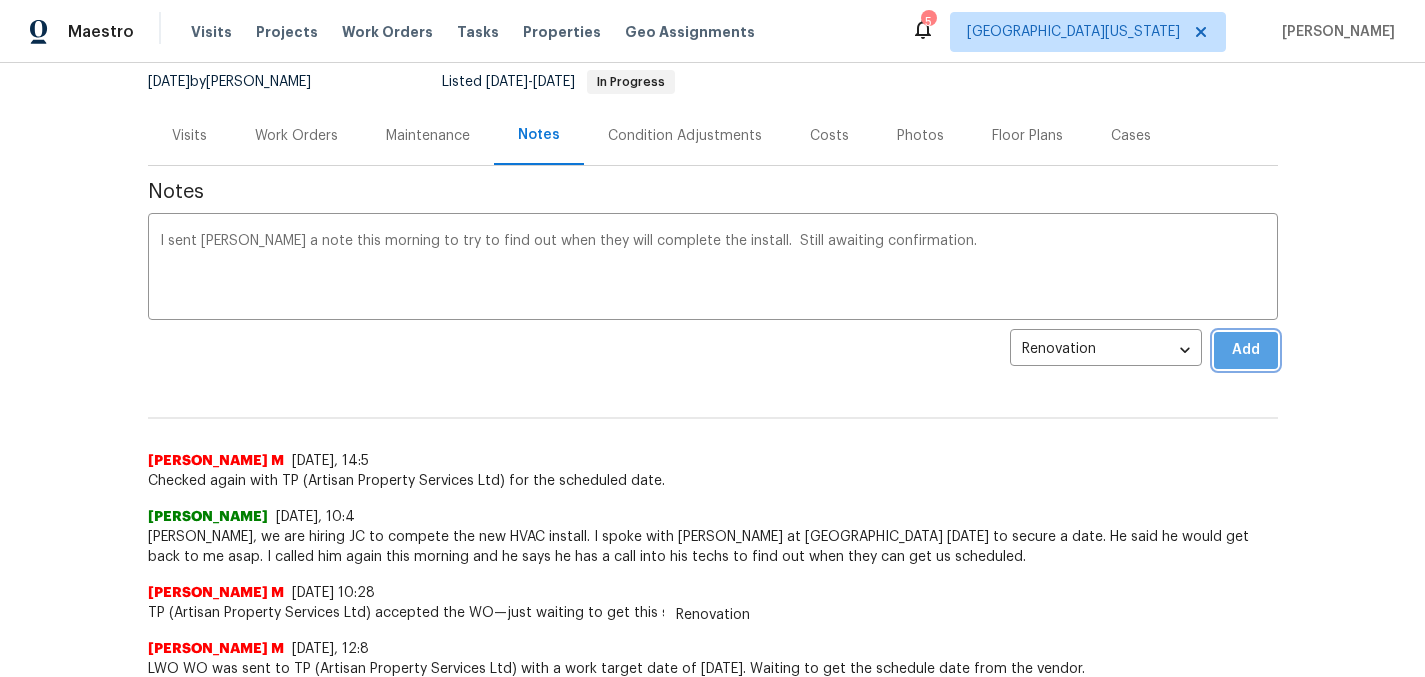 click on "Add" at bounding box center [1246, 350] 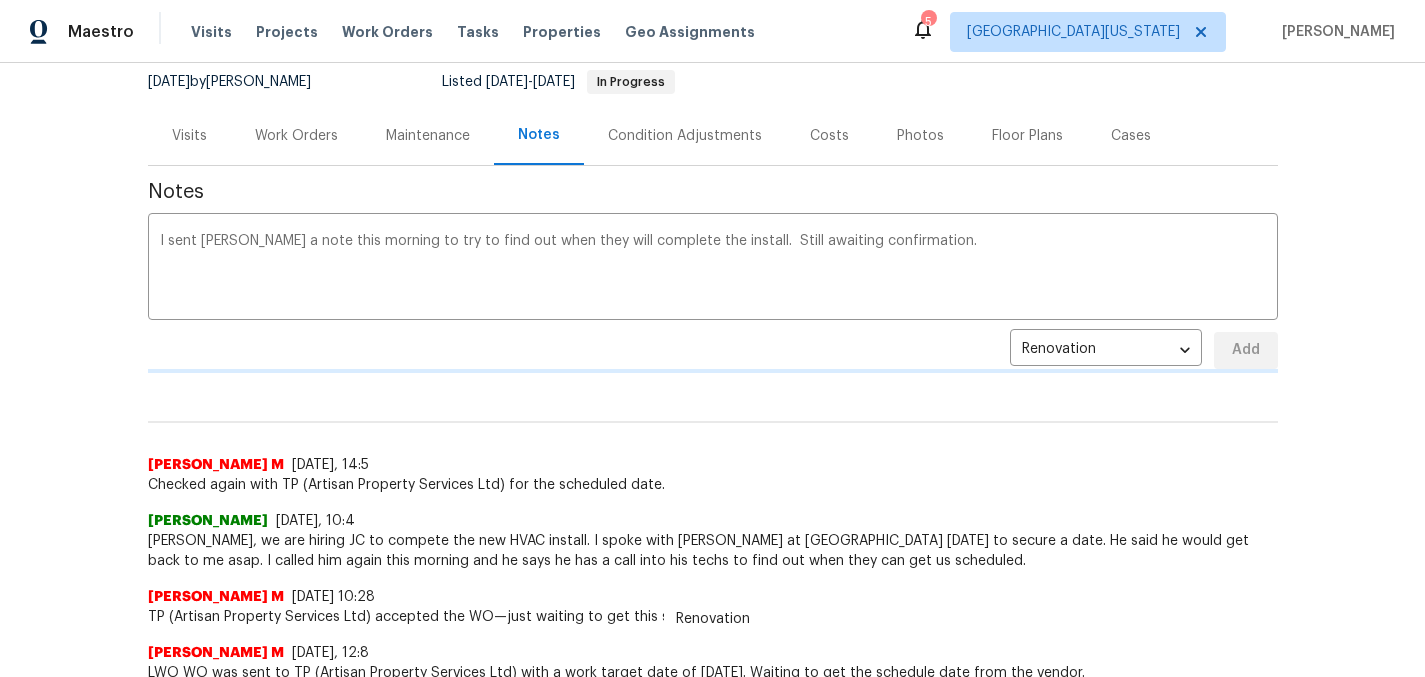 type 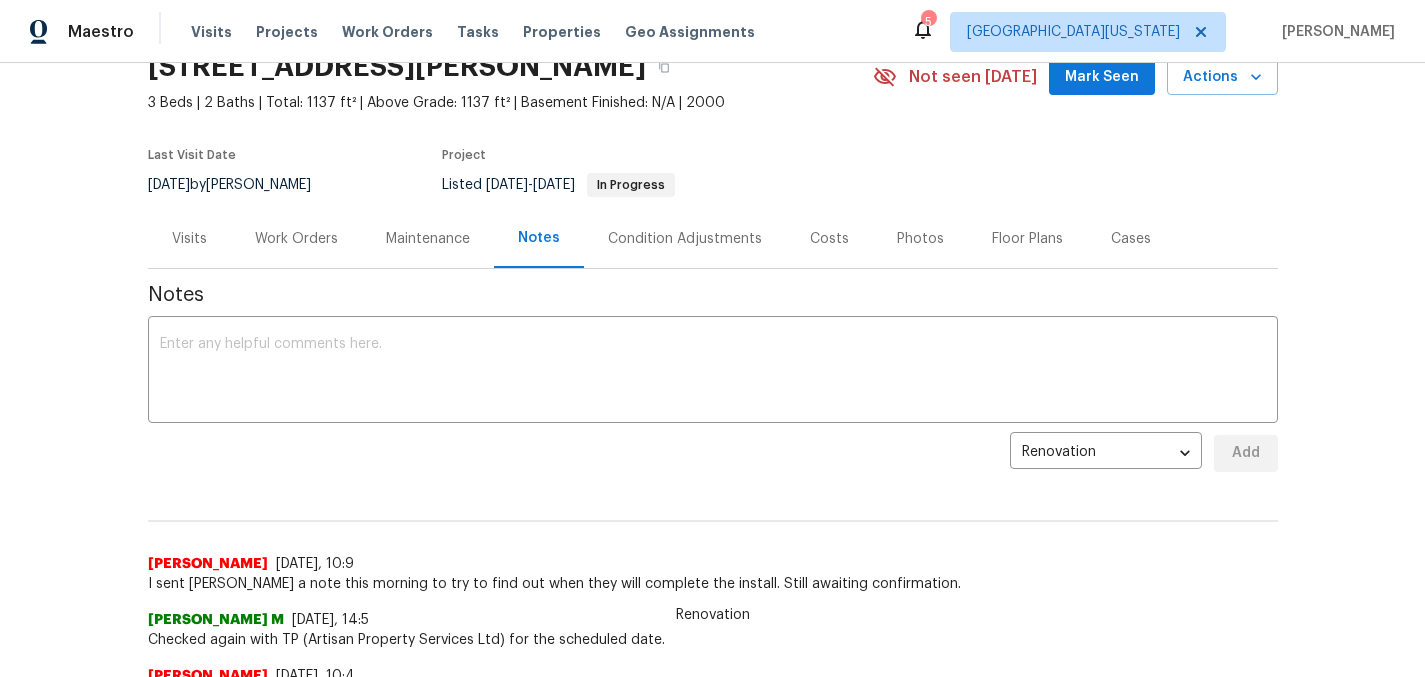 scroll, scrollTop: 0, scrollLeft: 0, axis: both 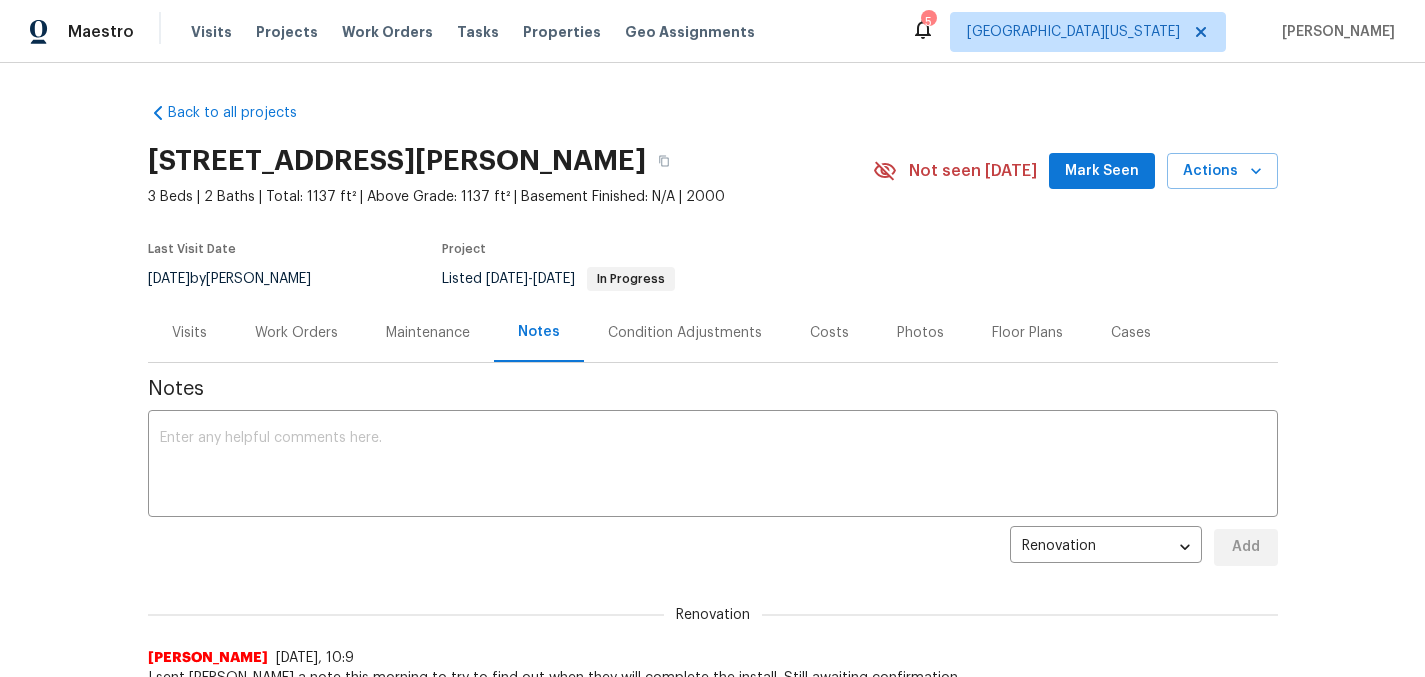 click on "Back to all projects 542 Hawthorn Cir, Frederick, CO 80530 3 Beds | 2 Baths | Total: 1137 ft² | Above Grade: 1137 ft² | Basement Finished: N/A | 2000 Not seen today Mark Seen Actions Last Visit Date 6/26/2025  by  John Gonzalez   Project Listed   6/26/2025  -  7/11/2025 In Progress Visits Work Orders Maintenance Notes Condition Adjustments Costs Photos Floor Plans Cases Notes x ​ Renovation   bdf595e2-7b98-4002-84f2-e23e34a8146f ​ Add Renovation John Gonzalez 7/10/25, 10:9 I sent JC a note this morning to try to find out when they will complete the install.  Still awaiting confirmation. Vignesh M 7/9/25, 14:5 Checked again with TP (Artisan Property Services Ltd) for the scheduled date. John Gonzalez 7/9/25, 10:4 Per Brittani Smith, we are hiring JC to compete the new HVAC install.  I spoke with Vic at JC yesterday to secure a date.  He said he would get back to me asap.  I called him again this morning and he says he has a call into his techs to find out when they can get us scheduled. Vignesh M Address" at bounding box center (712, 370) 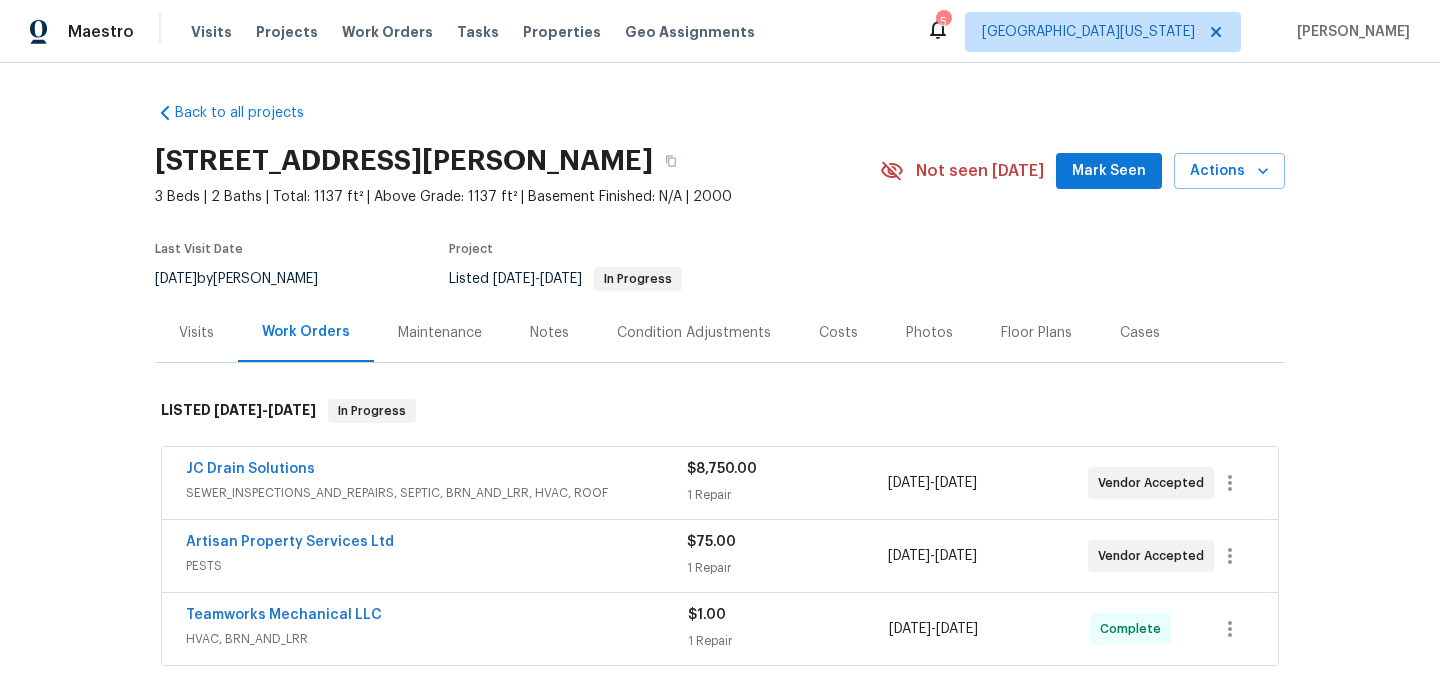 click on "Notes" at bounding box center (549, 332) 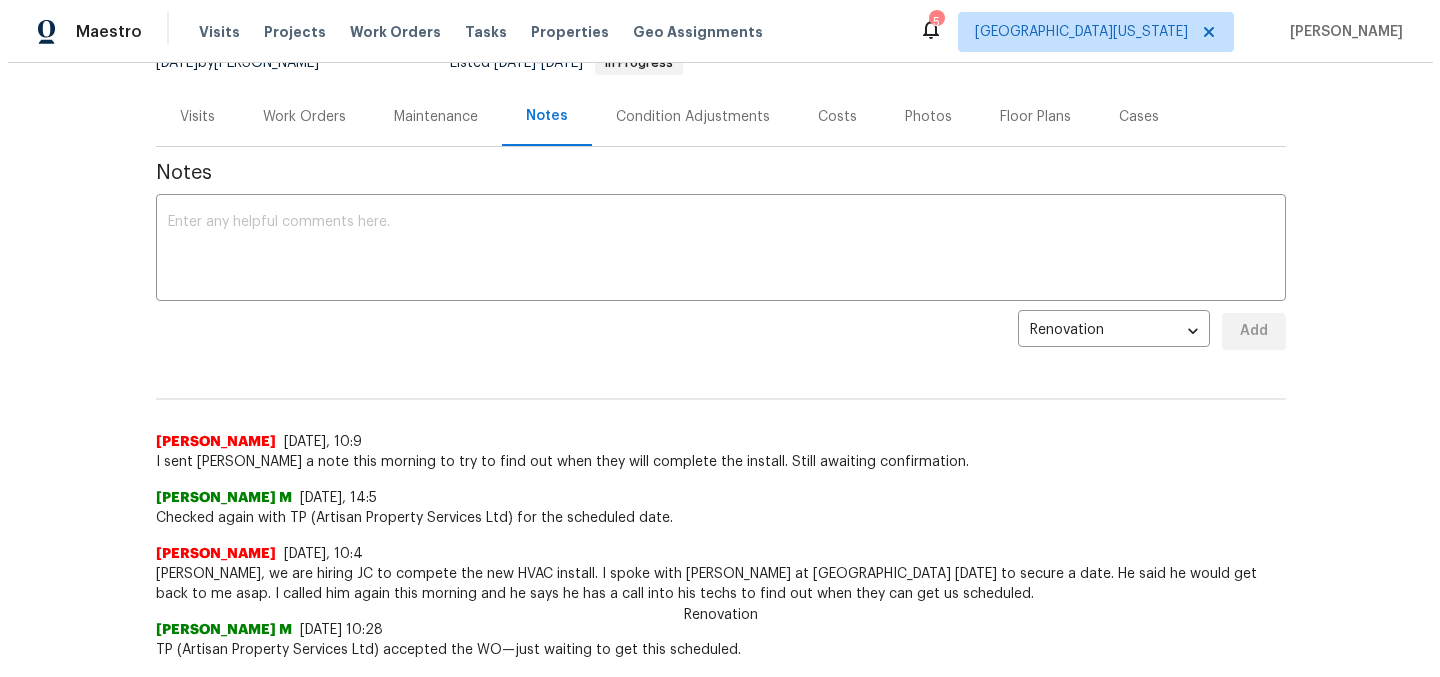 scroll, scrollTop: 203, scrollLeft: 0, axis: vertical 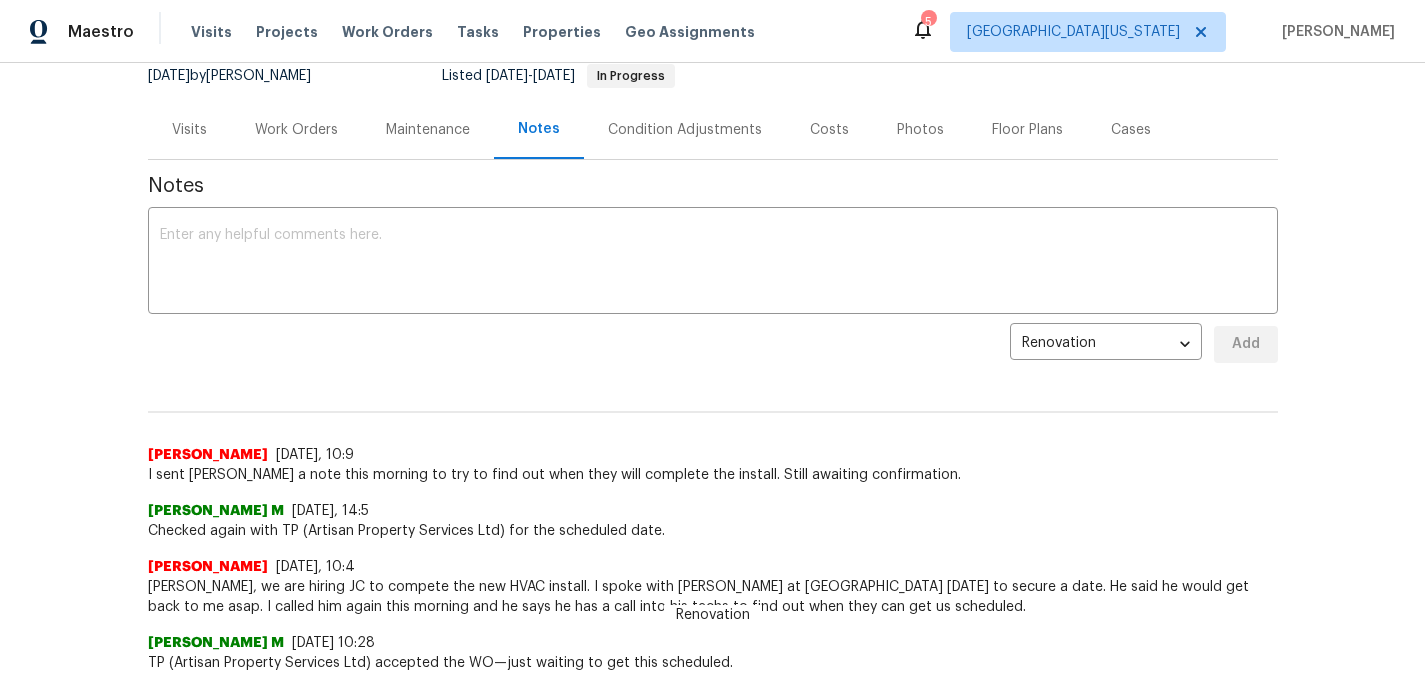 click on "Work Orders" at bounding box center (296, 129) 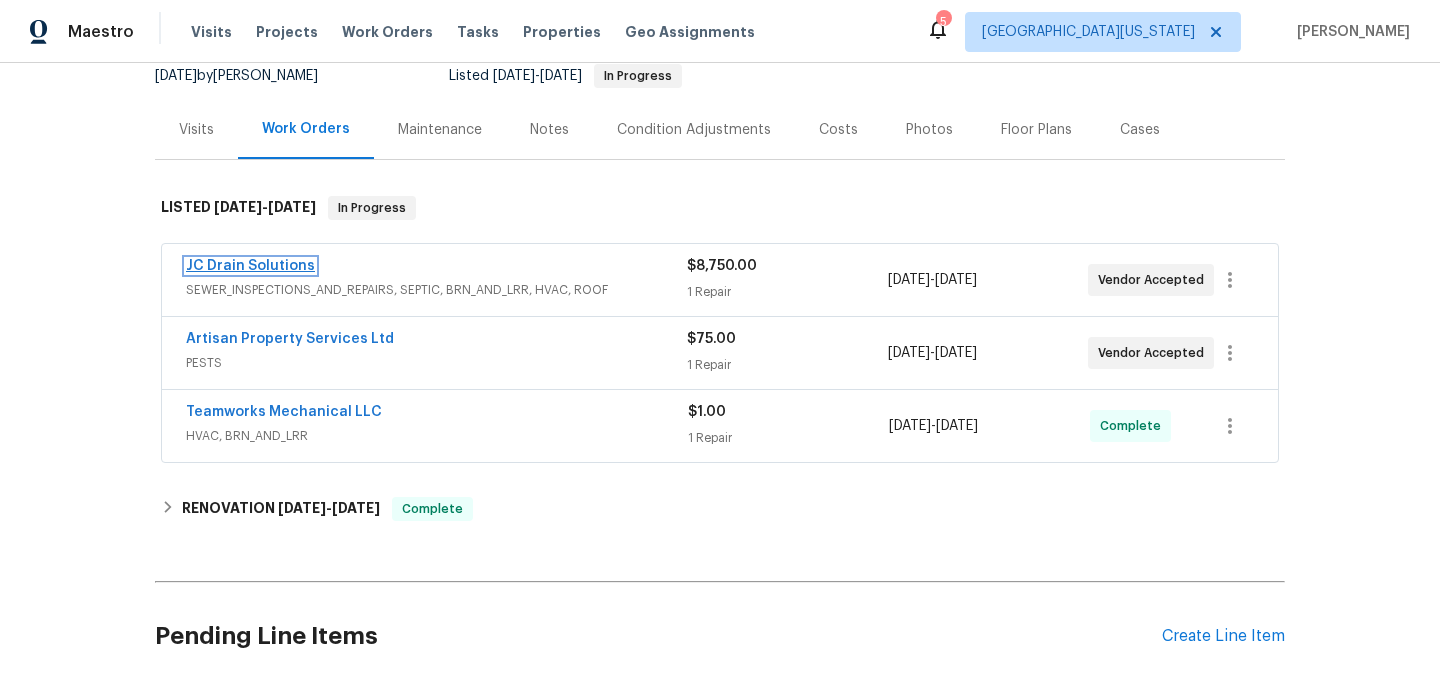 click on "JC Drain Solutions" at bounding box center [250, 266] 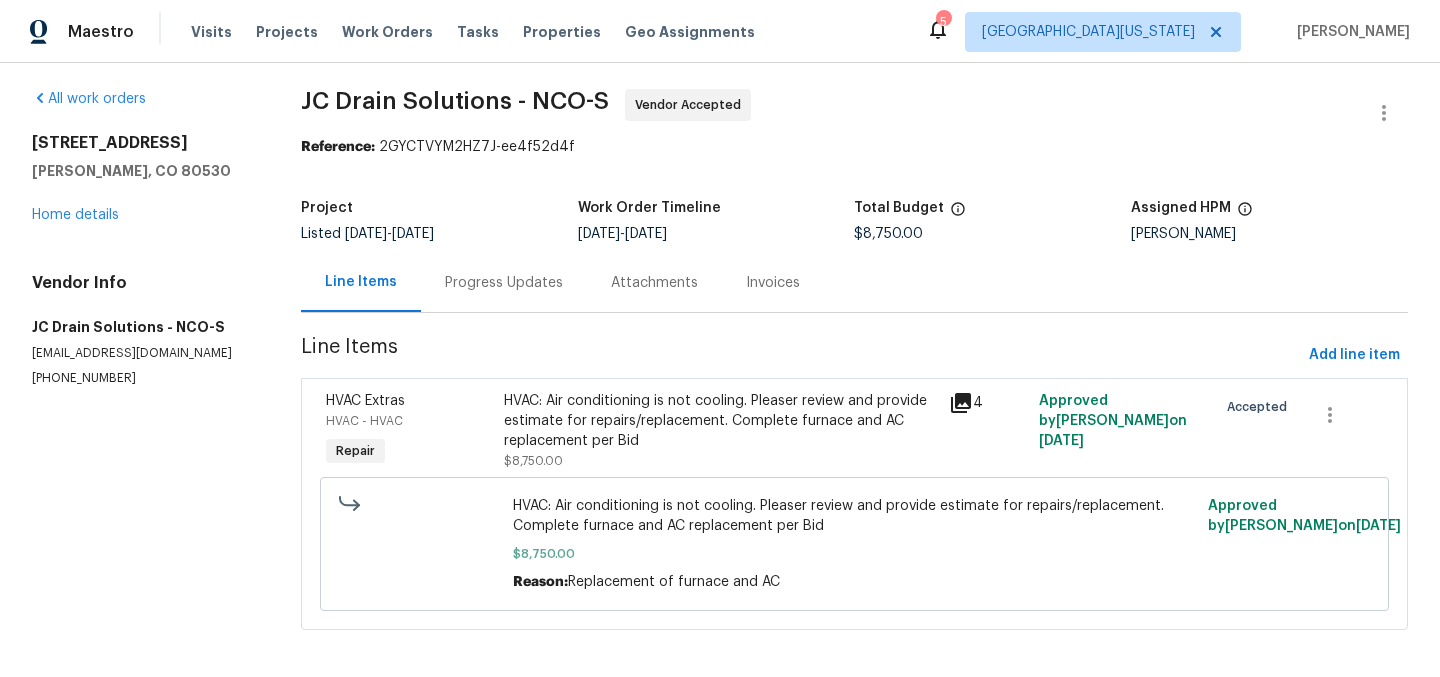 scroll, scrollTop: 31, scrollLeft: 0, axis: vertical 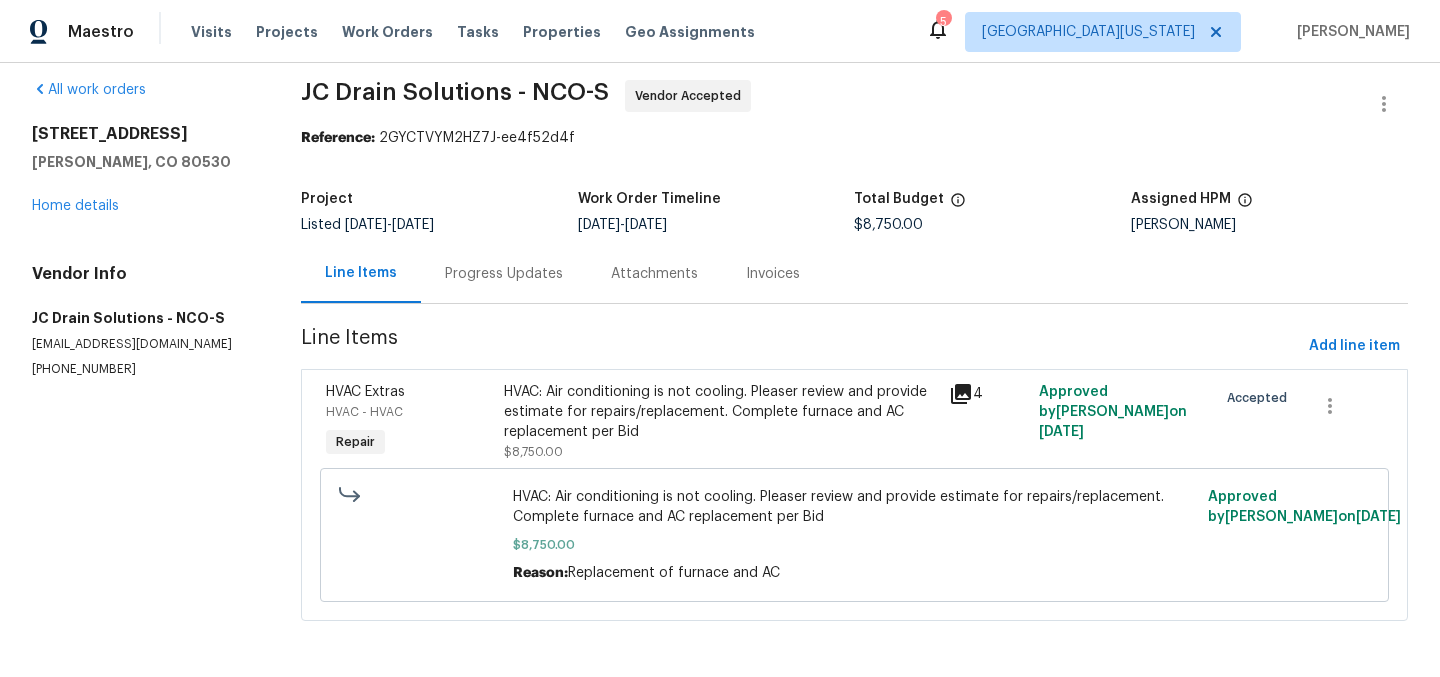 click on "Progress Updates" at bounding box center (504, 273) 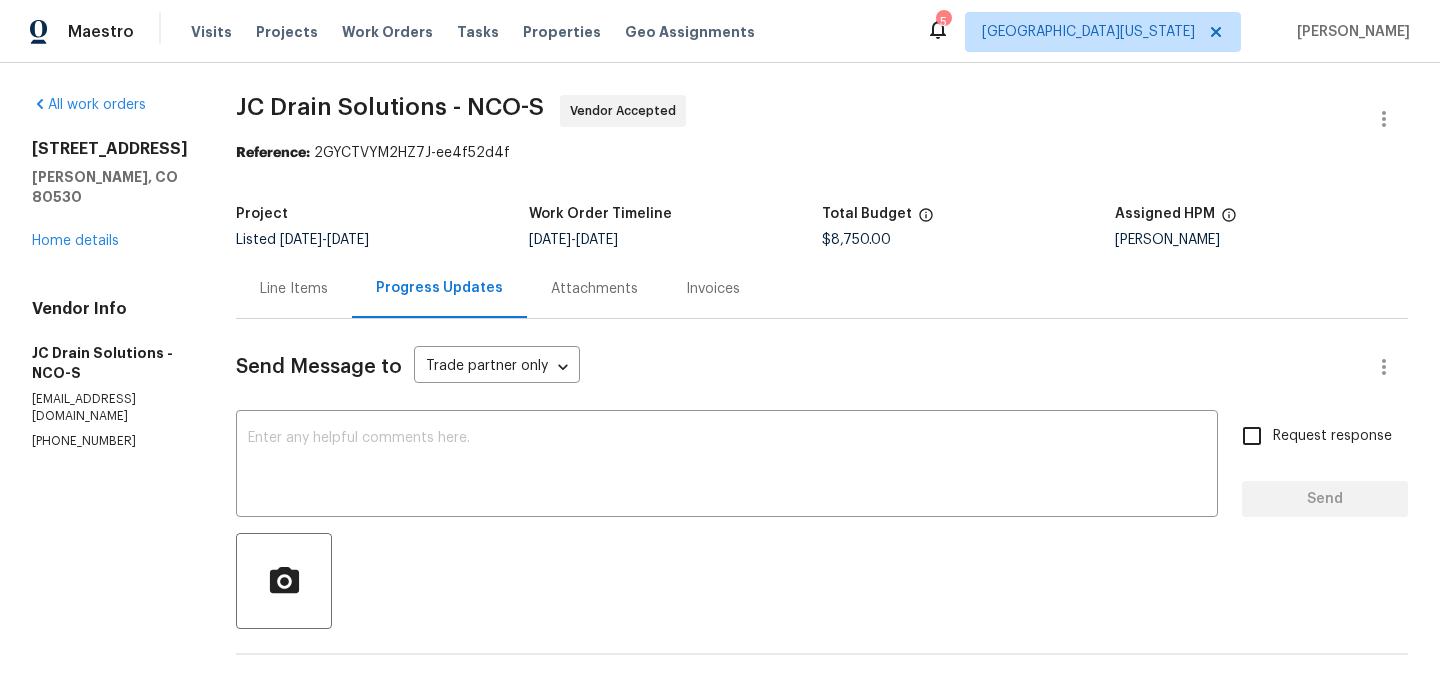 scroll, scrollTop: 0, scrollLeft: 0, axis: both 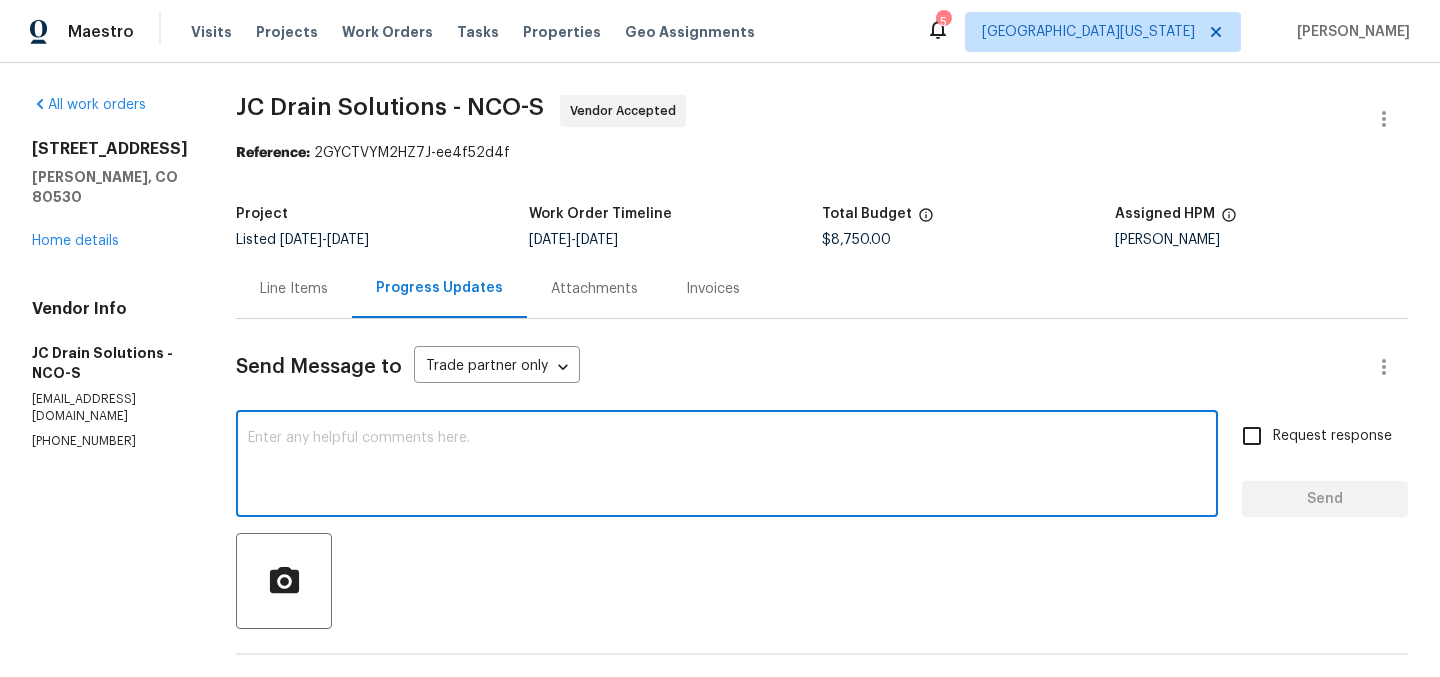click at bounding box center [727, 466] 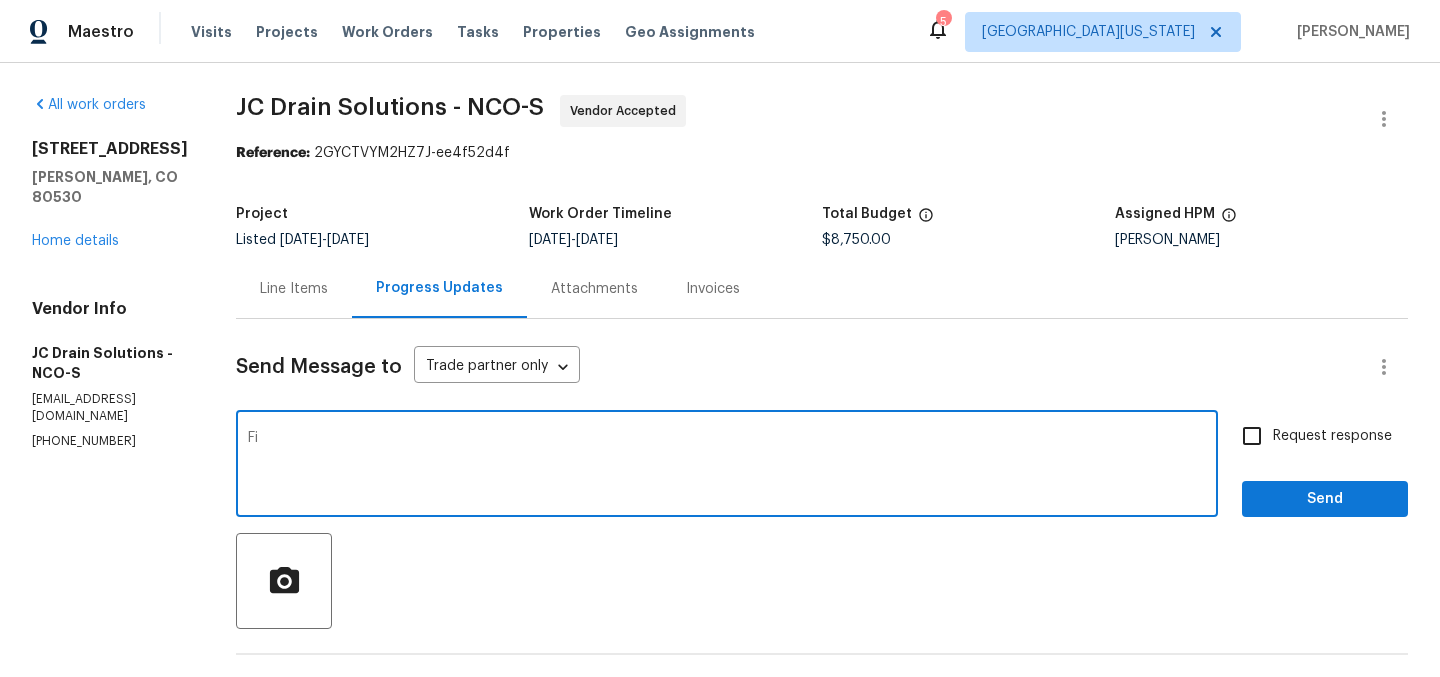 type on "F" 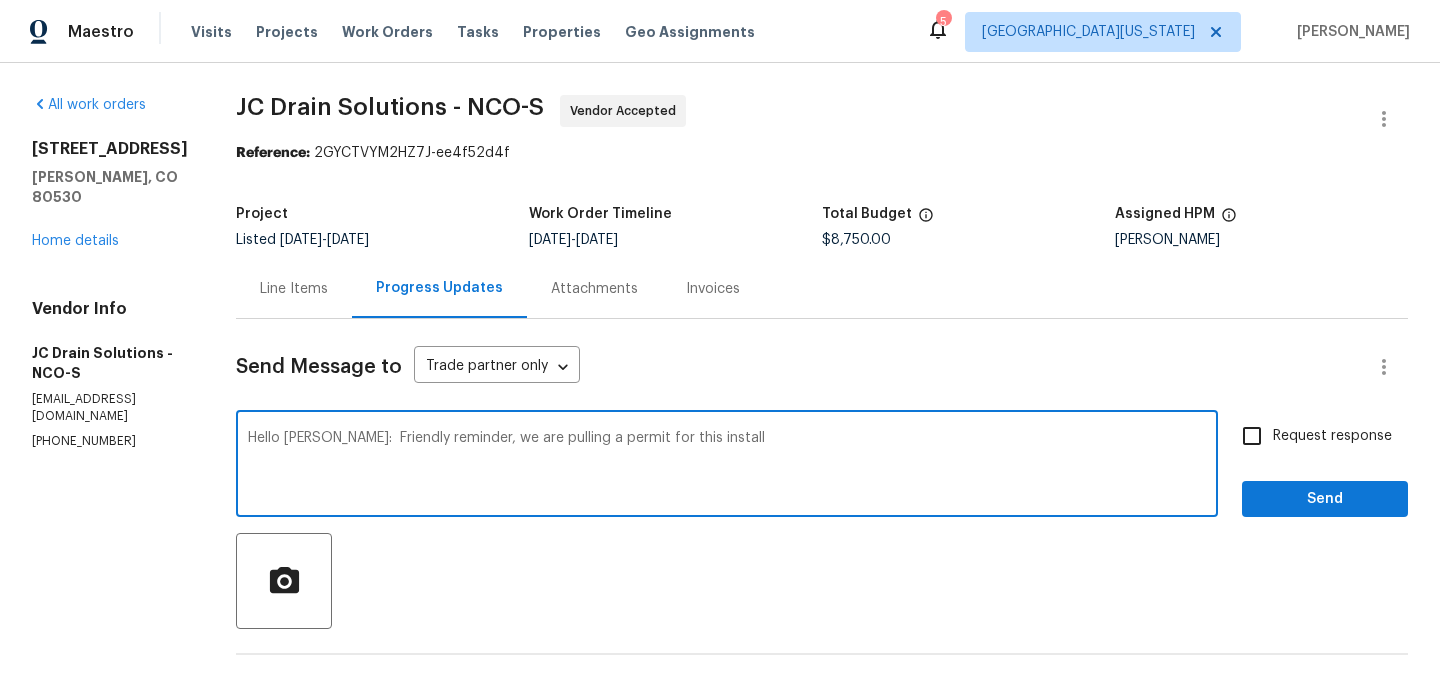 click on "Hello Vic:  Friendly reminder, we are pulling a permit for this install" at bounding box center [727, 466] 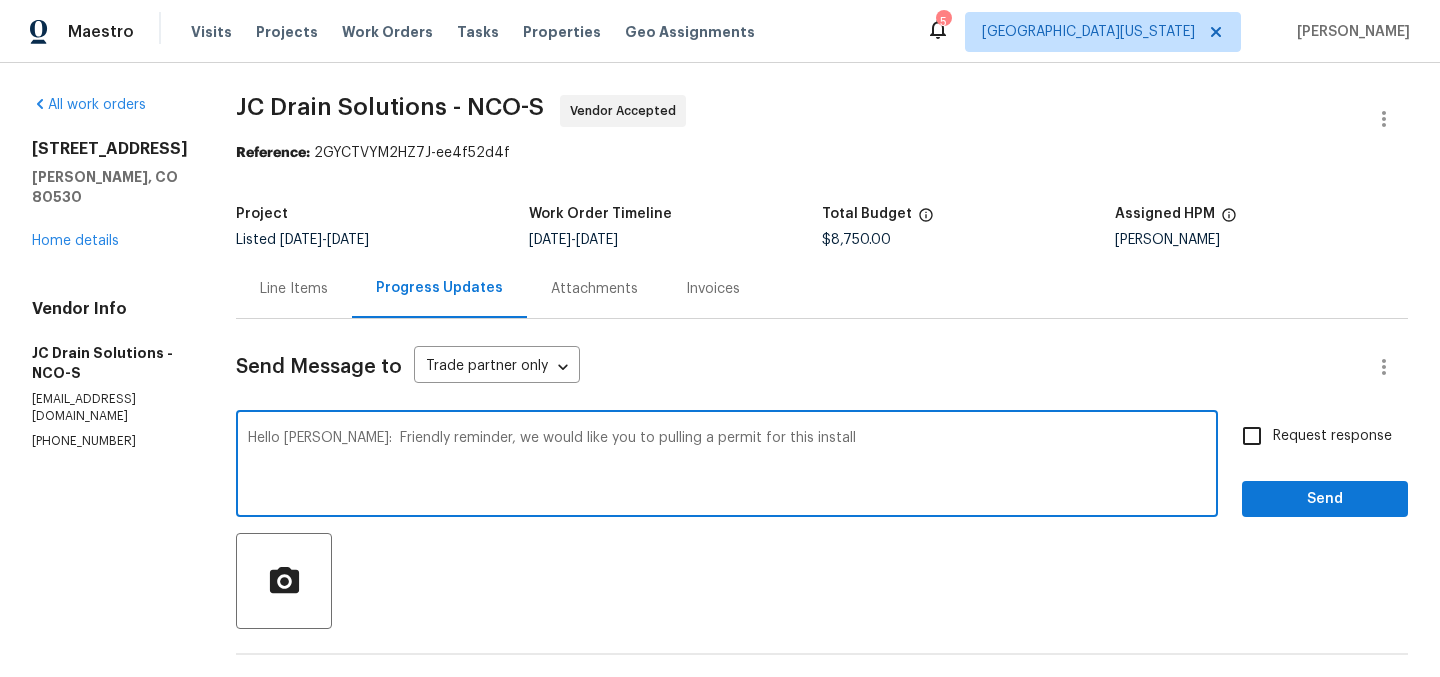 click on "Hello Vic:  Friendly reminder, we would like you to pulling a permit for this install" at bounding box center (727, 466) 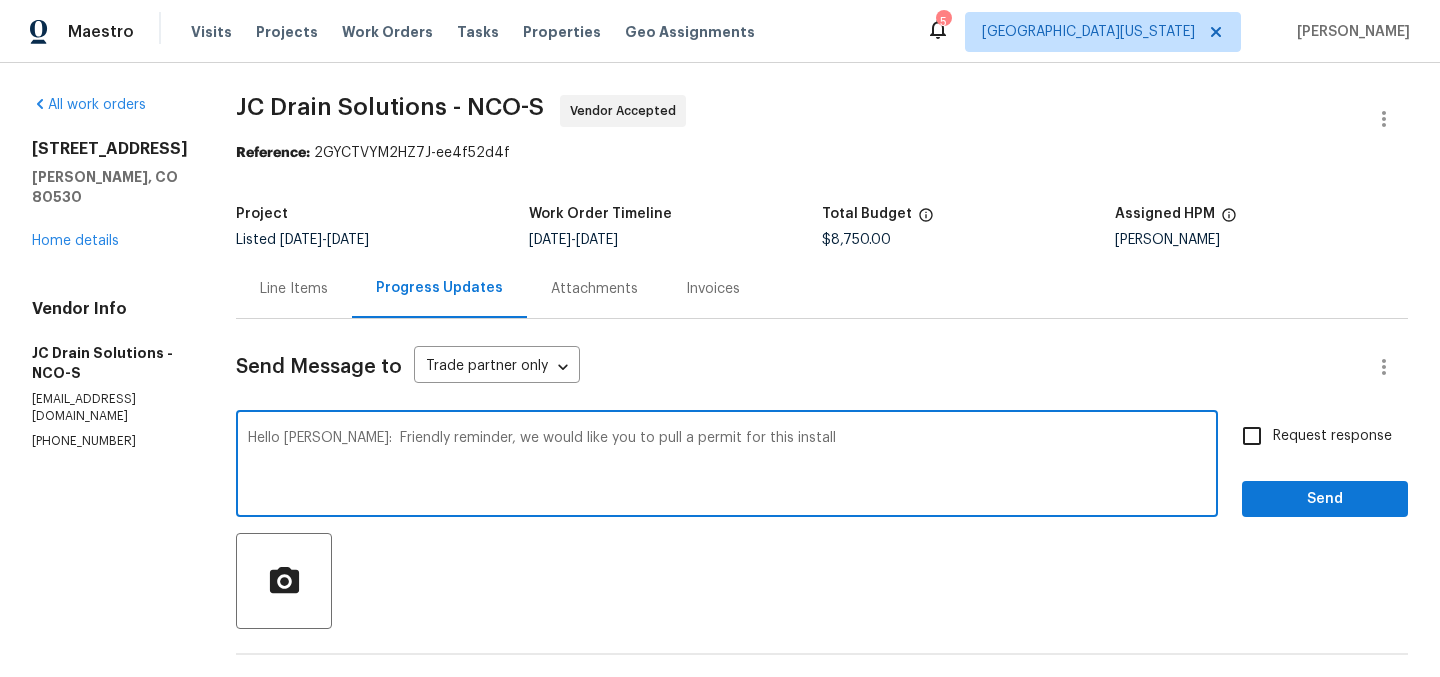 click on "Hello Vic:  Friendly reminder, we would like you to pull a permit for this install" at bounding box center [727, 466] 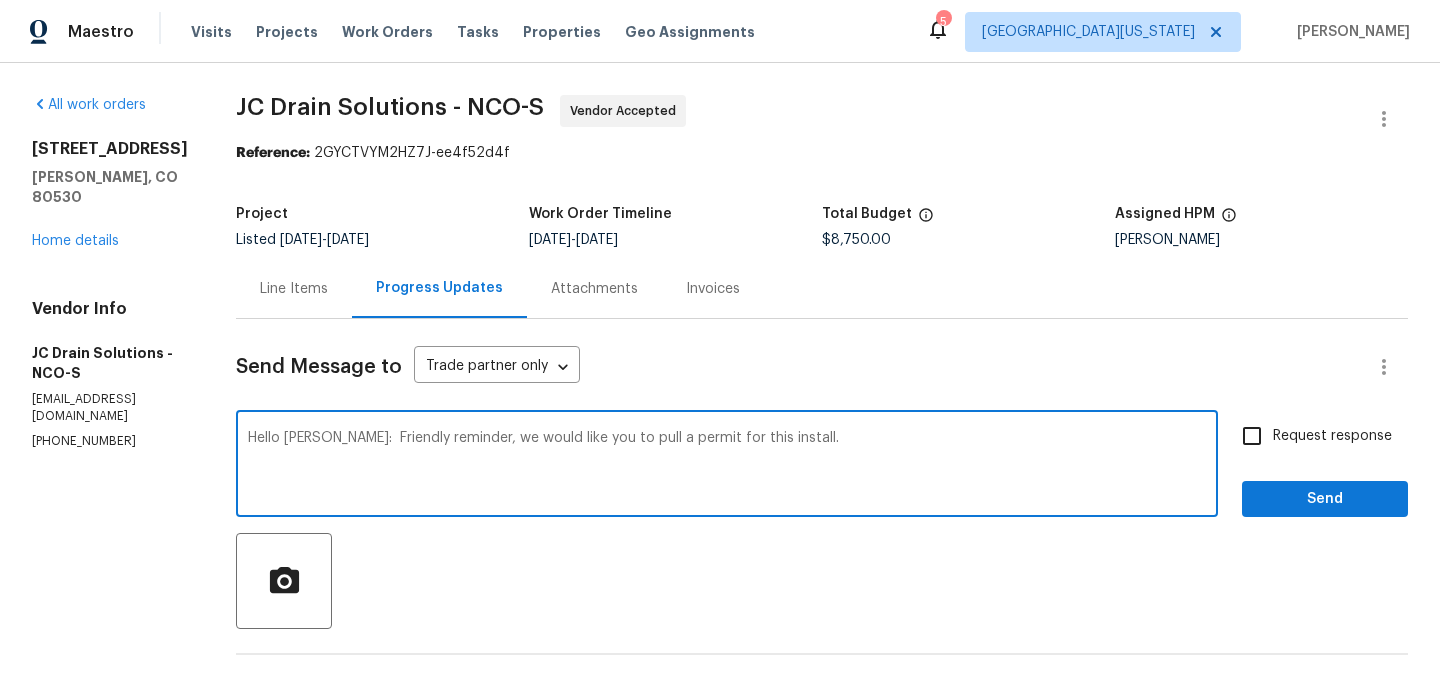 type on "Hello Vic:  Friendly reminder, we would like you to pull a permit for this install." 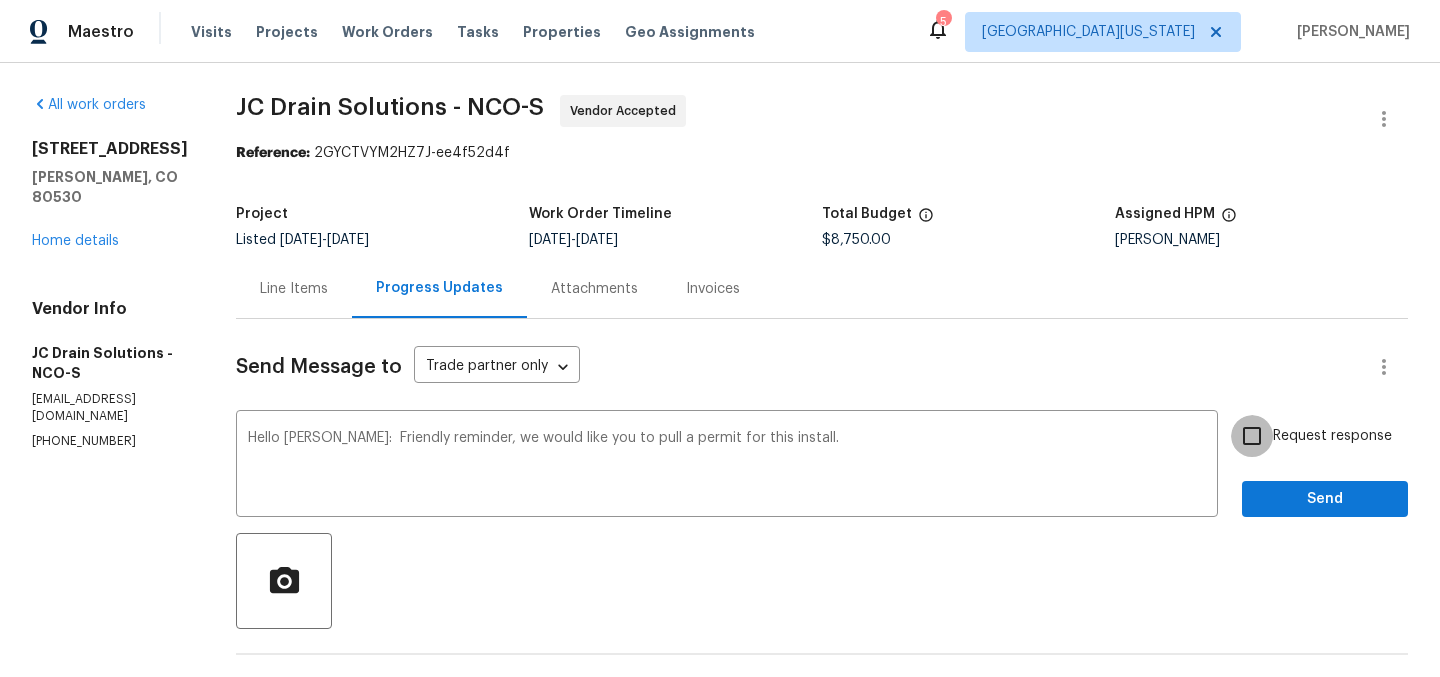 click on "Request response" at bounding box center [1252, 436] 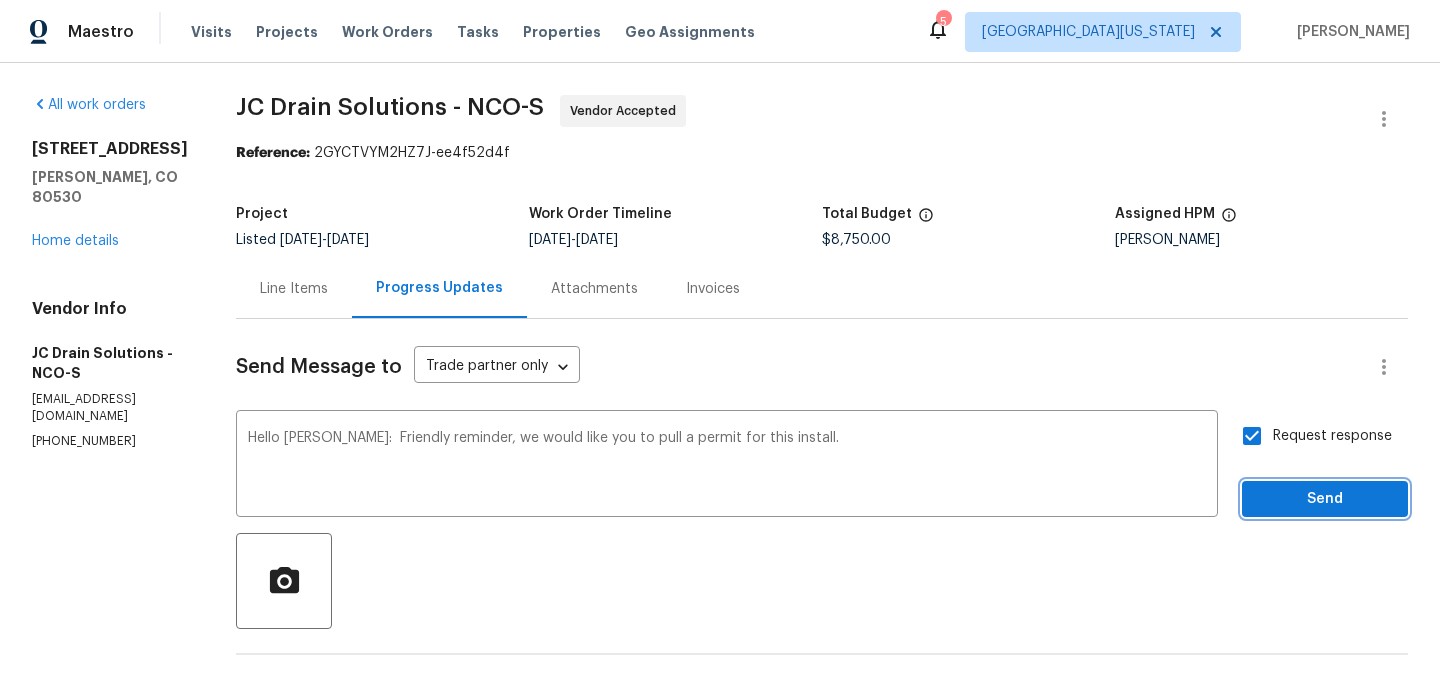 click on "Send" at bounding box center (1325, 499) 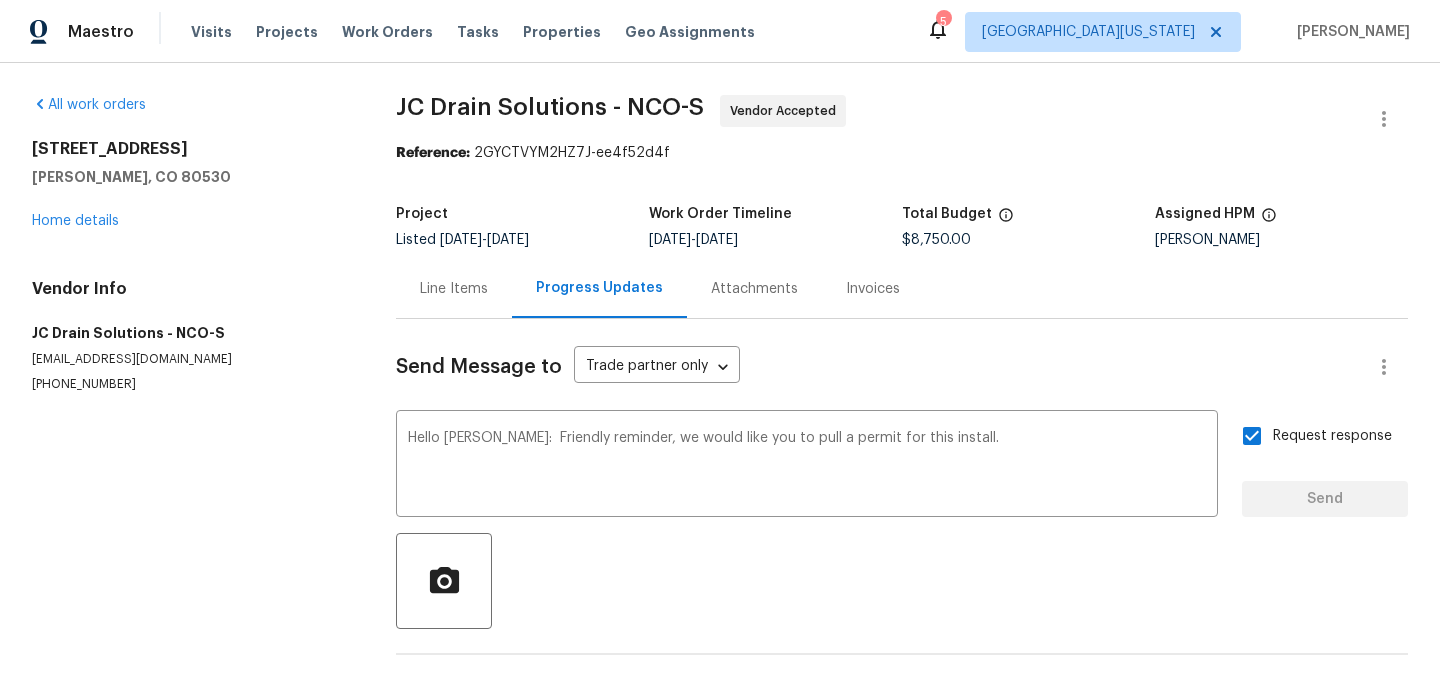 type 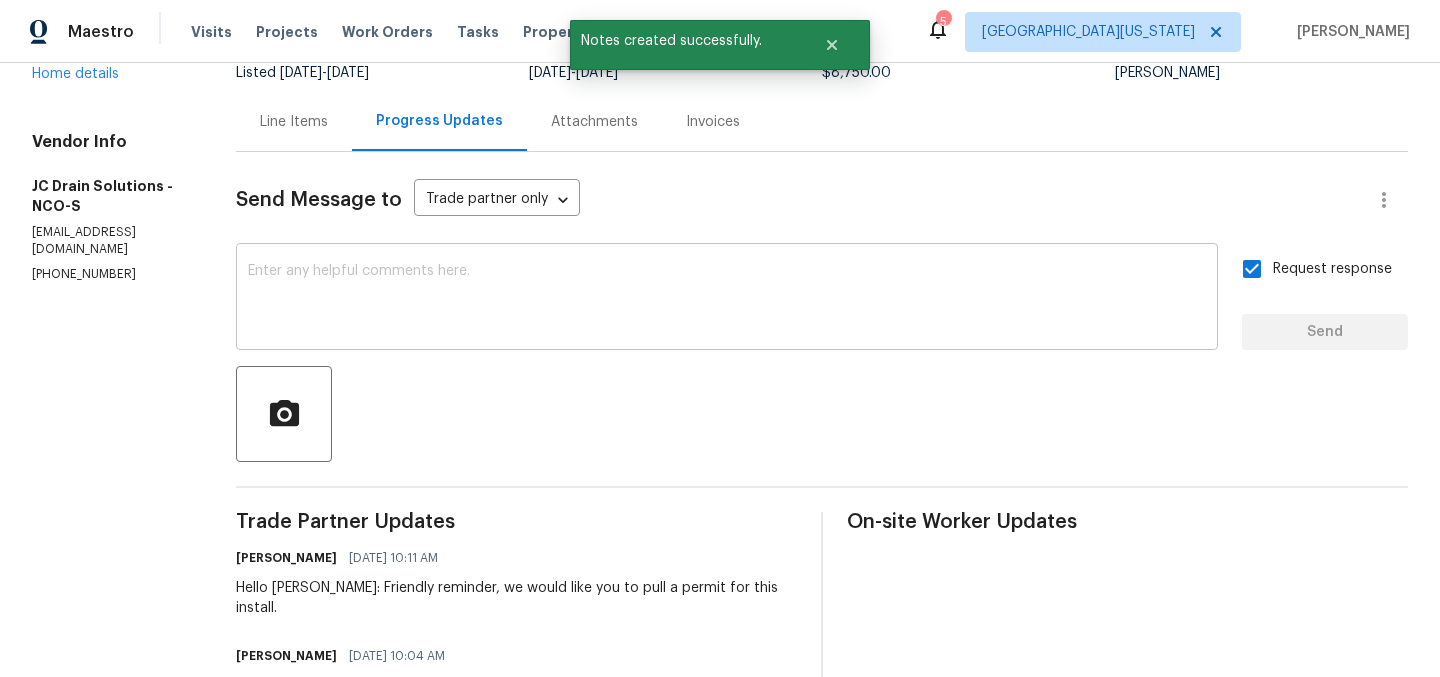 scroll, scrollTop: 0, scrollLeft: 0, axis: both 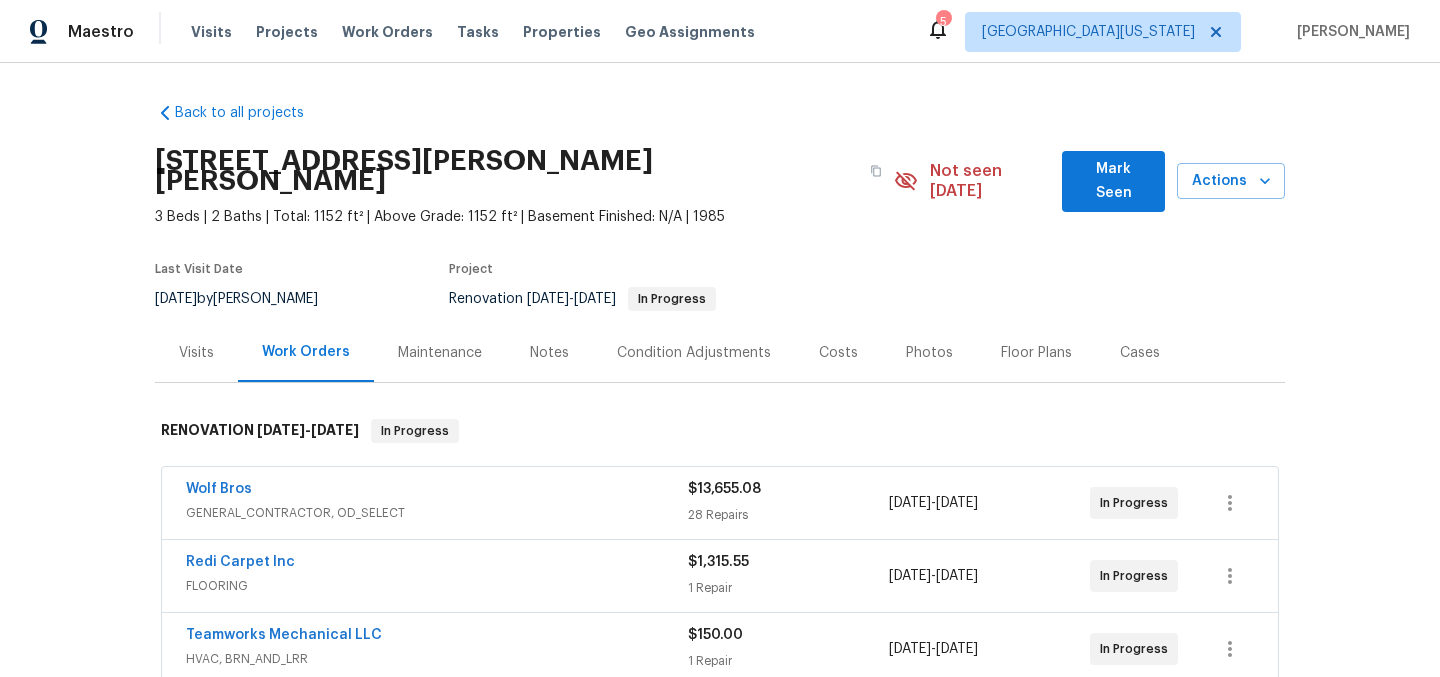 click on "Notes" at bounding box center (549, 353) 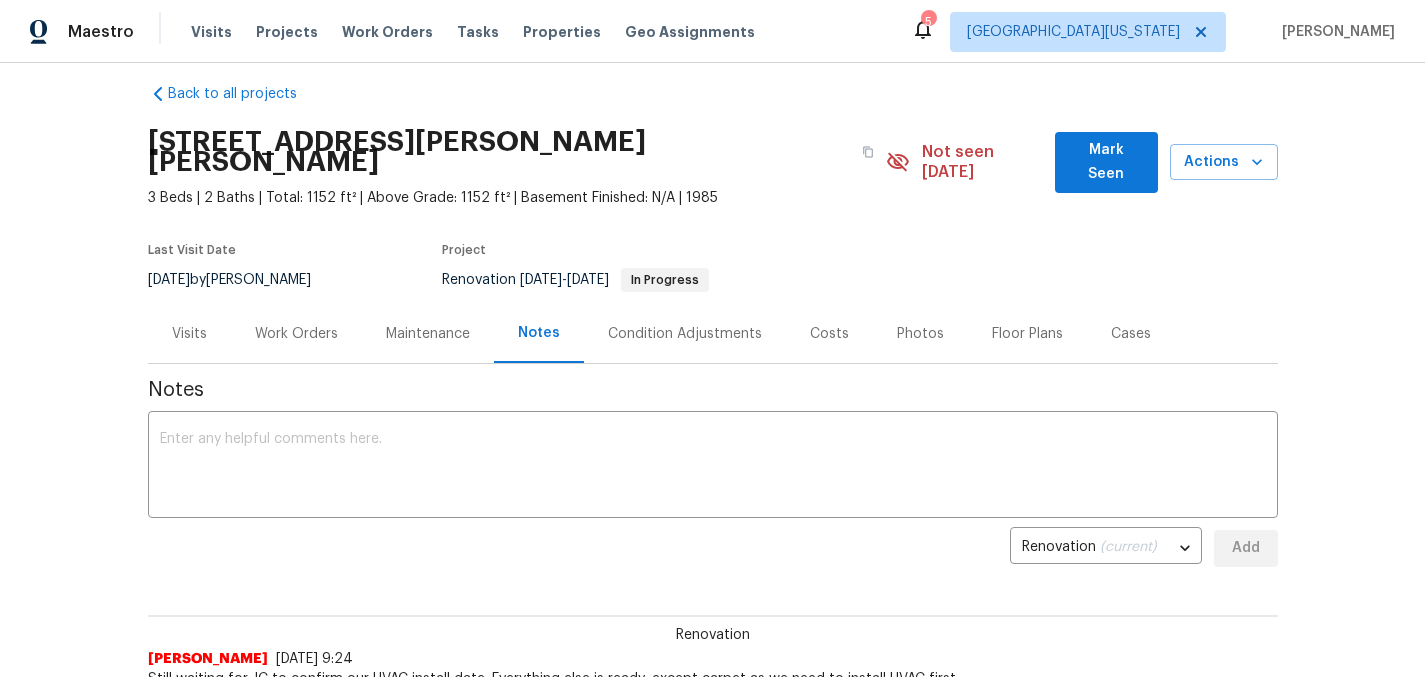scroll, scrollTop: 0, scrollLeft: 0, axis: both 